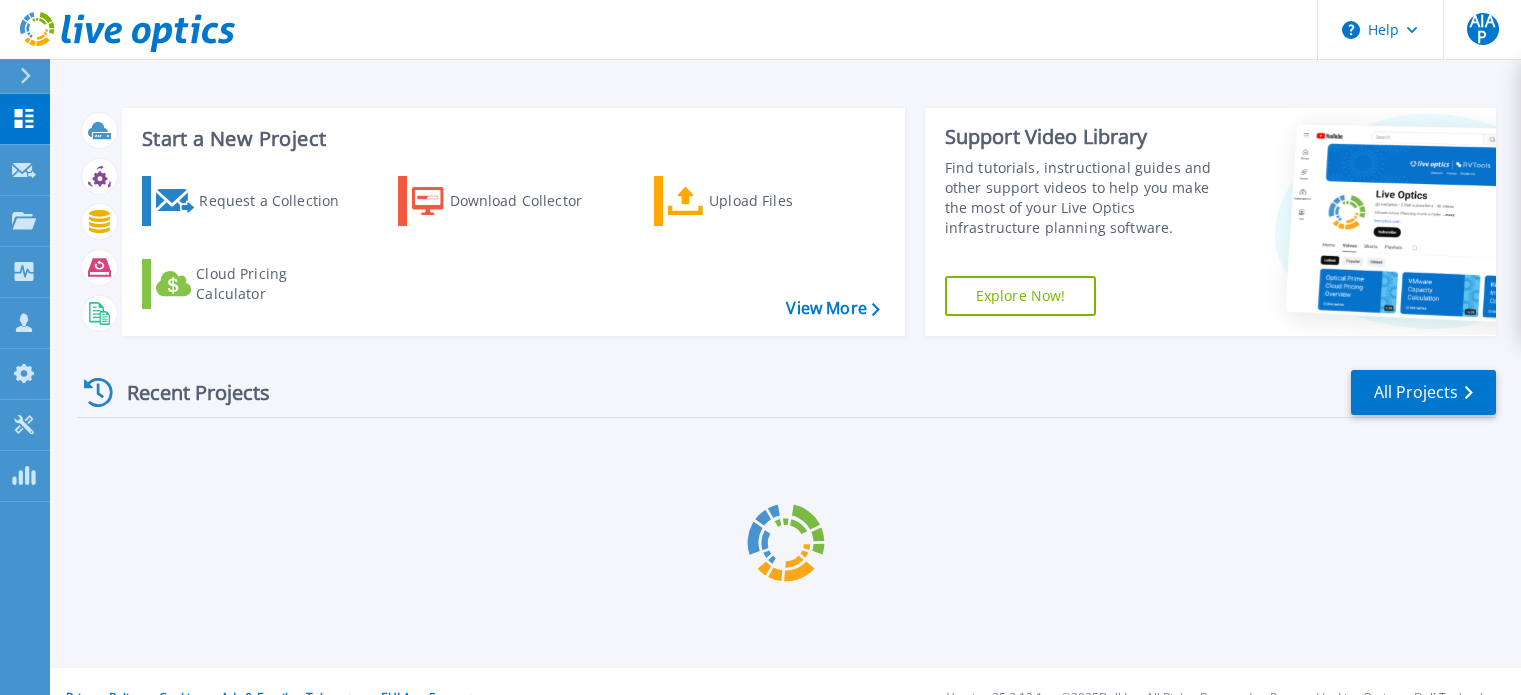 scroll, scrollTop: 0, scrollLeft: 0, axis: both 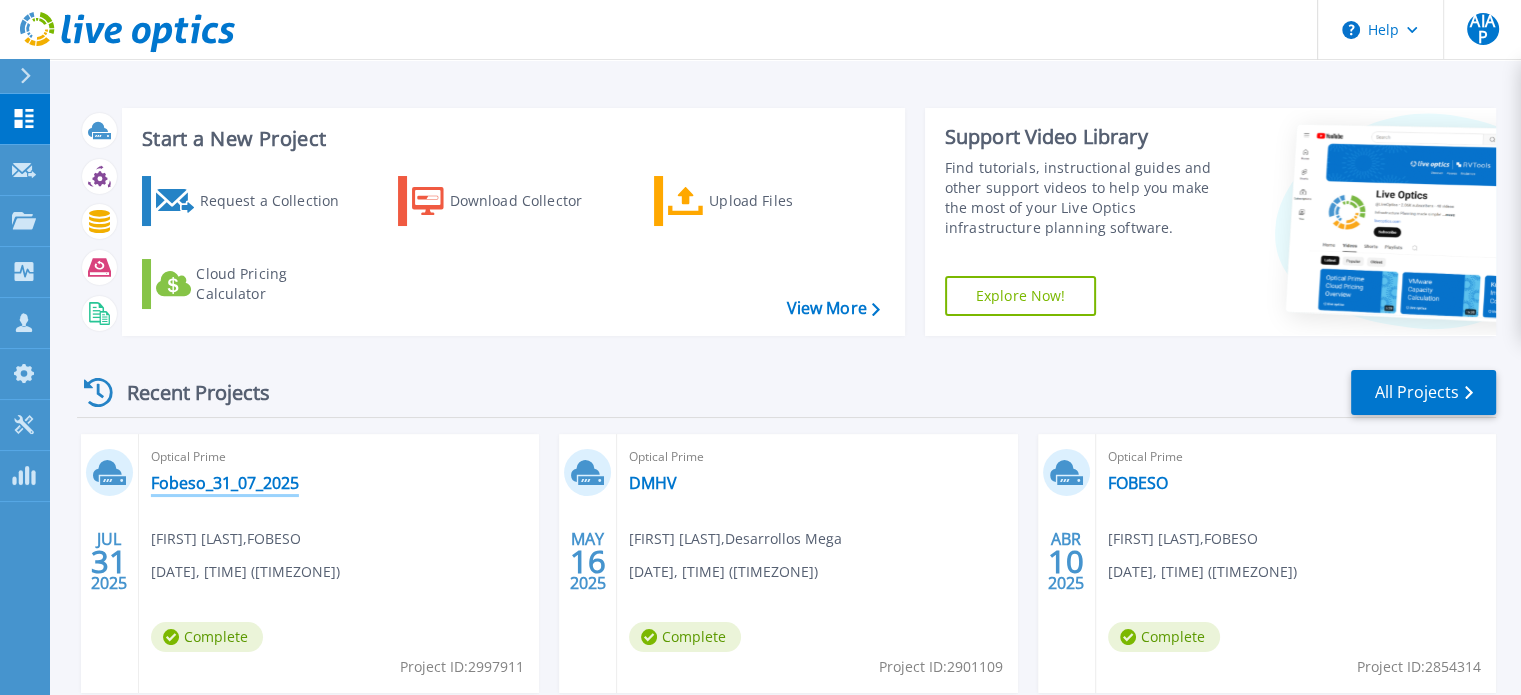 click on "Fobeso_31_07_2025" at bounding box center [225, 483] 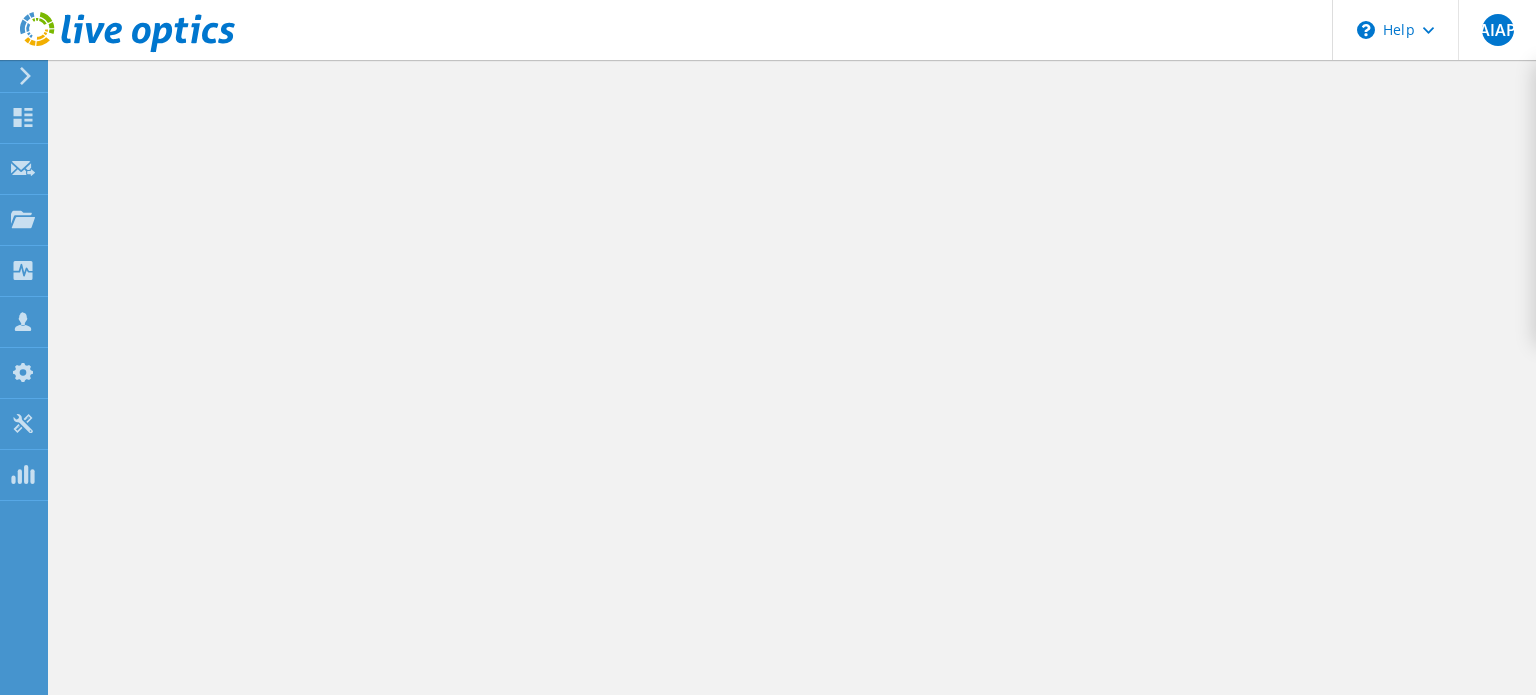 scroll, scrollTop: 0, scrollLeft: 0, axis: both 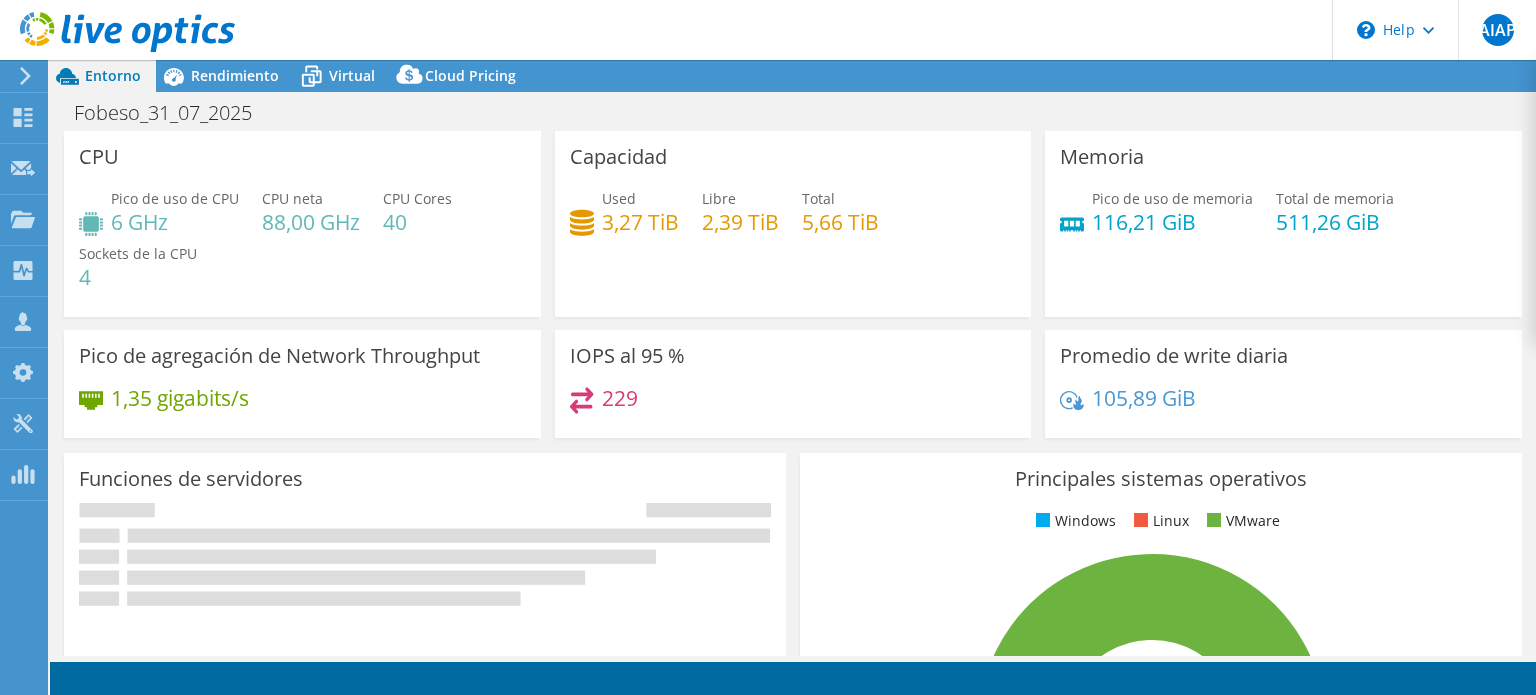 select on "USD" 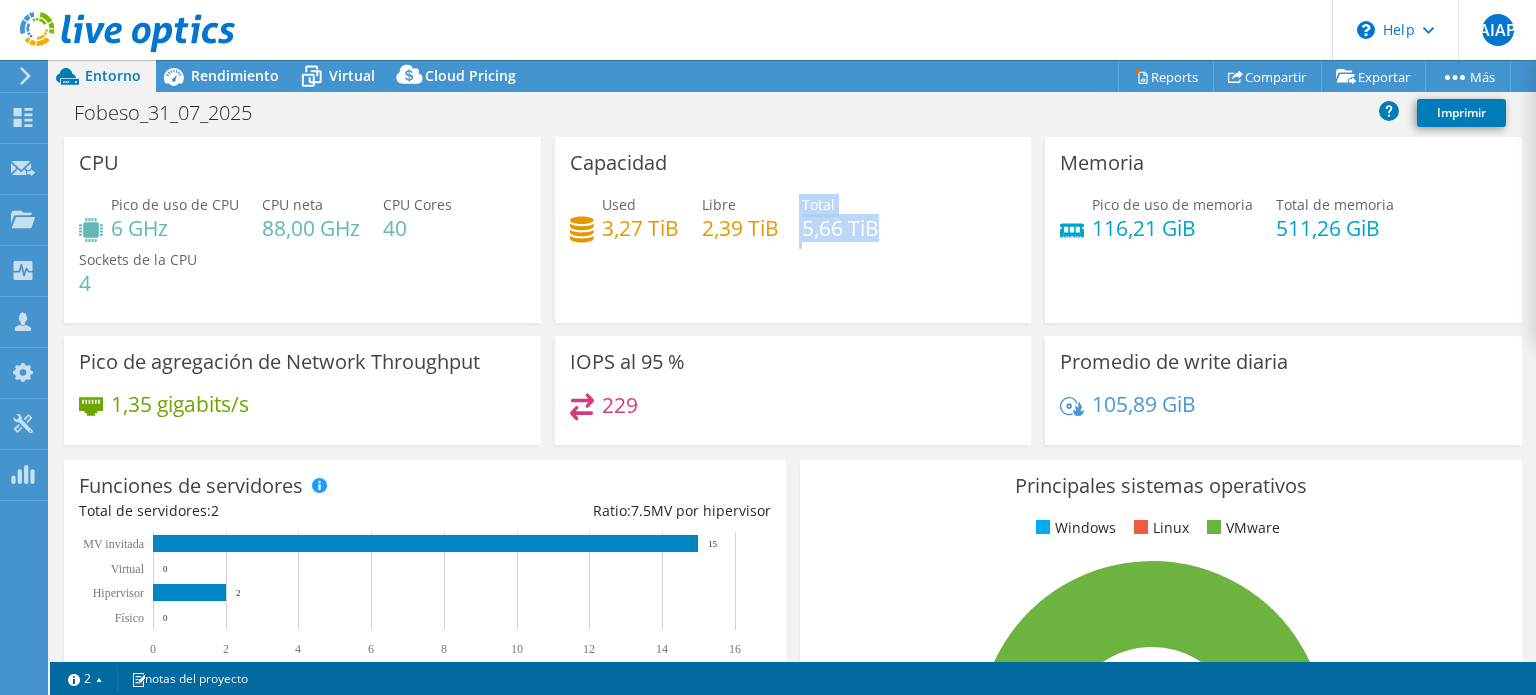 drag, startPoint x: 870, startPoint y: 222, endPoint x: 788, endPoint y: 232, distance: 82.607506 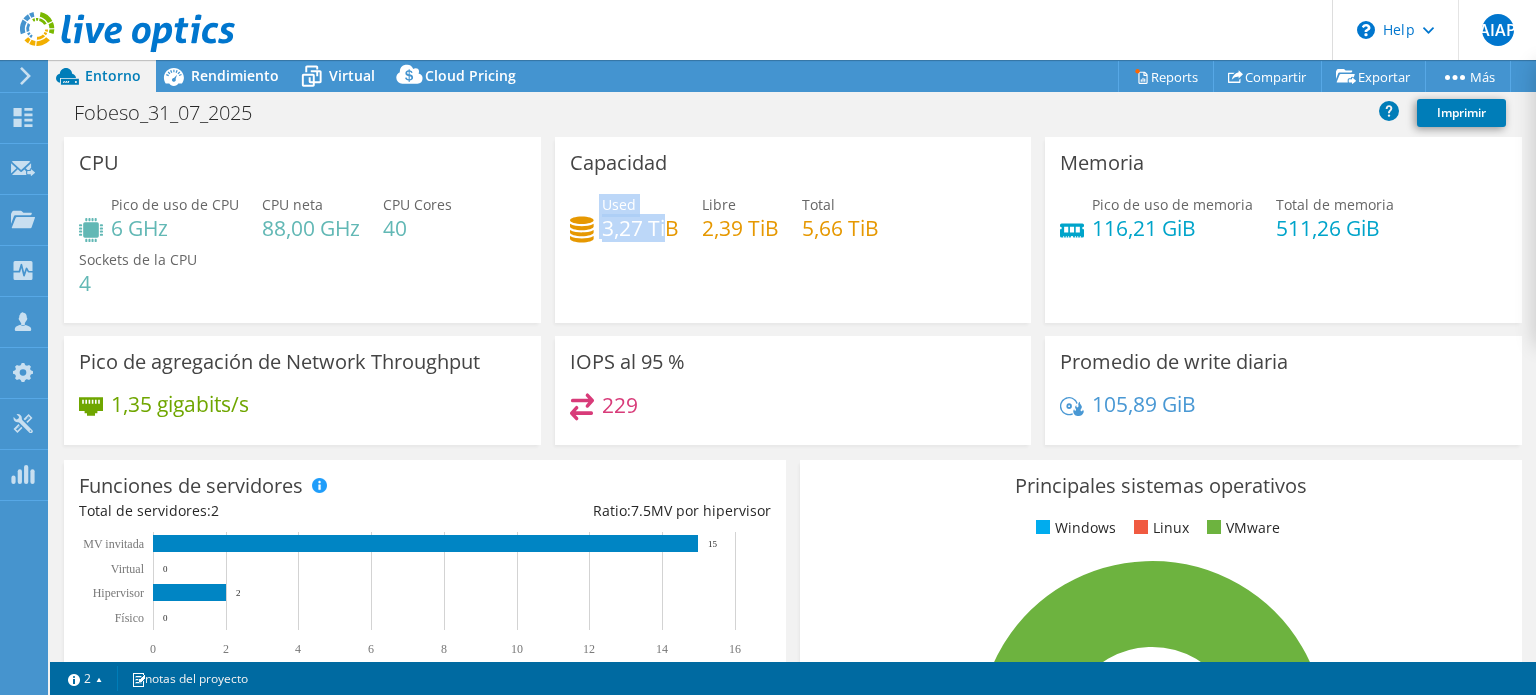 drag, startPoint x: 665, startPoint y: 232, endPoint x: 592, endPoint y: 230, distance: 73.02739 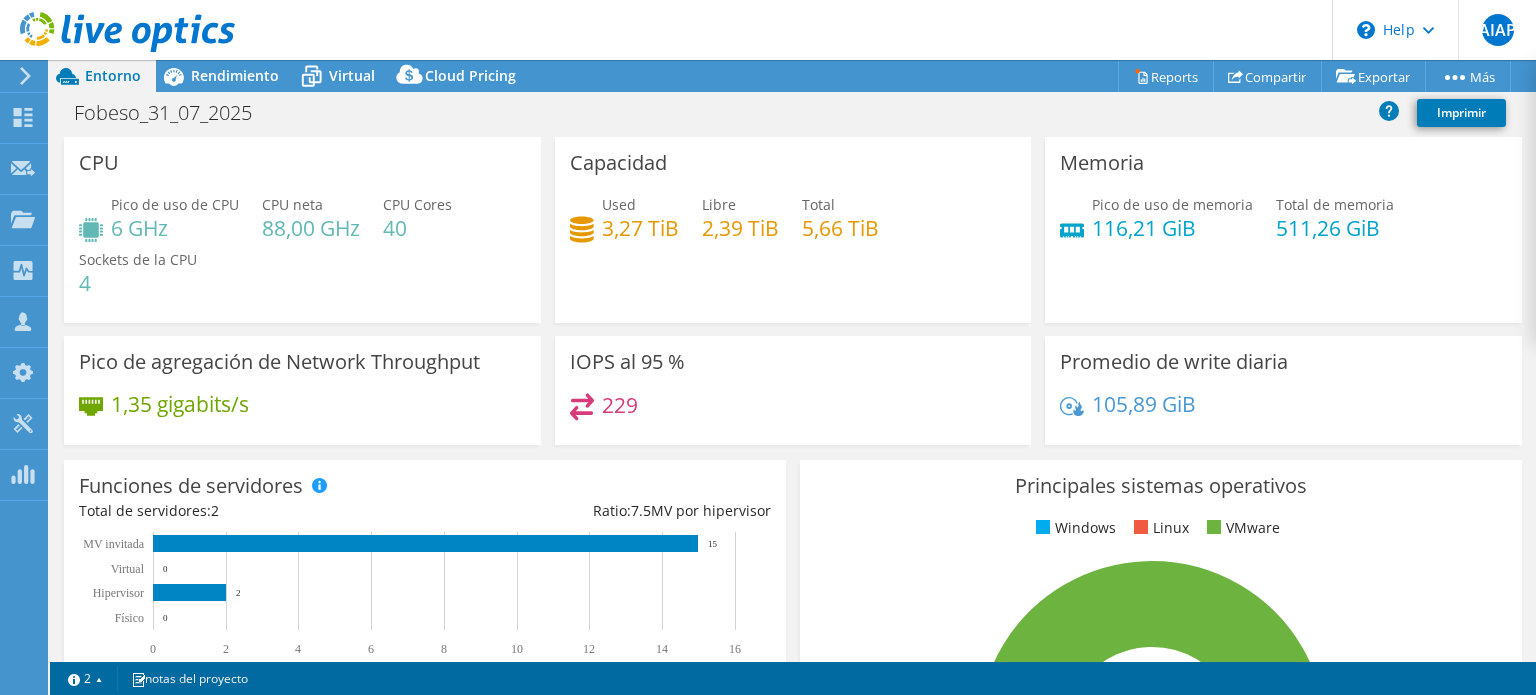 click on "Capacidad
Used
3,27 TiB
Libre
2,39 TiB
Total
5,66 TiB" at bounding box center [793, 230] 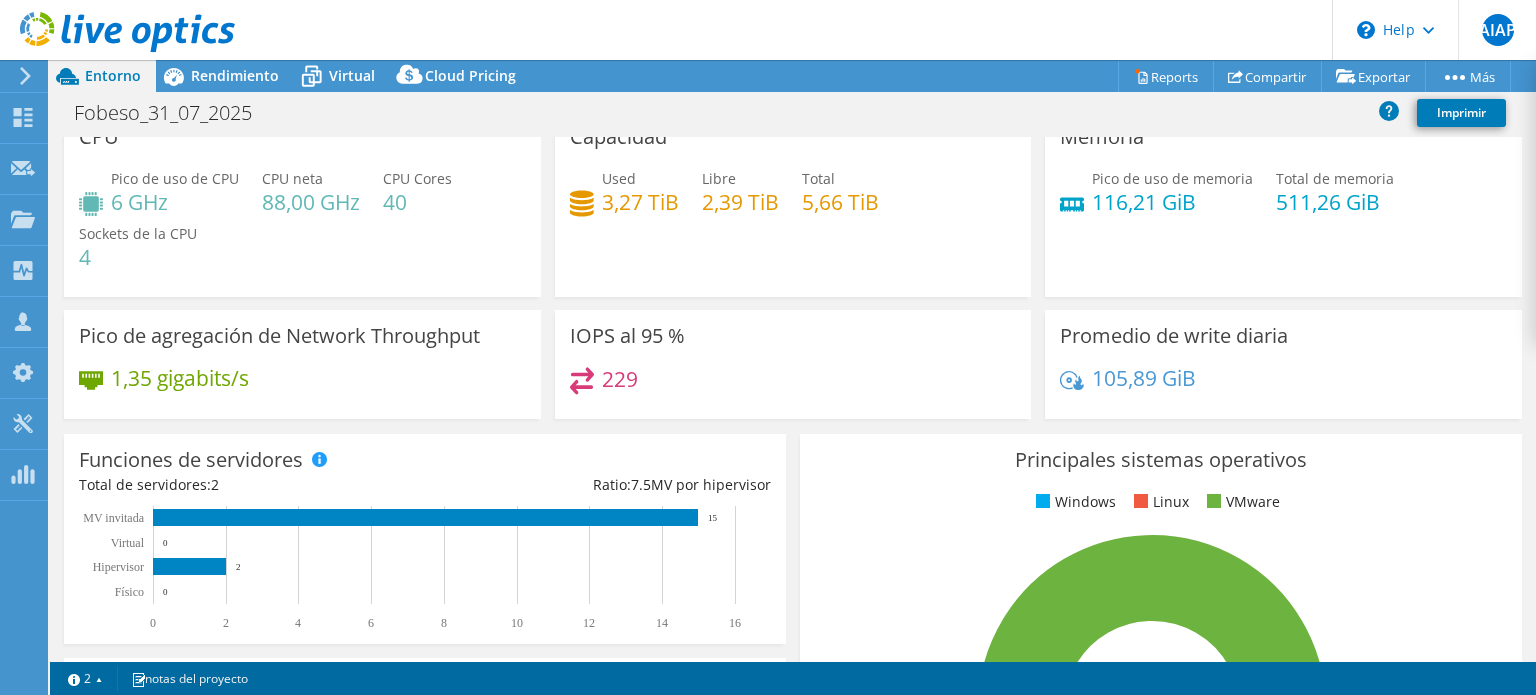 scroll, scrollTop: 0, scrollLeft: 0, axis: both 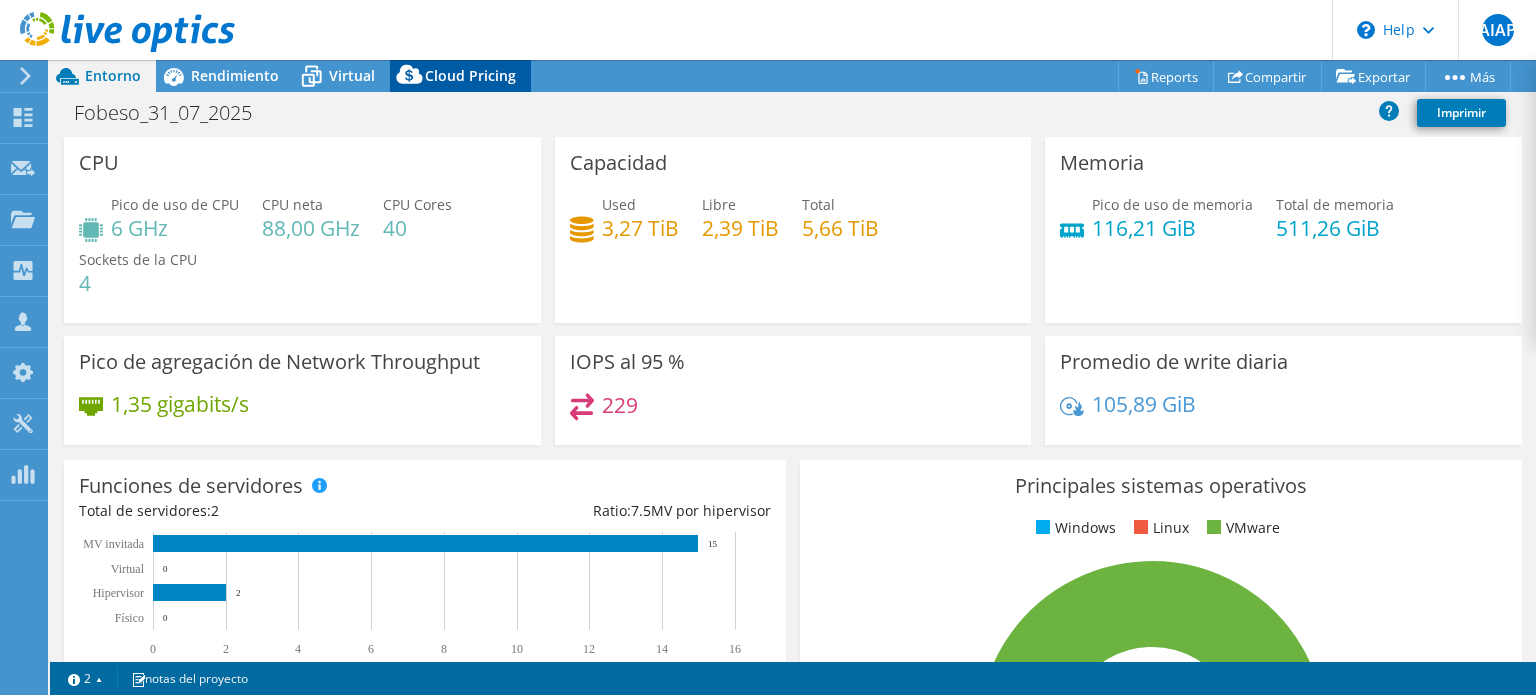 click on "Cloud Pricing" at bounding box center [470, 75] 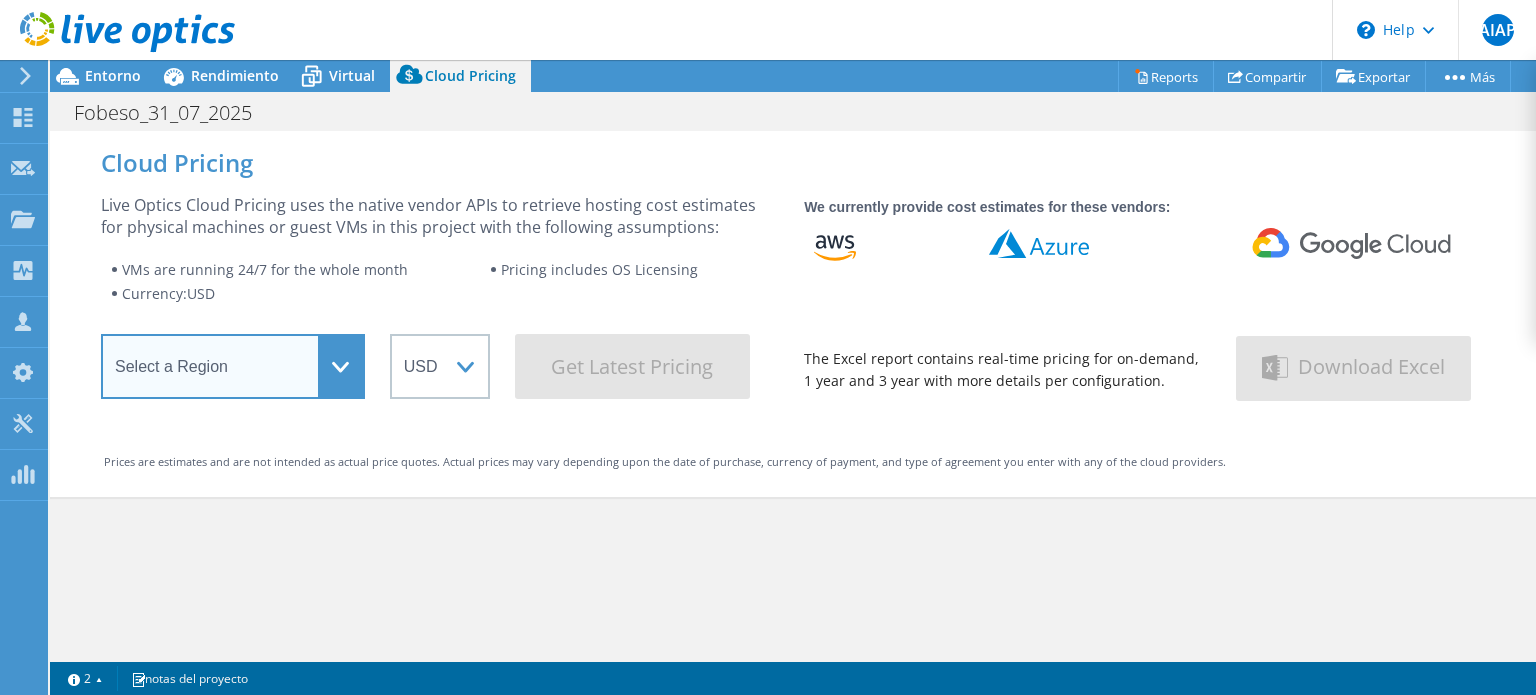 click on "Select a Region Asia Pacific (Hong Kong) Asia Pacific (Mumbai) Asia Pacific (Seoul) Asia Pacific (Singapore) Asia Pacific (Tokyo) Australia Canada Europe (Frankfurt) Europe (London) South America (Sao Paulo) US East (Virginia) US West (California)" at bounding box center [233, 366] 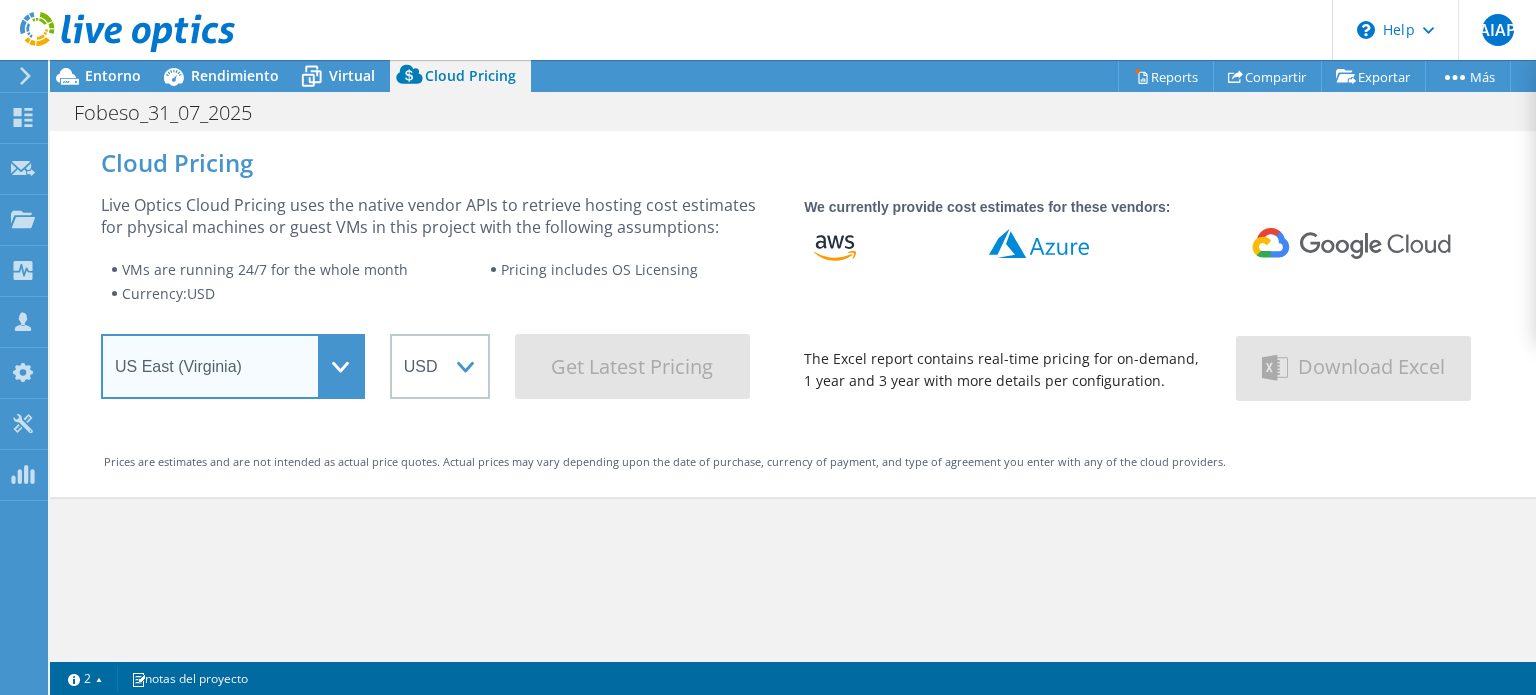 click on "Select a Region Asia Pacific (Hong Kong) Asia Pacific (Mumbai) Asia Pacific (Seoul) Asia Pacific (Singapore) Asia Pacific (Tokyo) Australia Canada Europe (Frankfurt) Europe (London) South America (Sao Paulo) US East (Virginia) US West (California)" at bounding box center (233, 366) 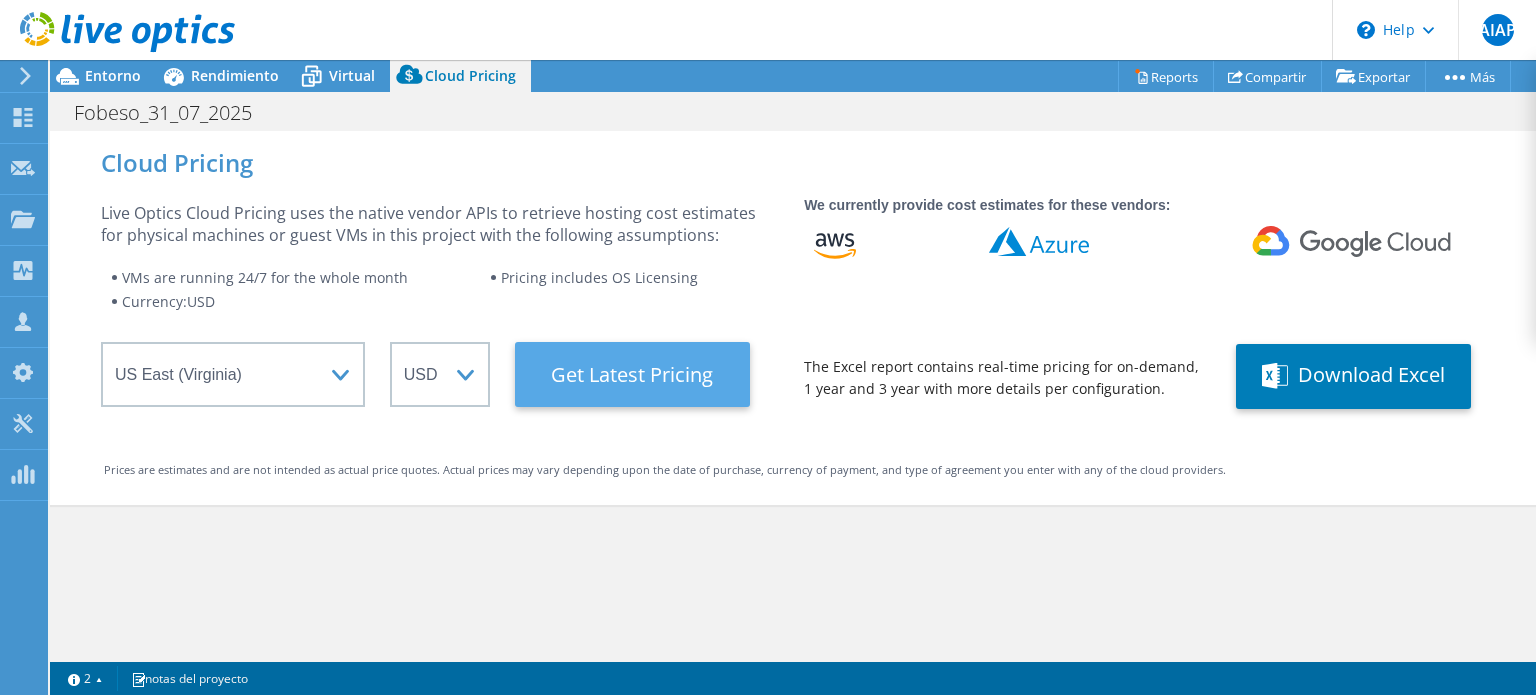 click on "Get Latest Pricing" at bounding box center [632, 374] 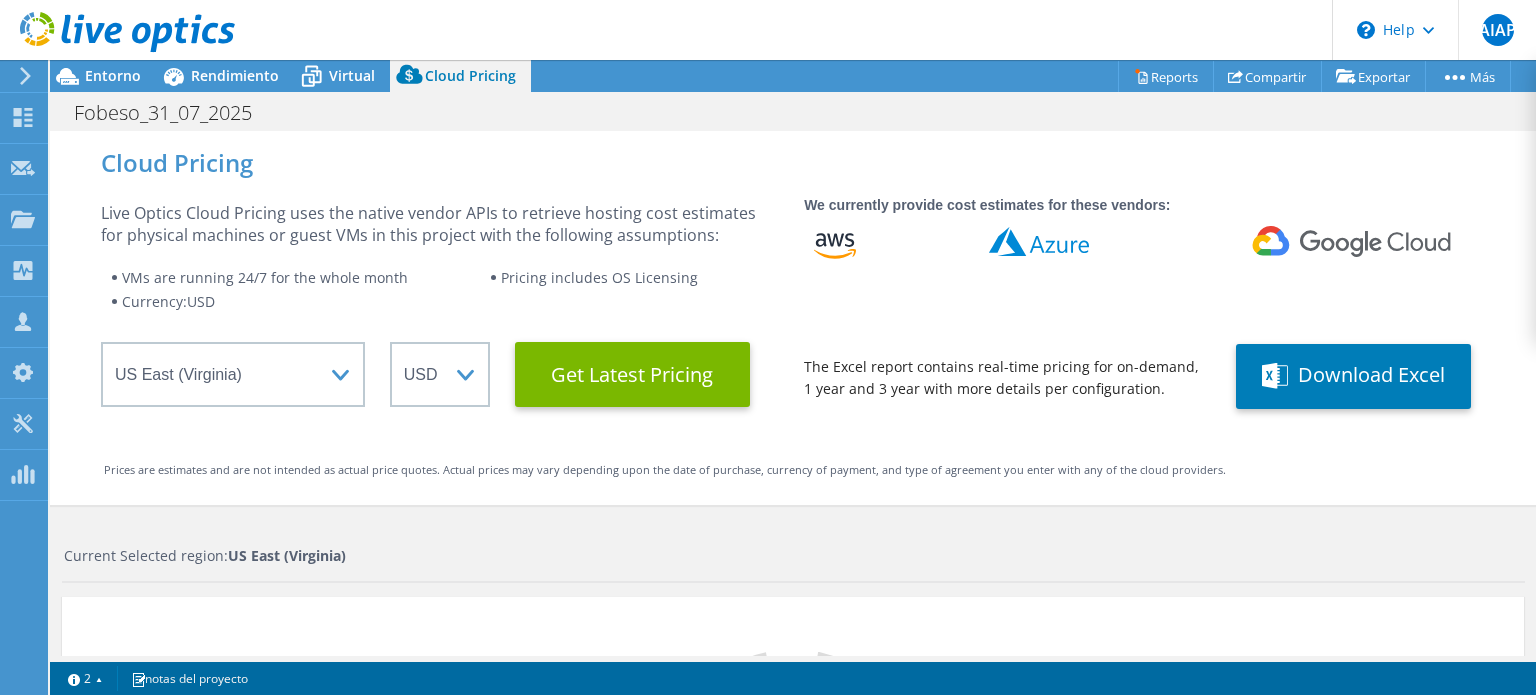 scroll, scrollTop: 252, scrollLeft: 0, axis: vertical 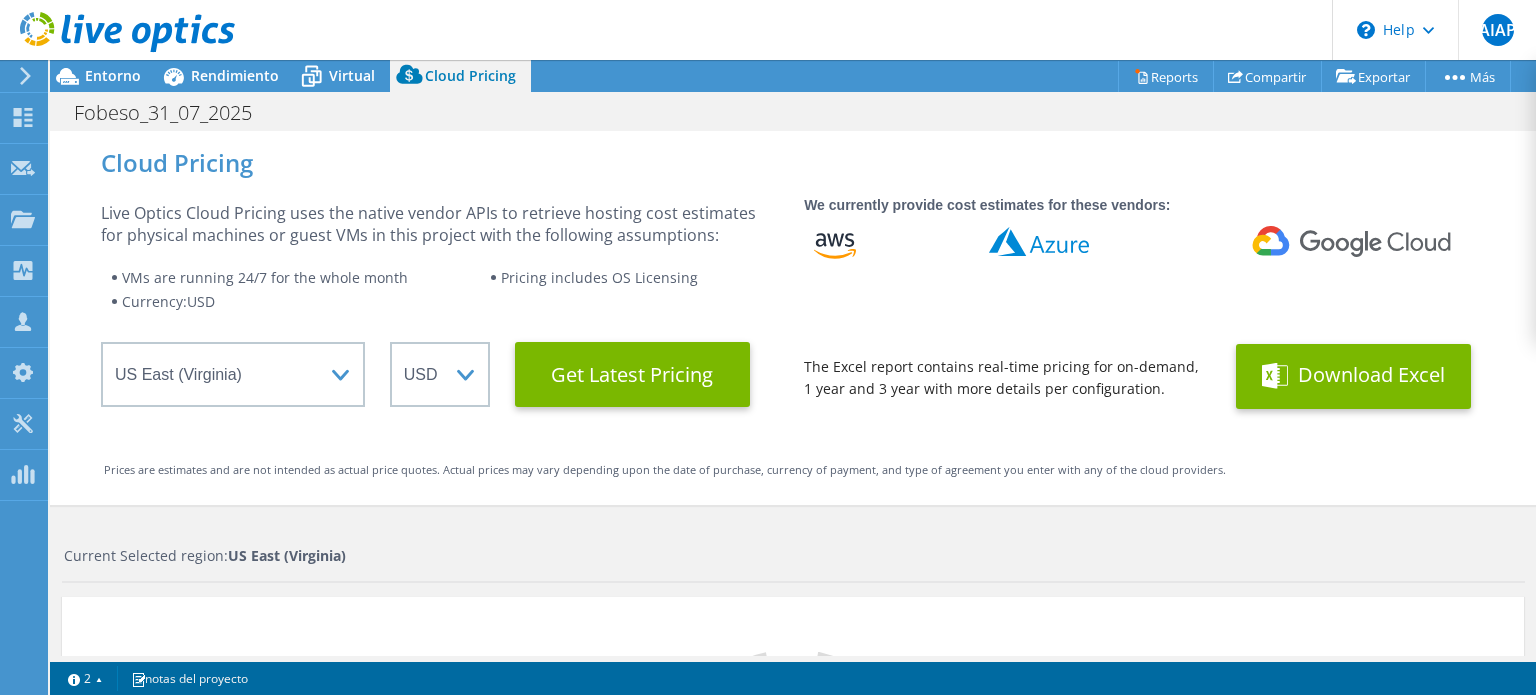 click on "Download Excel" at bounding box center (1353, 376) 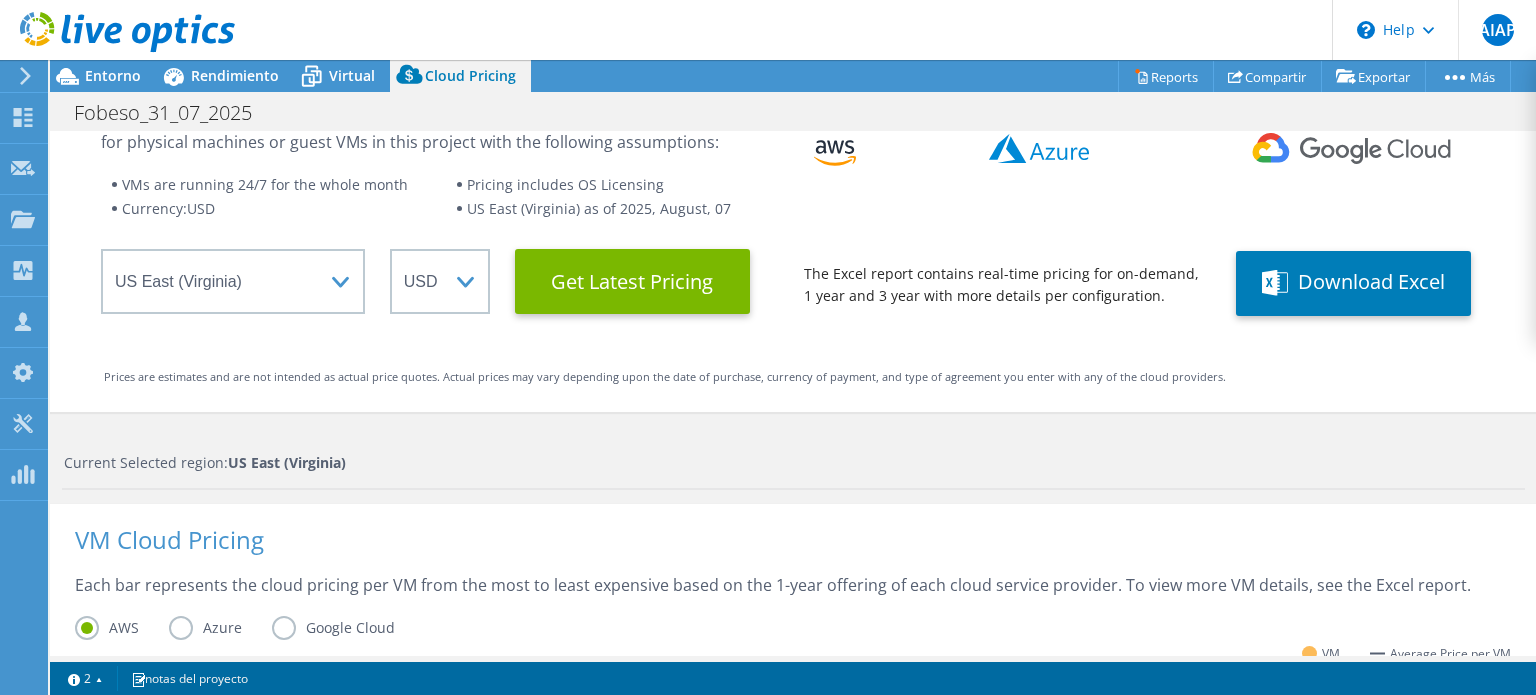 scroll, scrollTop: 13, scrollLeft: 0, axis: vertical 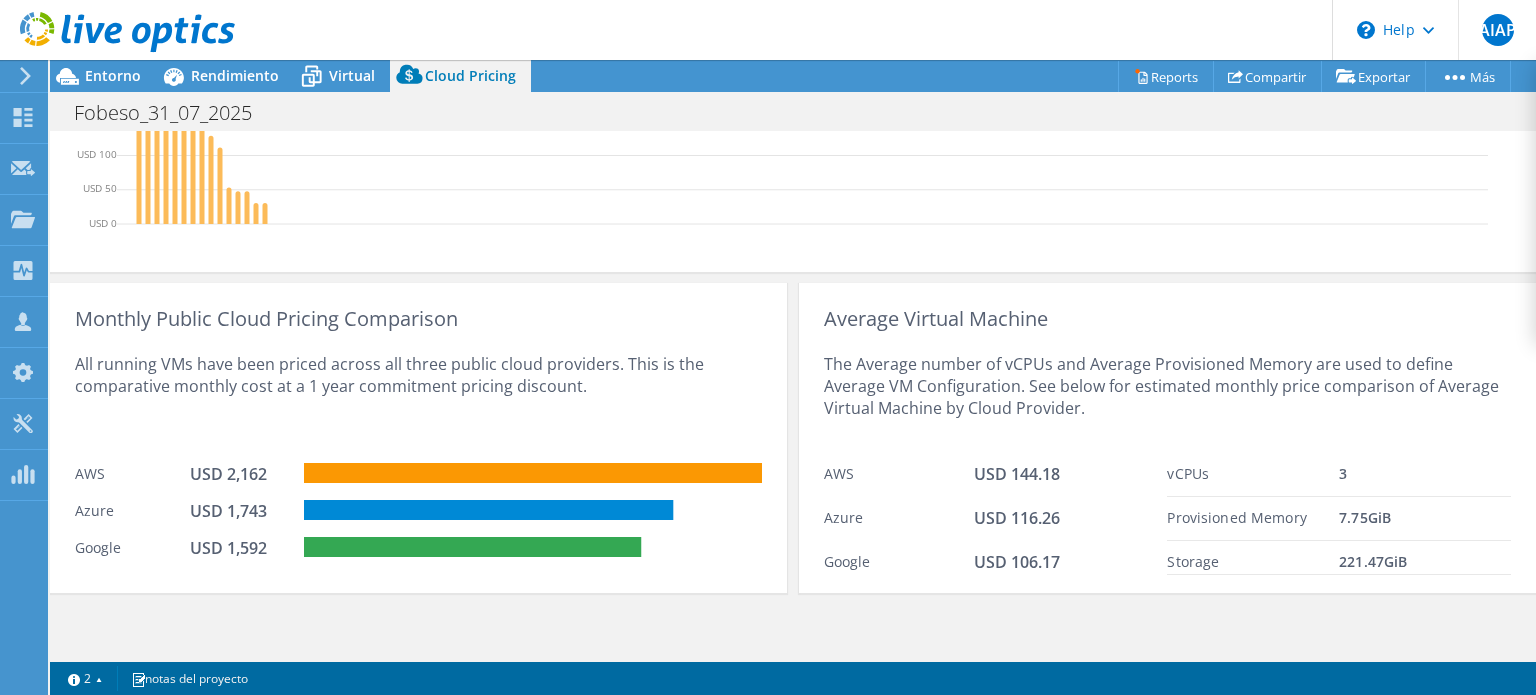 type 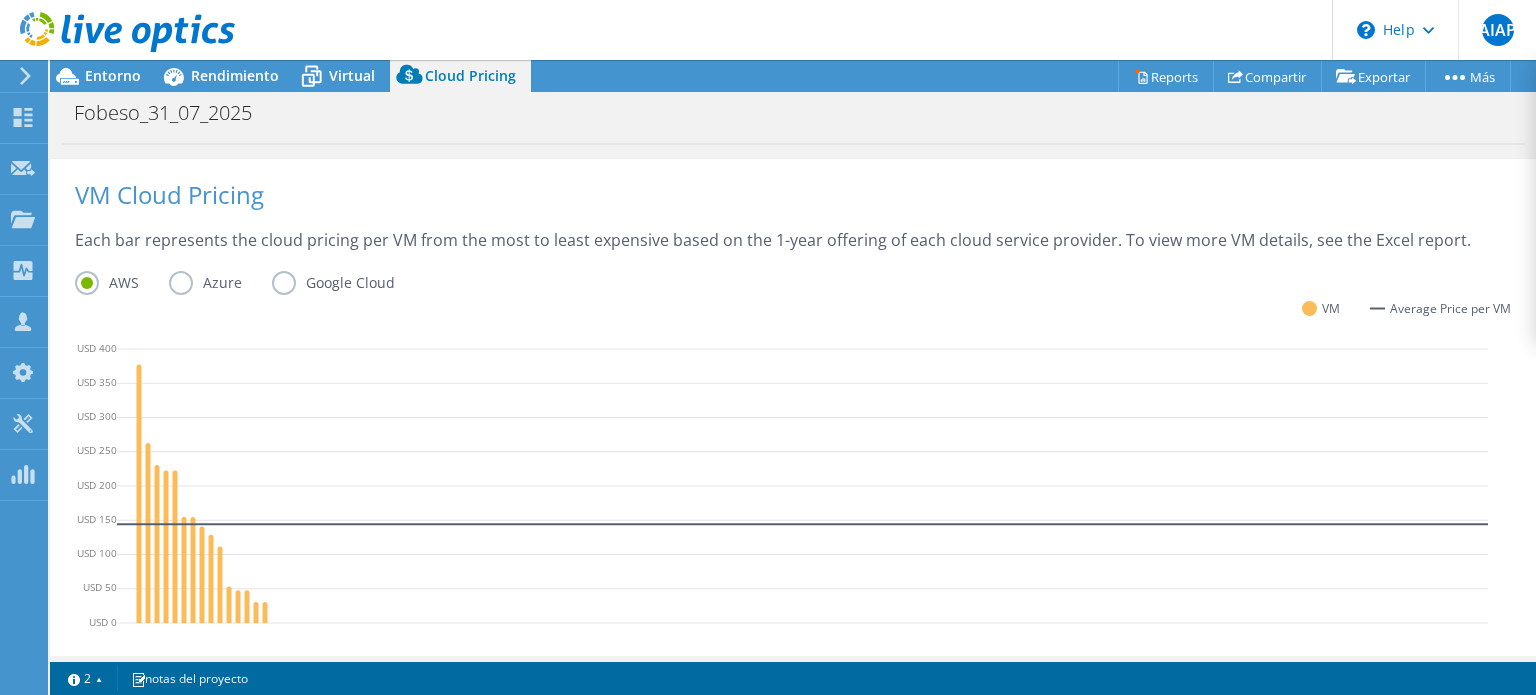 scroll, scrollTop: 438, scrollLeft: 0, axis: vertical 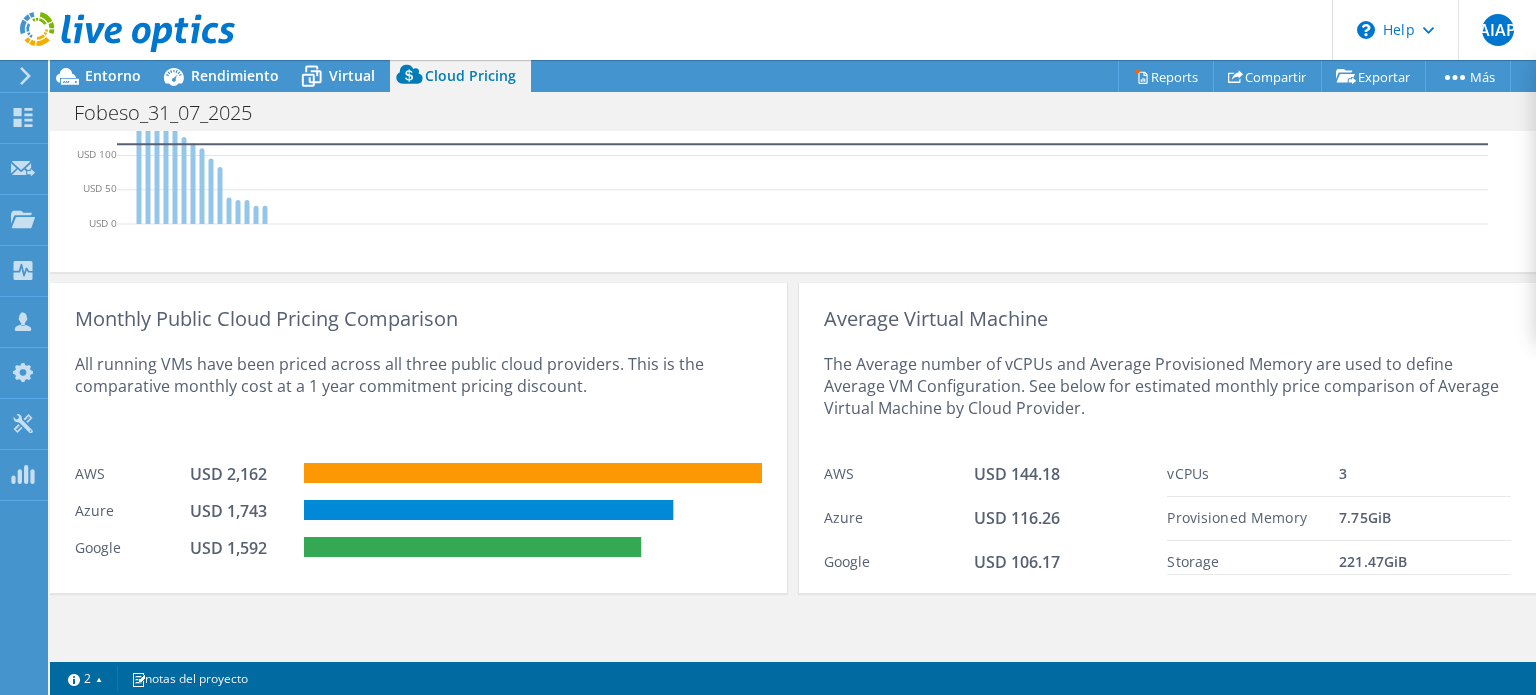 click 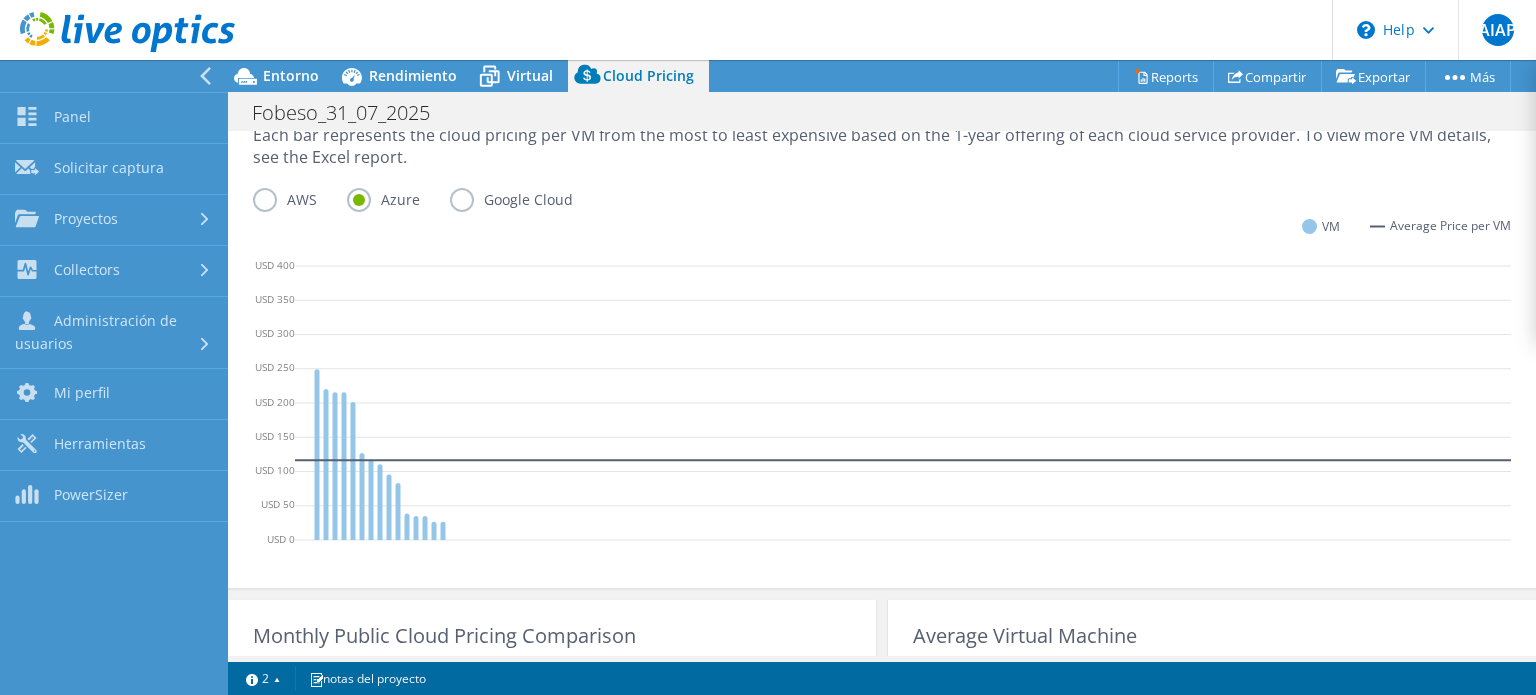 scroll, scrollTop: 1154, scrollLeft: 0, axis: vertical 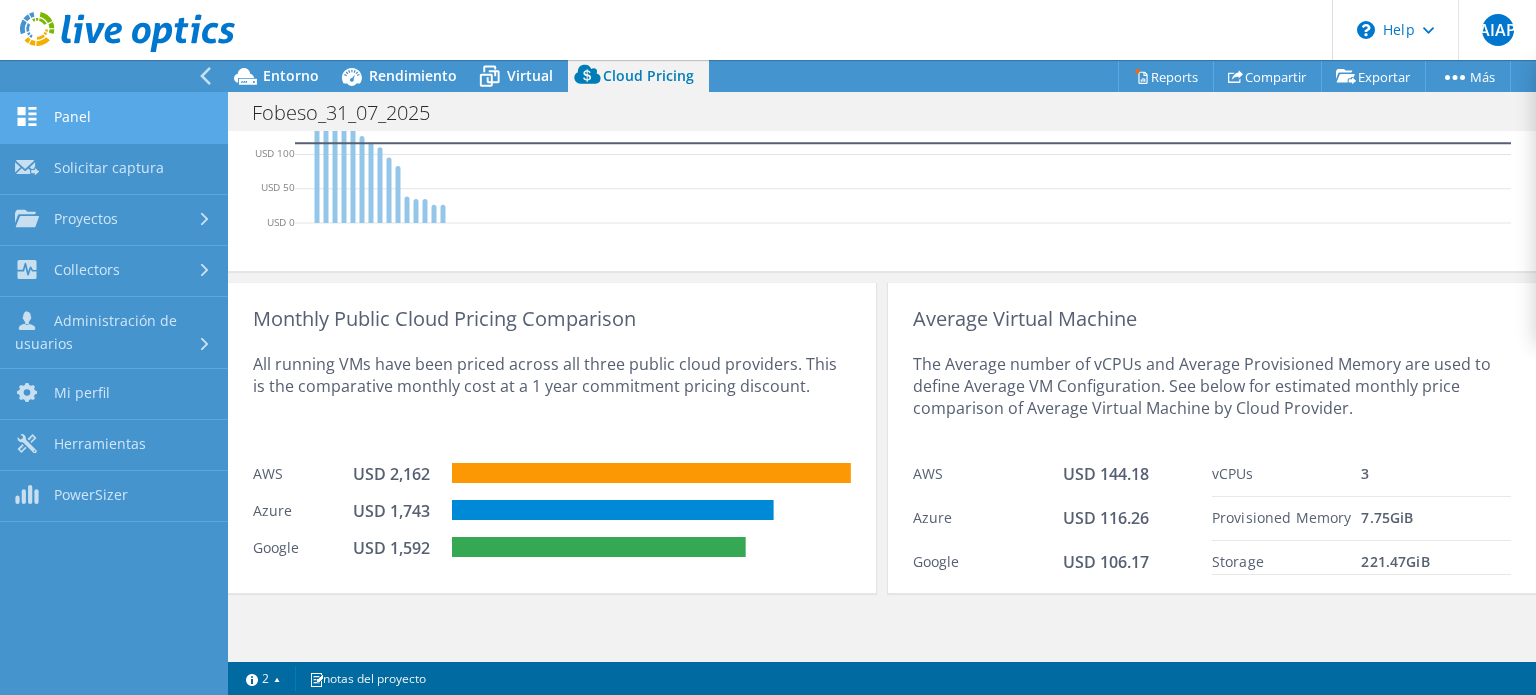 click on "Panel" at bounding box center [114, 118] 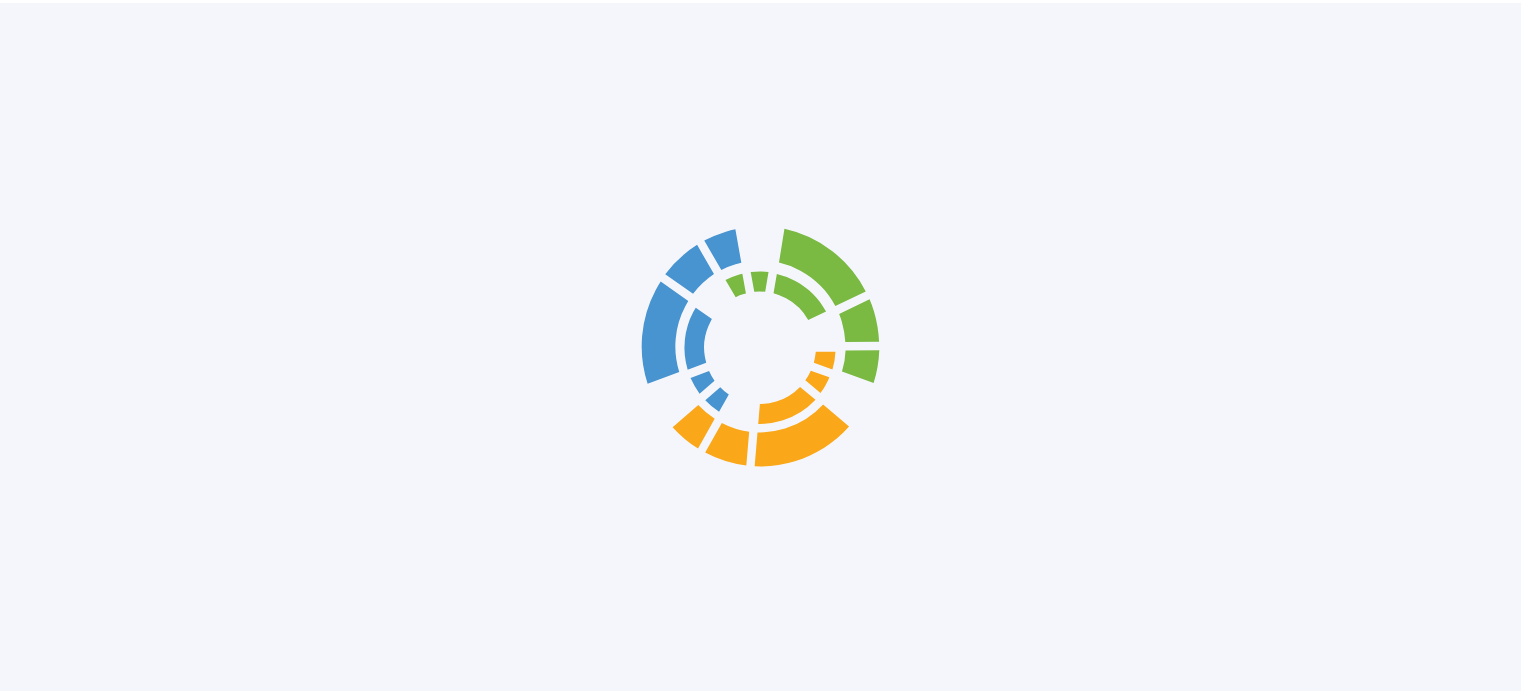 scroll, scrollTop: 0, scrollLeft: 0, axis: both 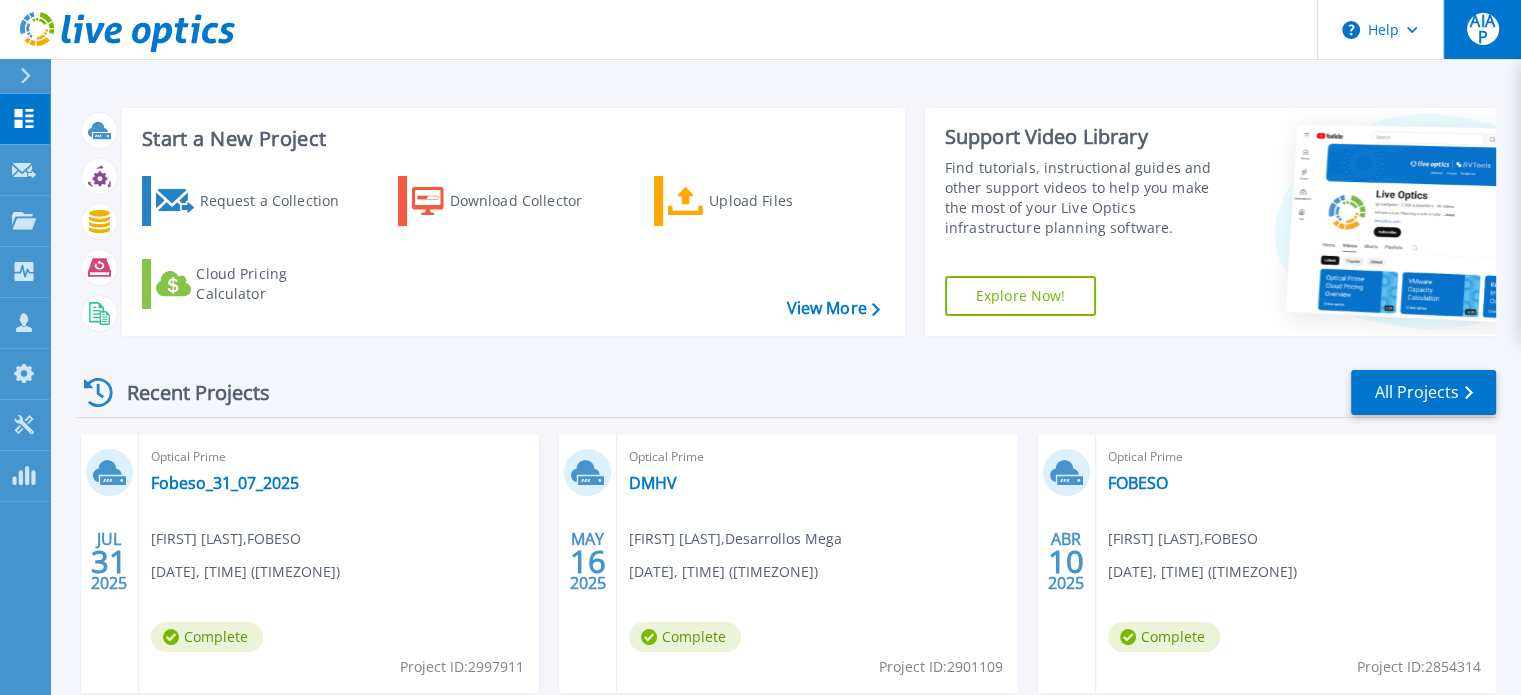 click on "AIAP" at bounding box center (1483, 29) 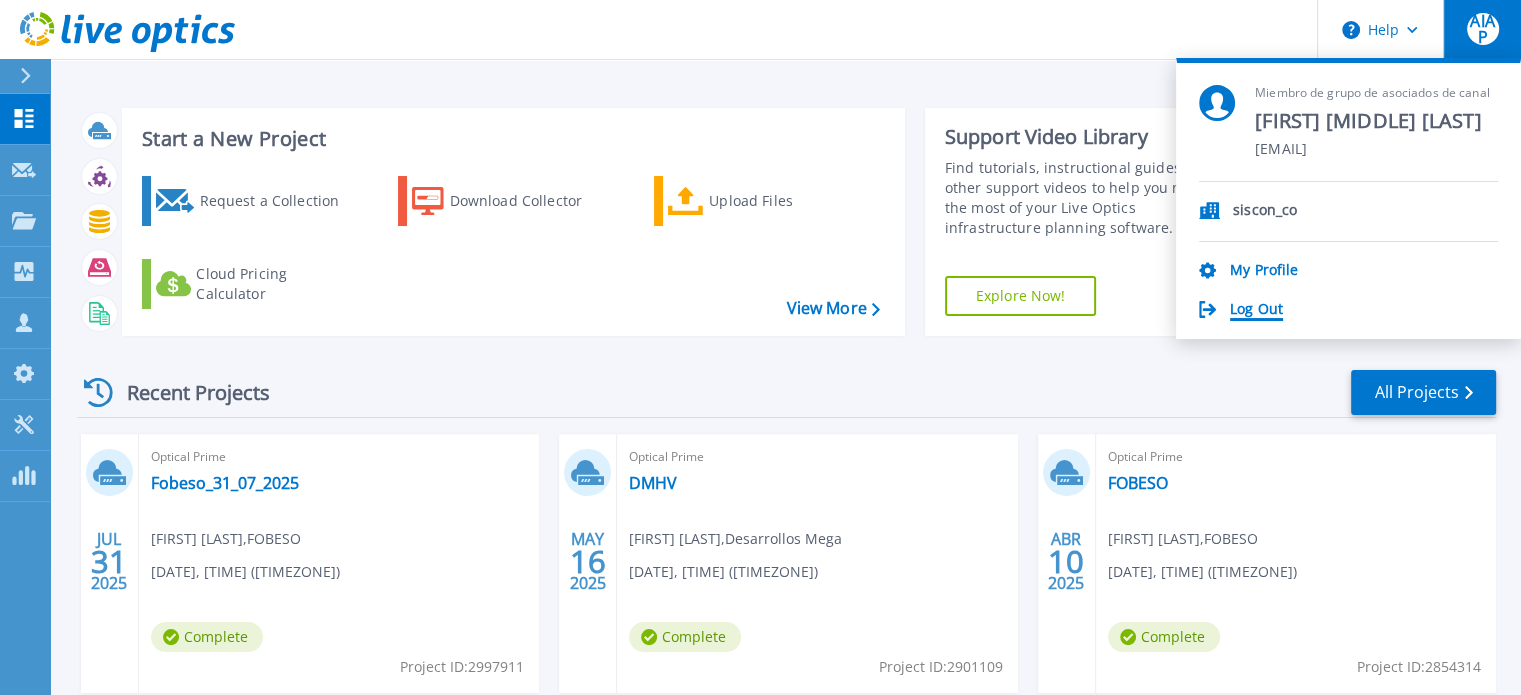 click on "Log Out" at bounding box center (1256, 310) 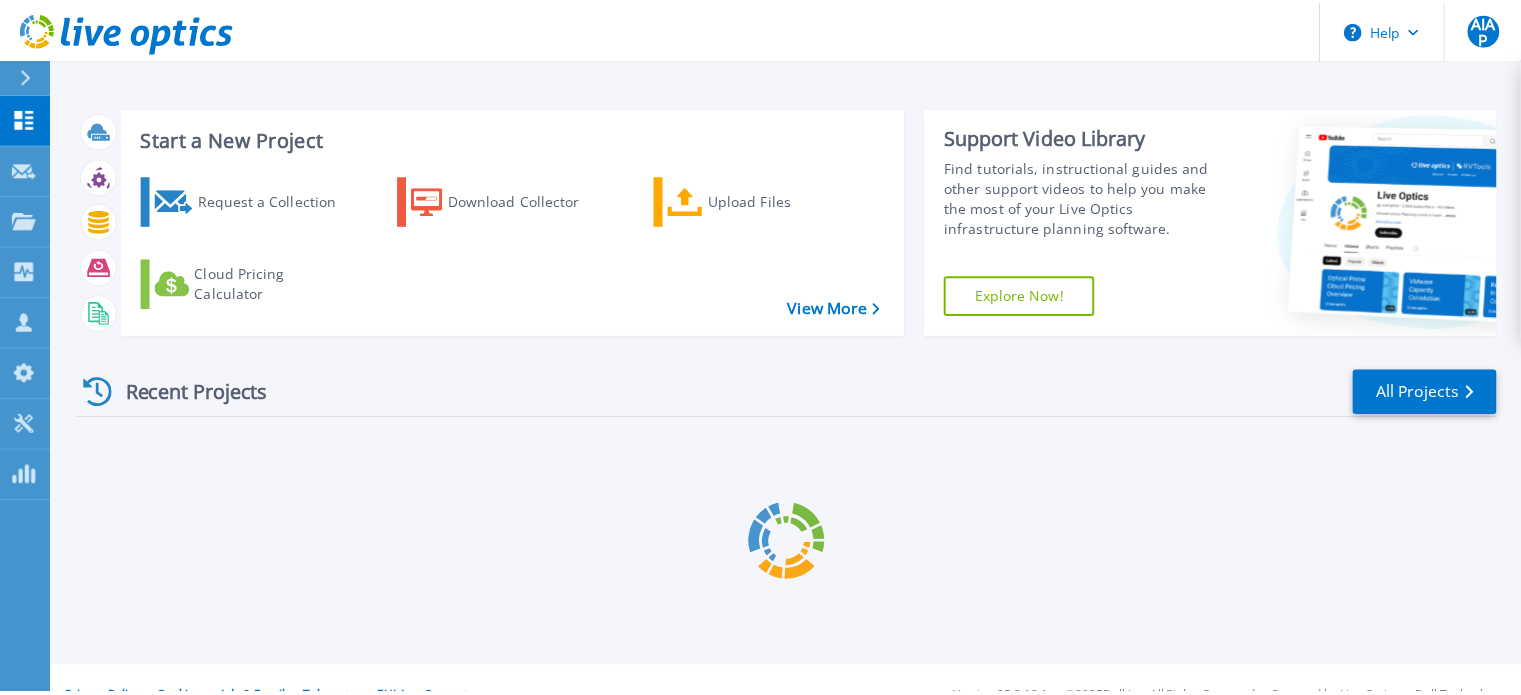 scroll, scrollTop: 0, scrollLeft: 0, axis: both 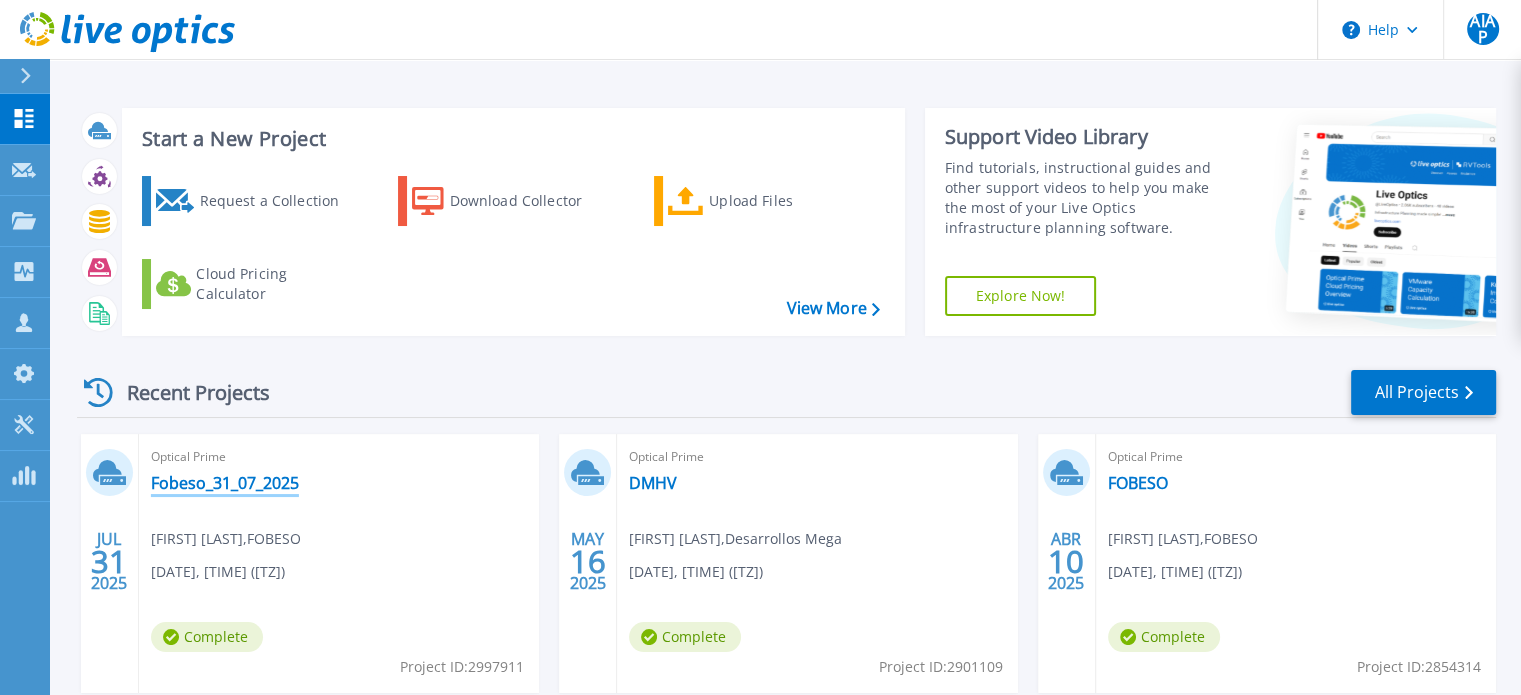 click on "Fobeso_31_07_2025" at bounding box center [225, 483] 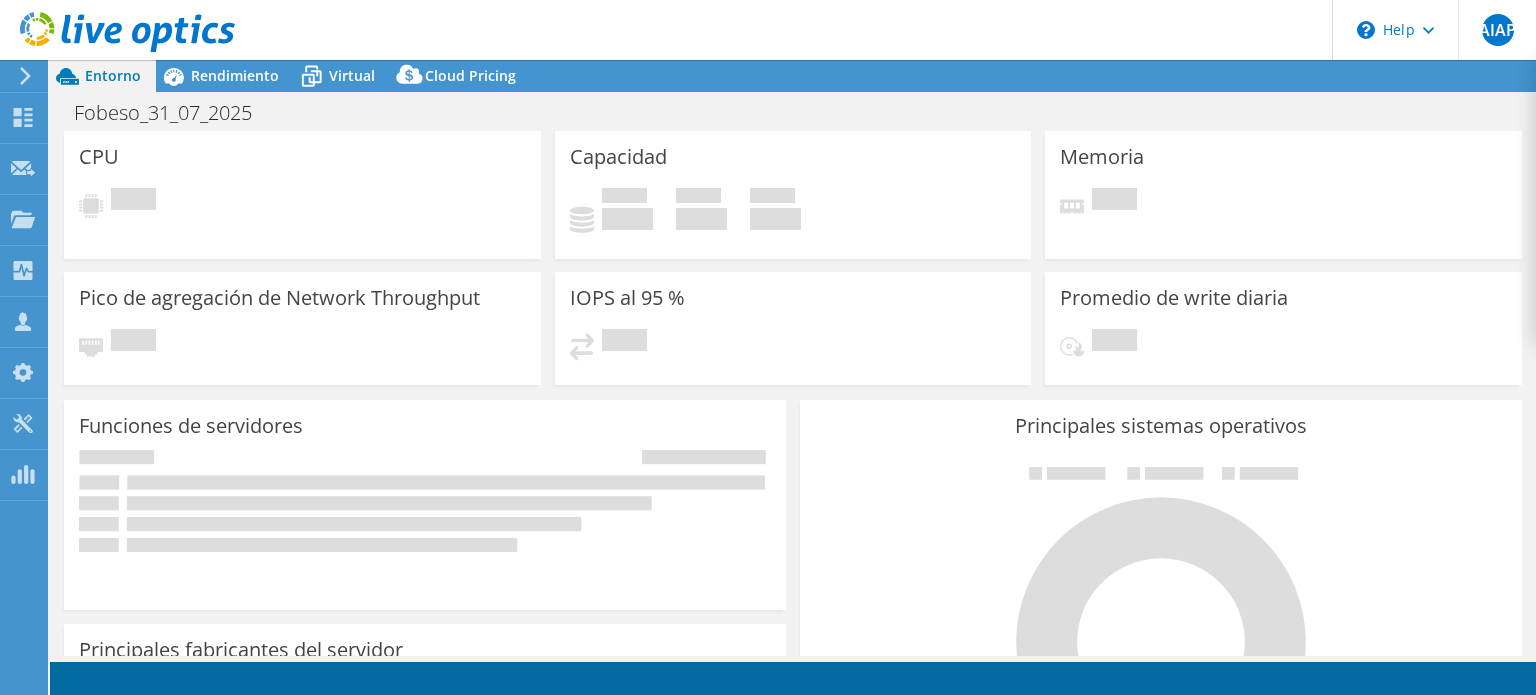 scroll, scrollTop: 0, scrollLeft: 0, axis: both 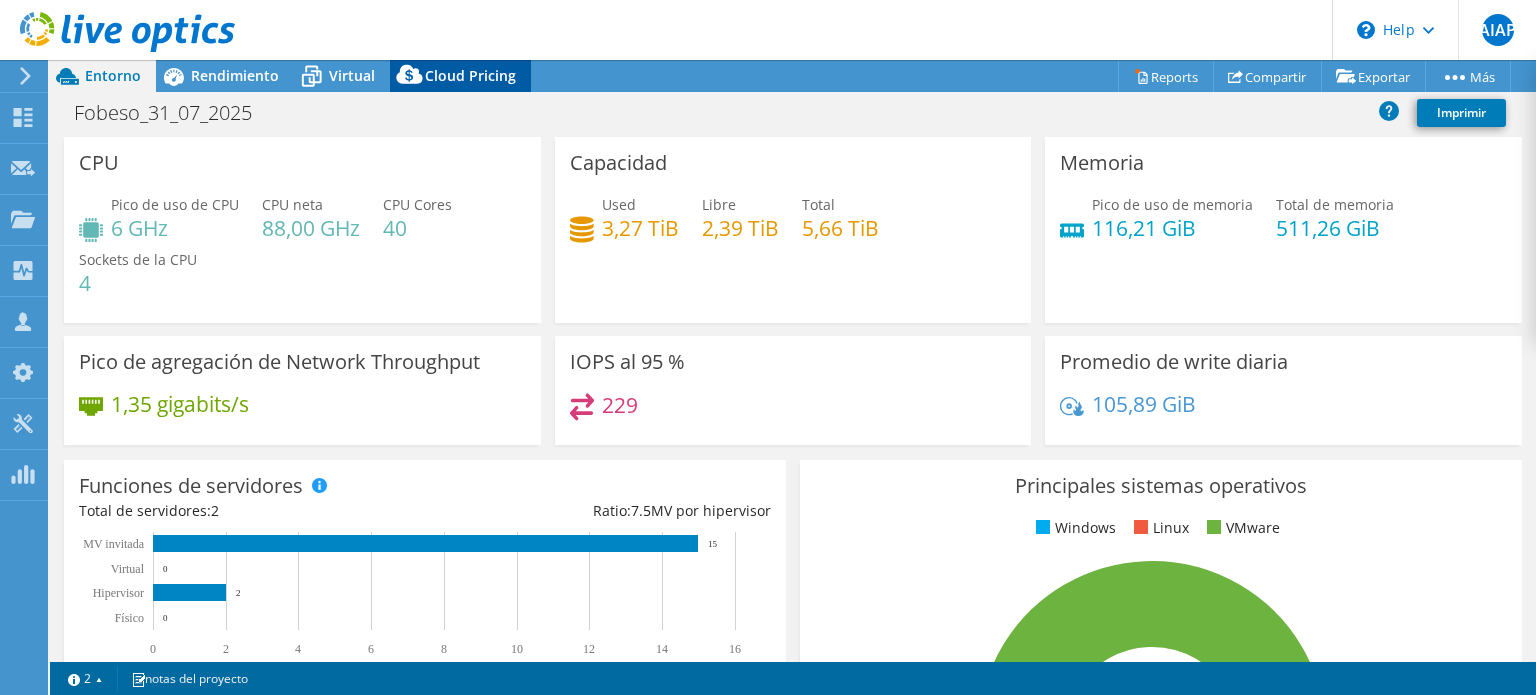 click on "Cloud Pricing" at bounding box center [470, 75] 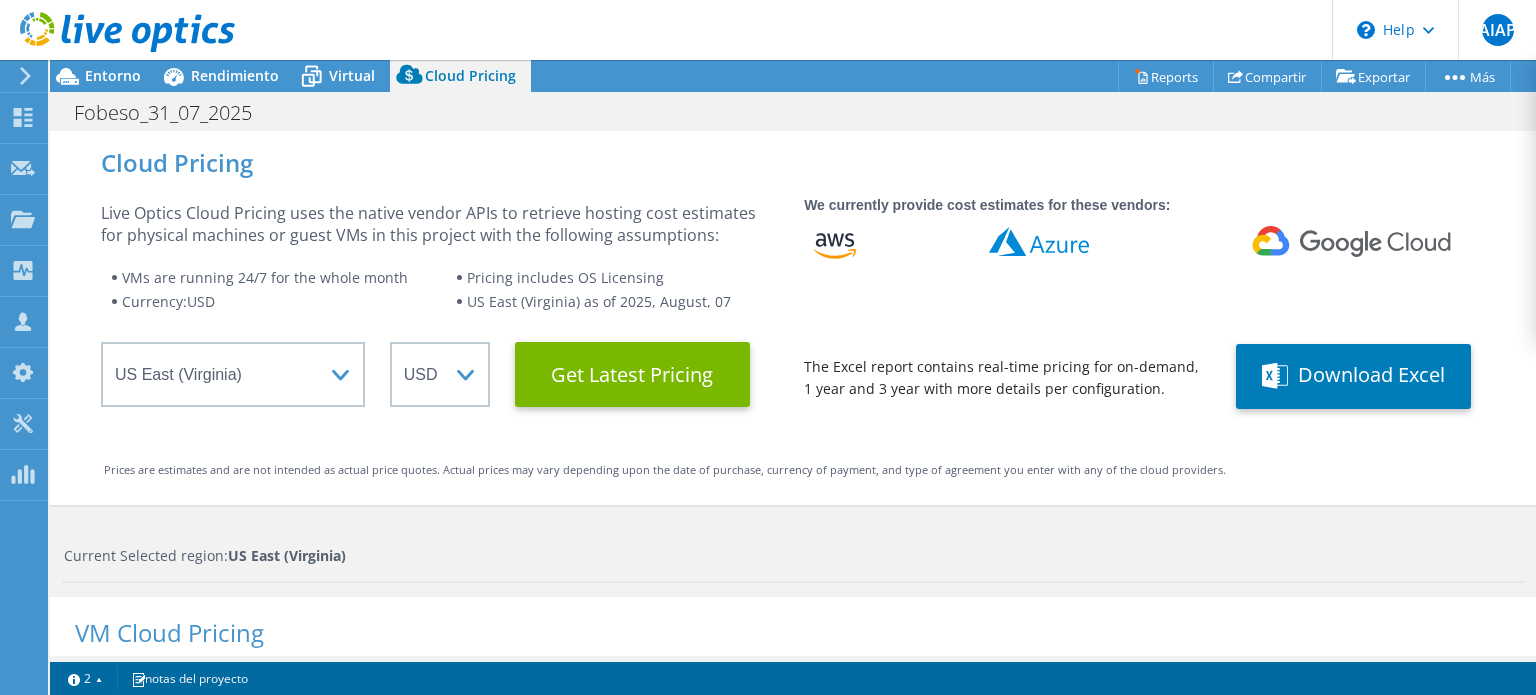 scroll, scrollTop: 304, scrollLeft: 0, axis: vertical 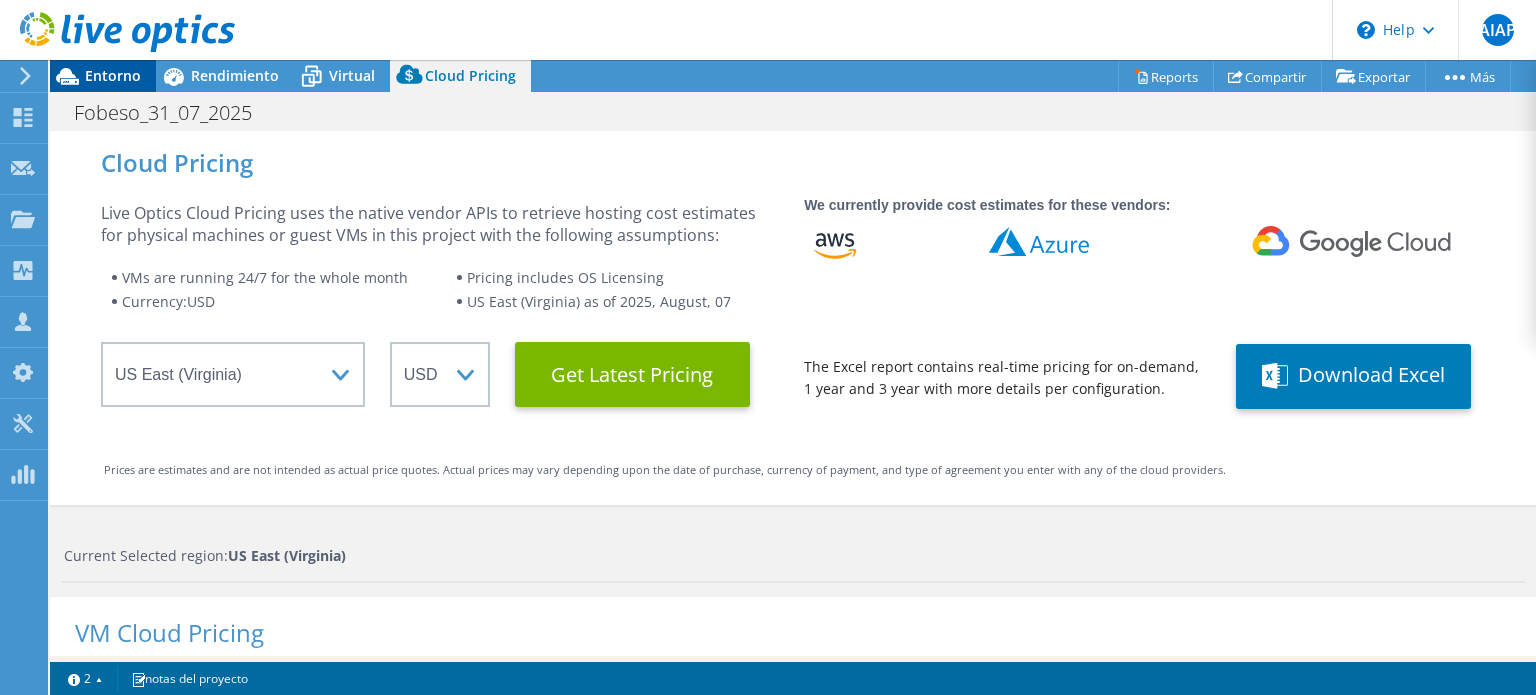 click on "Entorno" at bounding box center [113, 75] 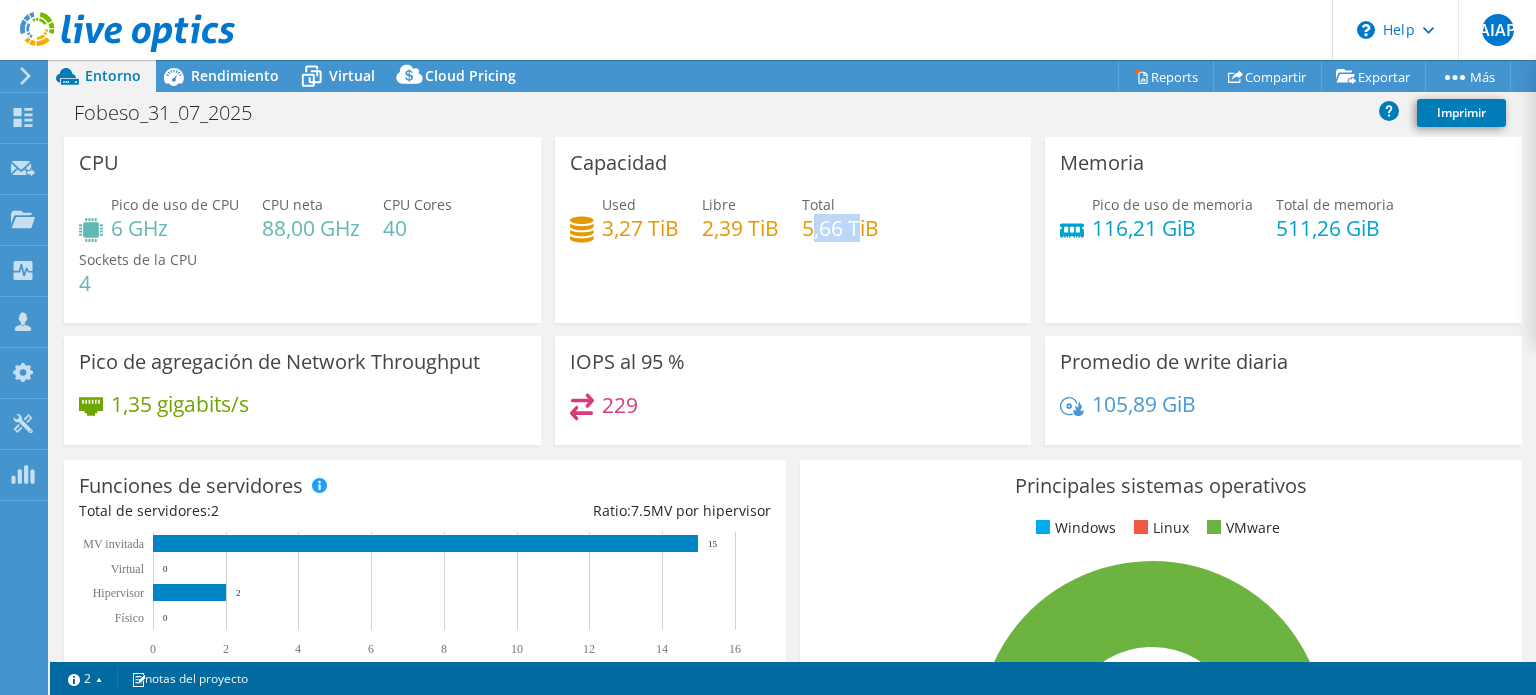 drag, startPoint x: 804, startPoint y: 222, endPoint x: 852, endPoint y: 224, distance: 48.04165 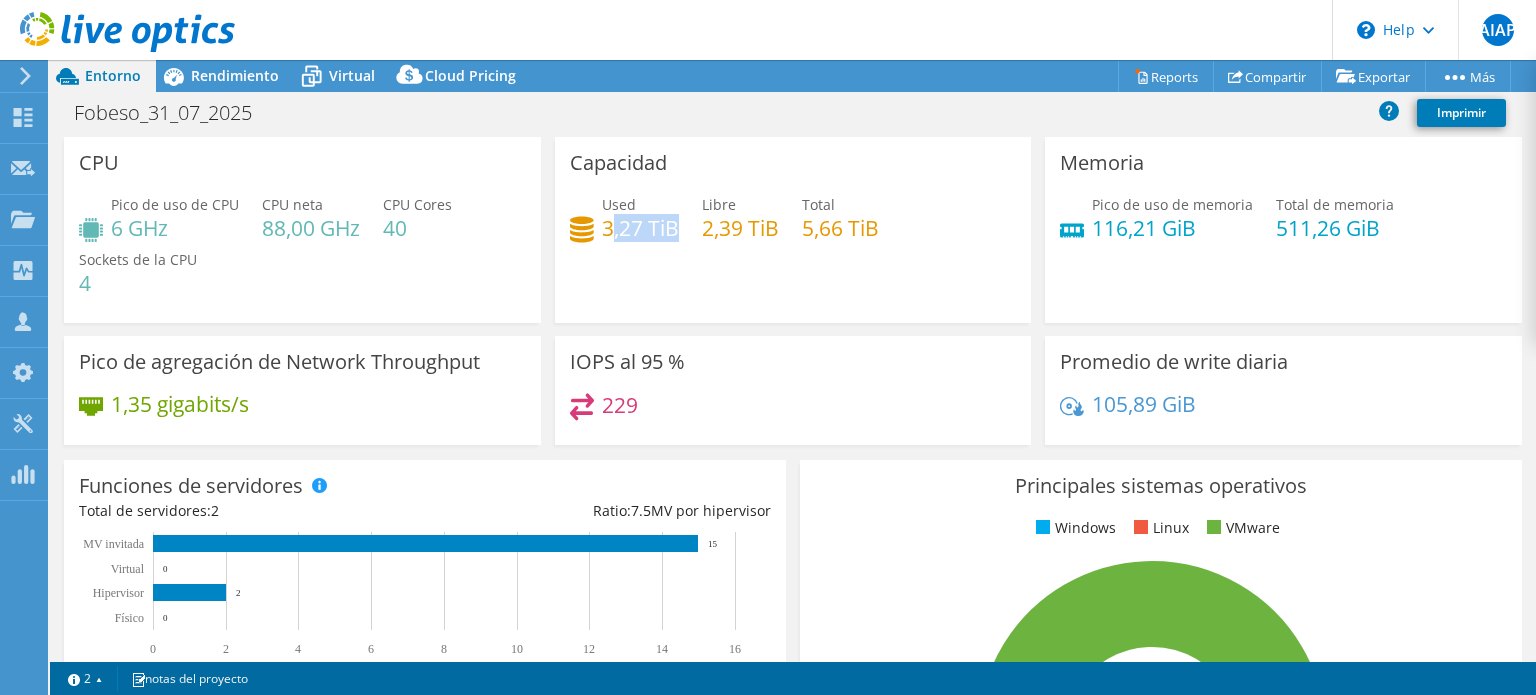 drag, startPoint x: 670, startPoint y: 219, endPoint x: 603, endPoint y: 221, distance: 67.02985 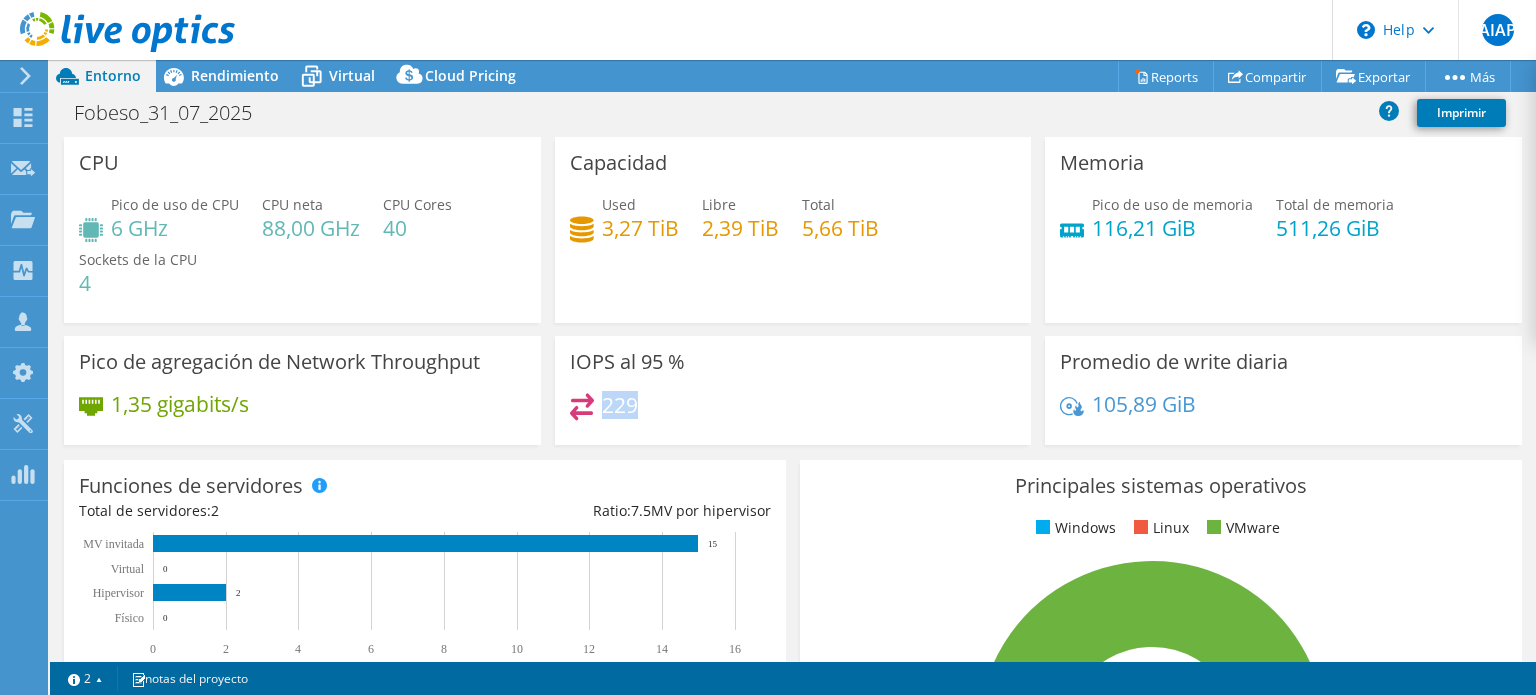 drag, startPoint x: 596, startPoint y: 406, endPoint x: 644, endPoint y: 414, distance: 48.6621 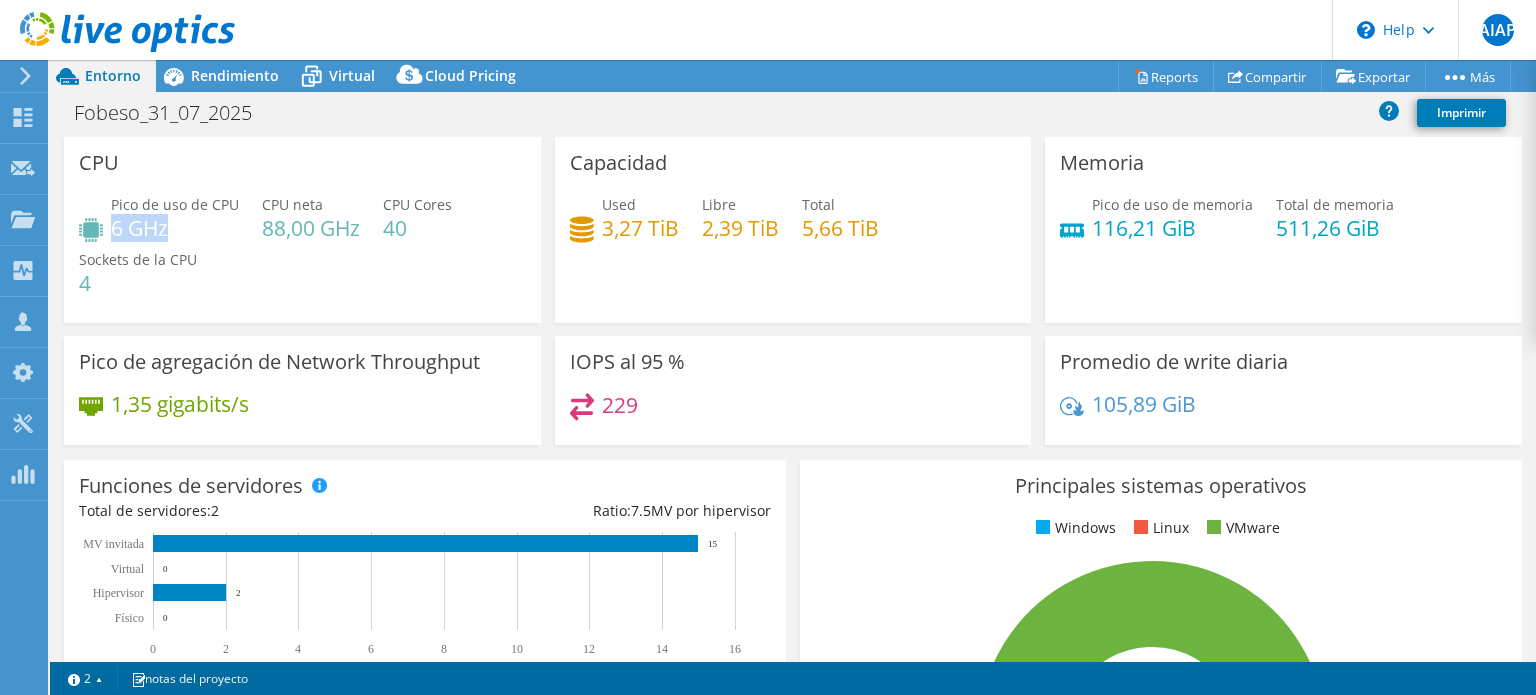 drag, startPoint x: 165, startPoint y: 229, endPoint x: 109, endPoint y: 223, distance: 56.32051 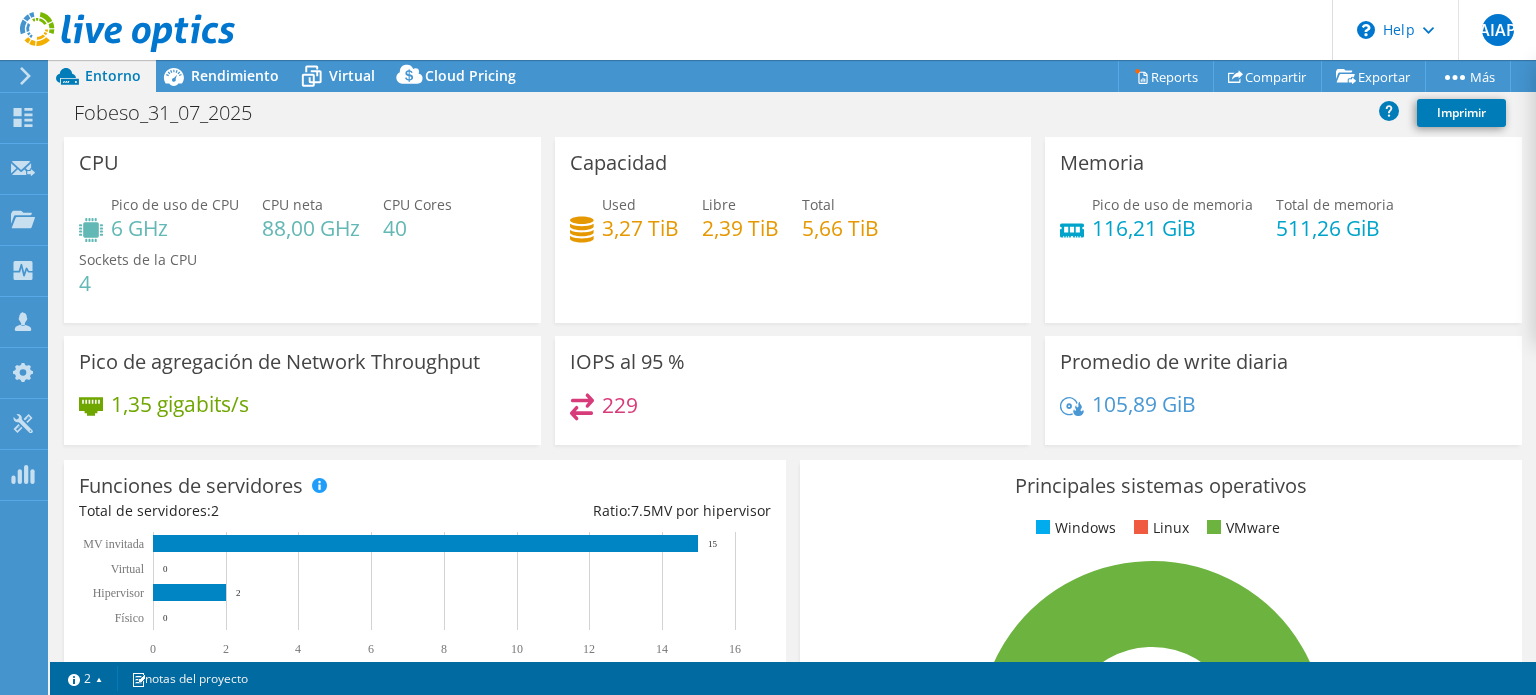 click on "88,00 GHz" at bounding box center (311, 228) 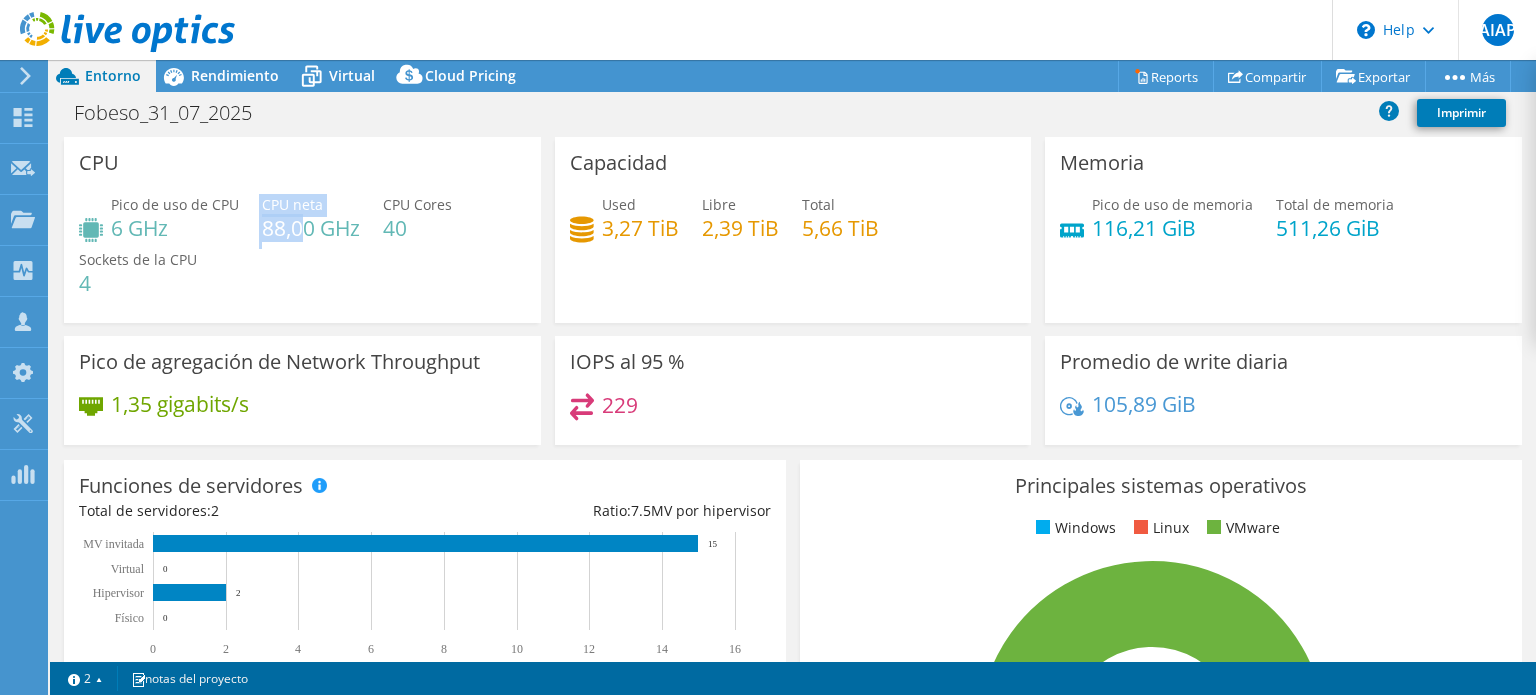 drag, startPoint x: 256, startPoint y: 232, endPoint x: 301, endPoint y: 232, distance: 45 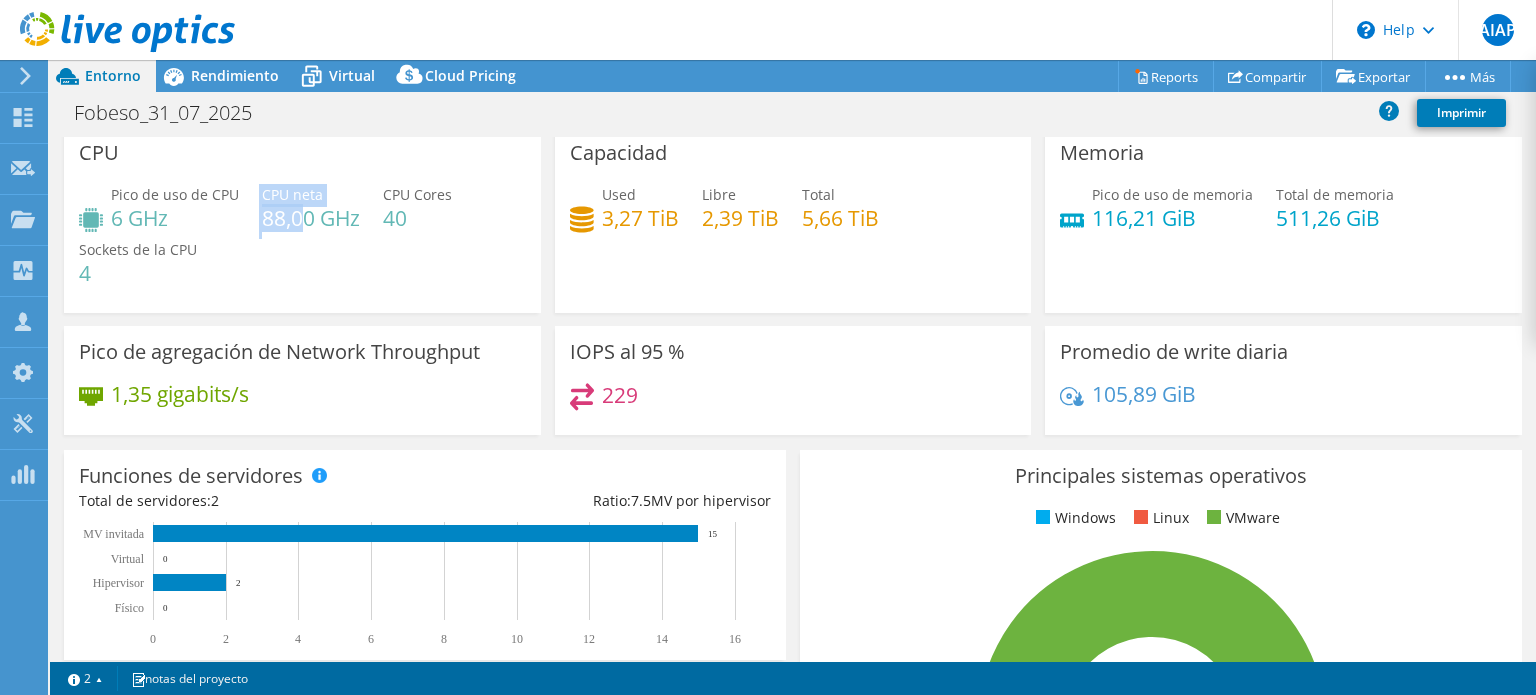 scroll, scrollTop: 0, scrollLeft: 0, axis: both 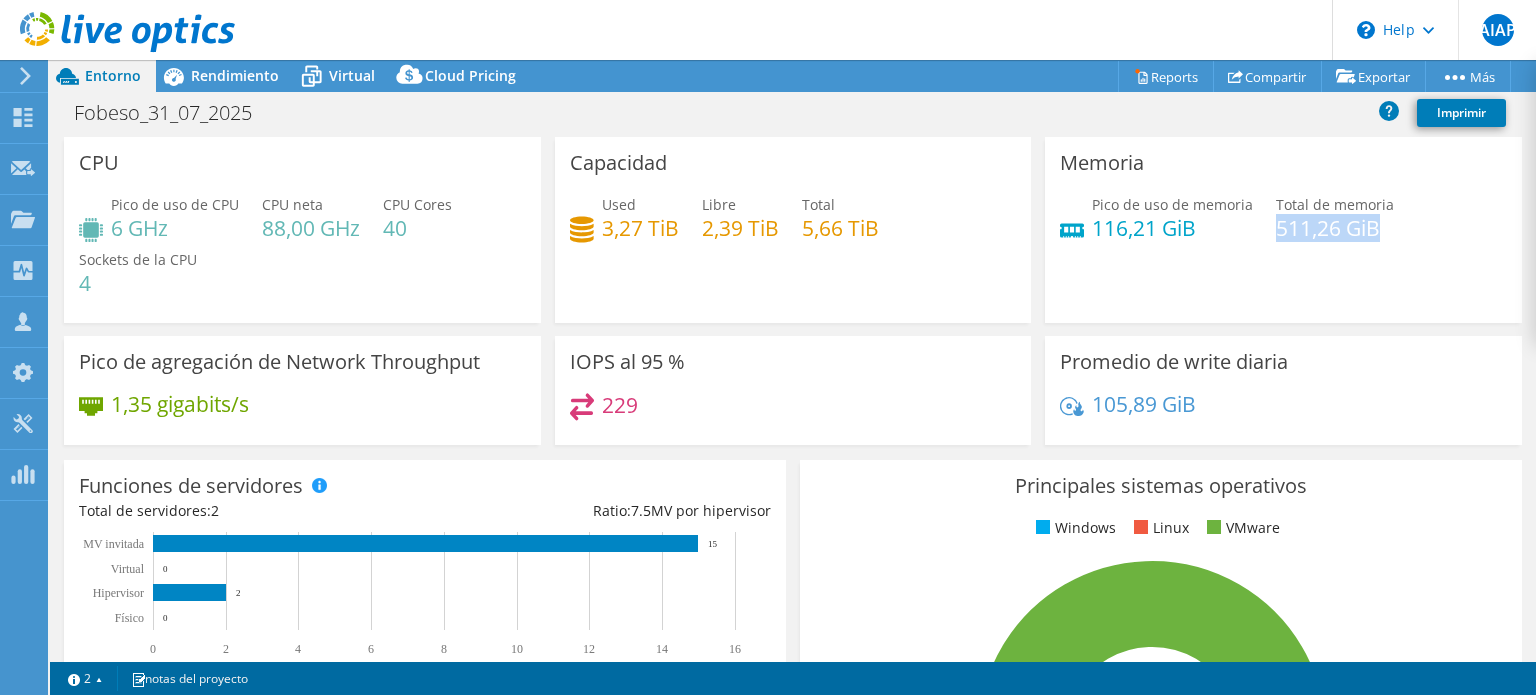 drag, startPoint x: 1262, startPoint y: 231, endPoint x: 1349, endPoint y: 247, distance: 88.45903 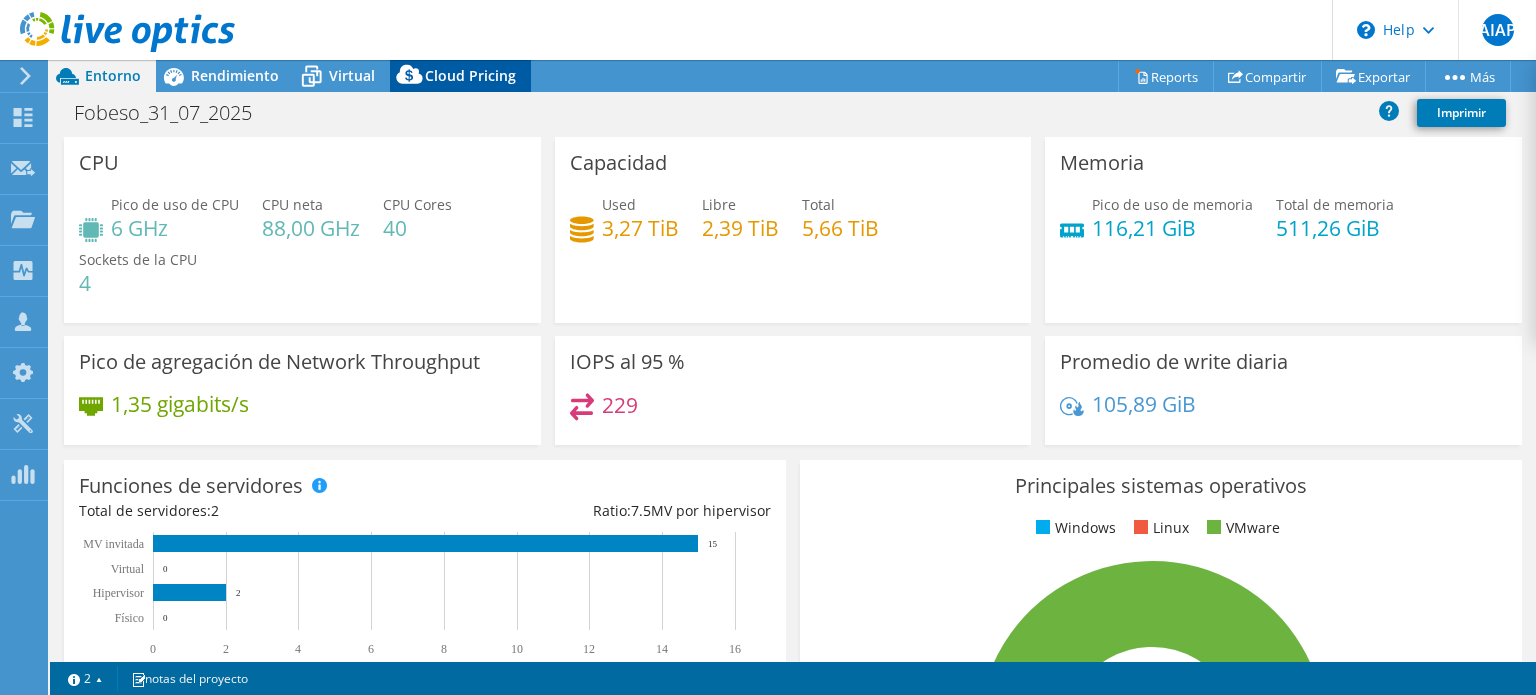 click on "Cloud Pricing" at bounding box center [470, 75] 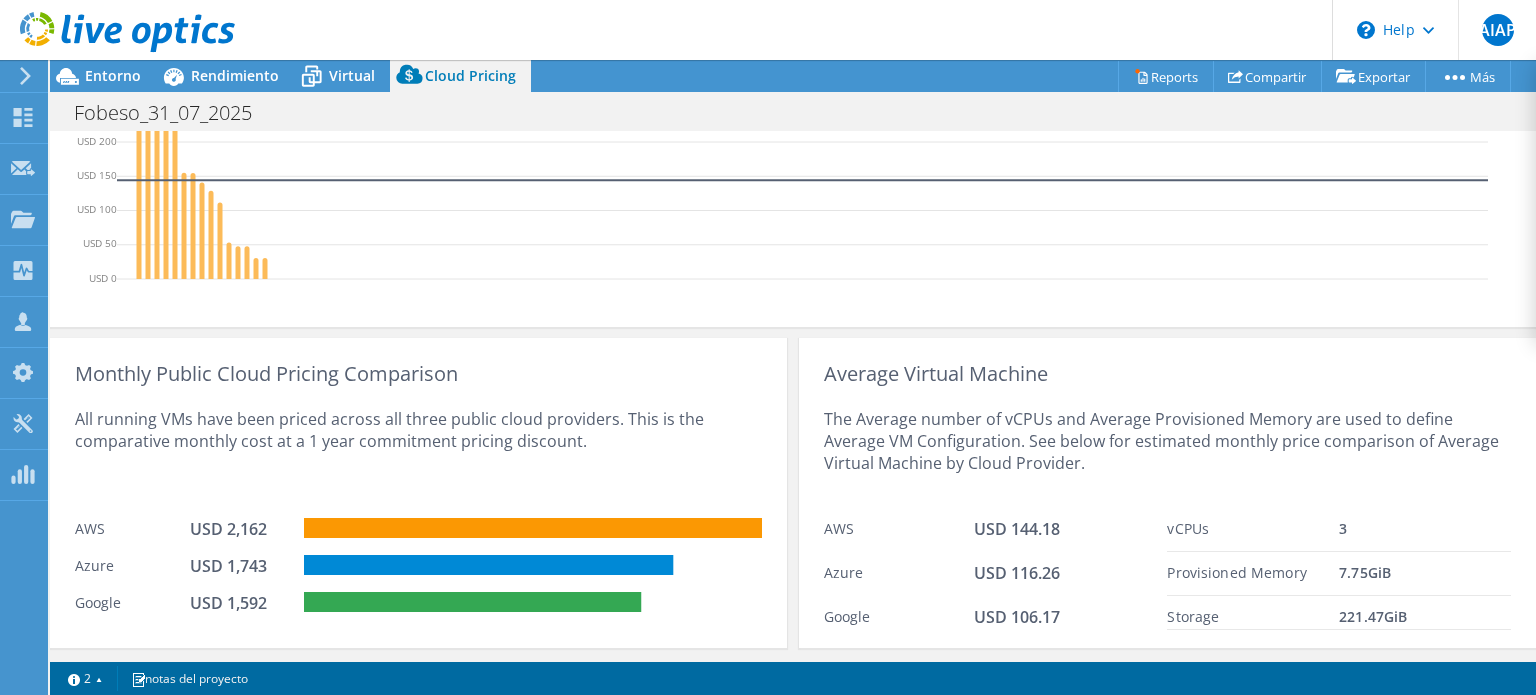 scroll, scrollTop: 837, scrollLeft: 0, axis: vertical 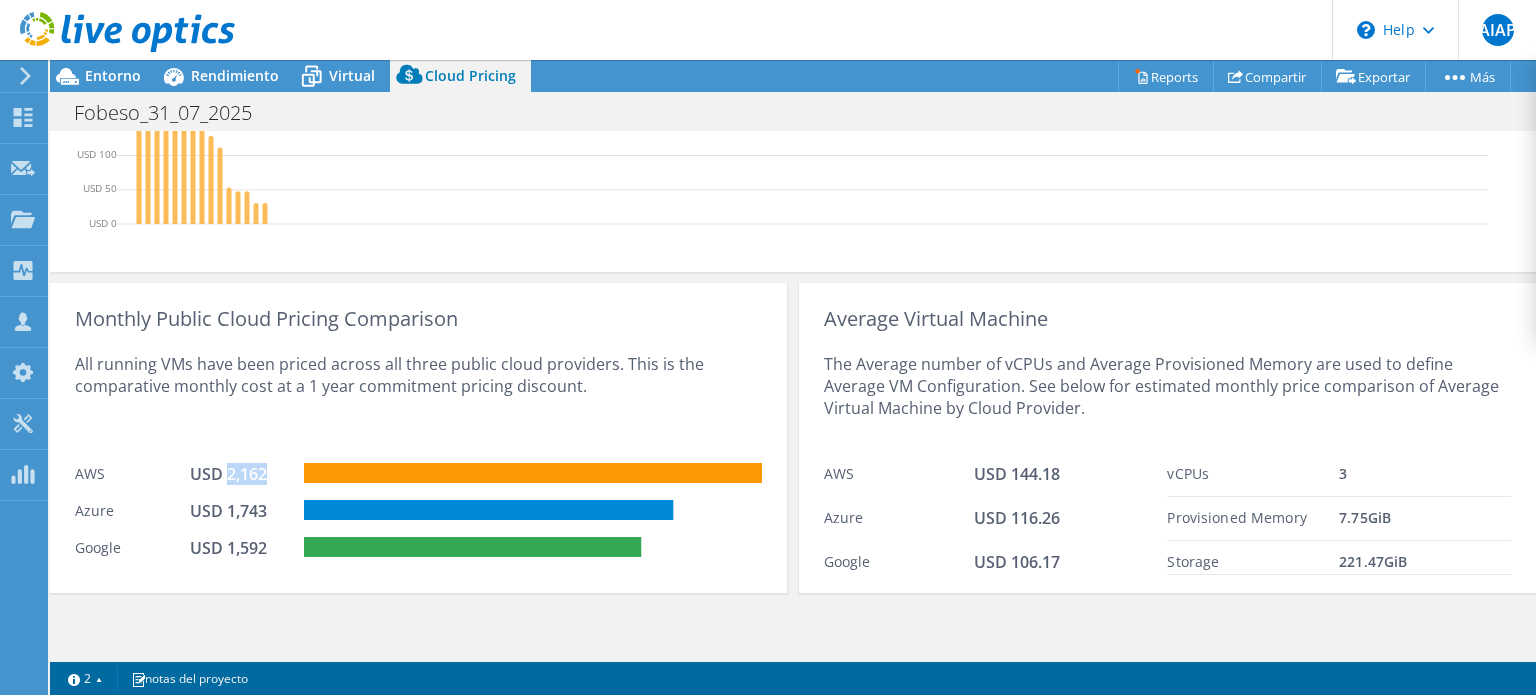 drag, startPoint x: 224, startPoint y: 473, endPoint x: 281, endPoint y: 477, distance: 57.14018 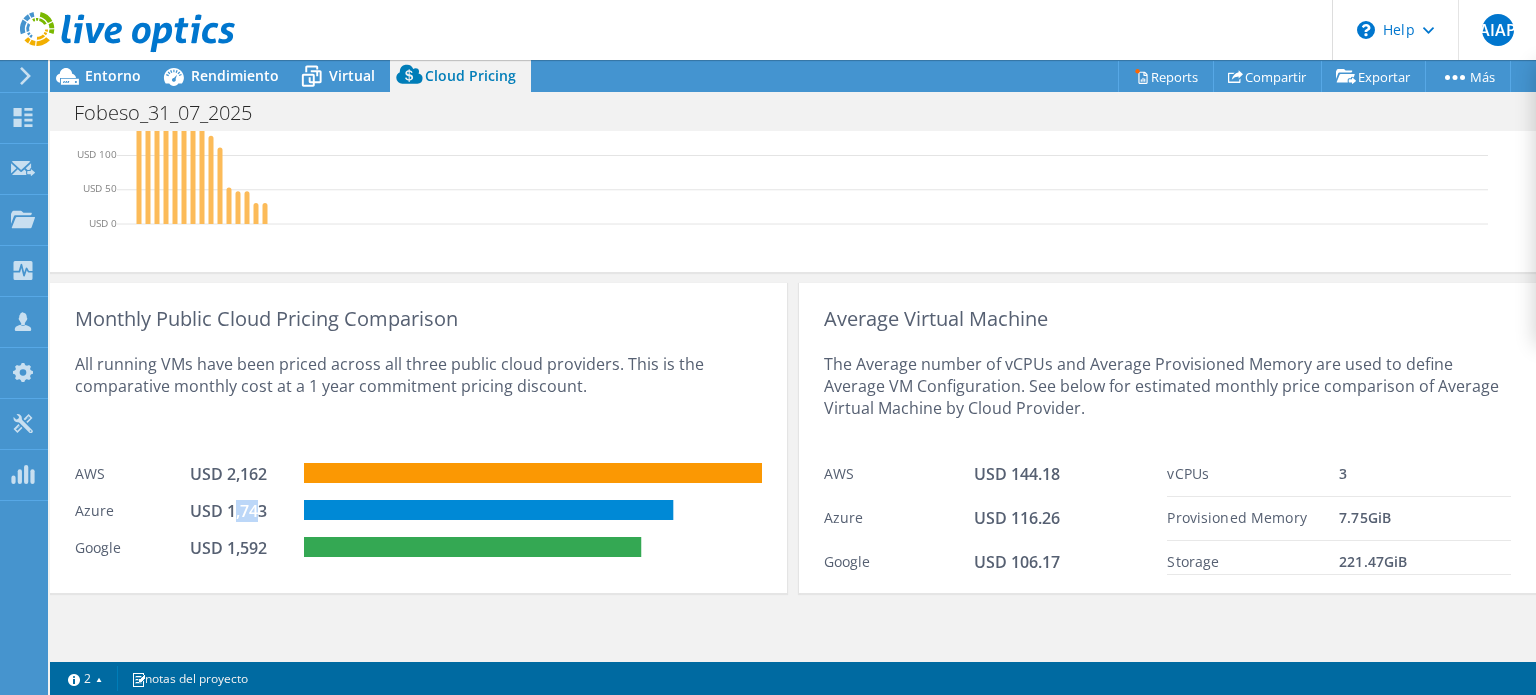 drag, startPoint x: 229, startPoint y: 506, endPoint x: 255, endPoint y: 508, distance: 26.076809 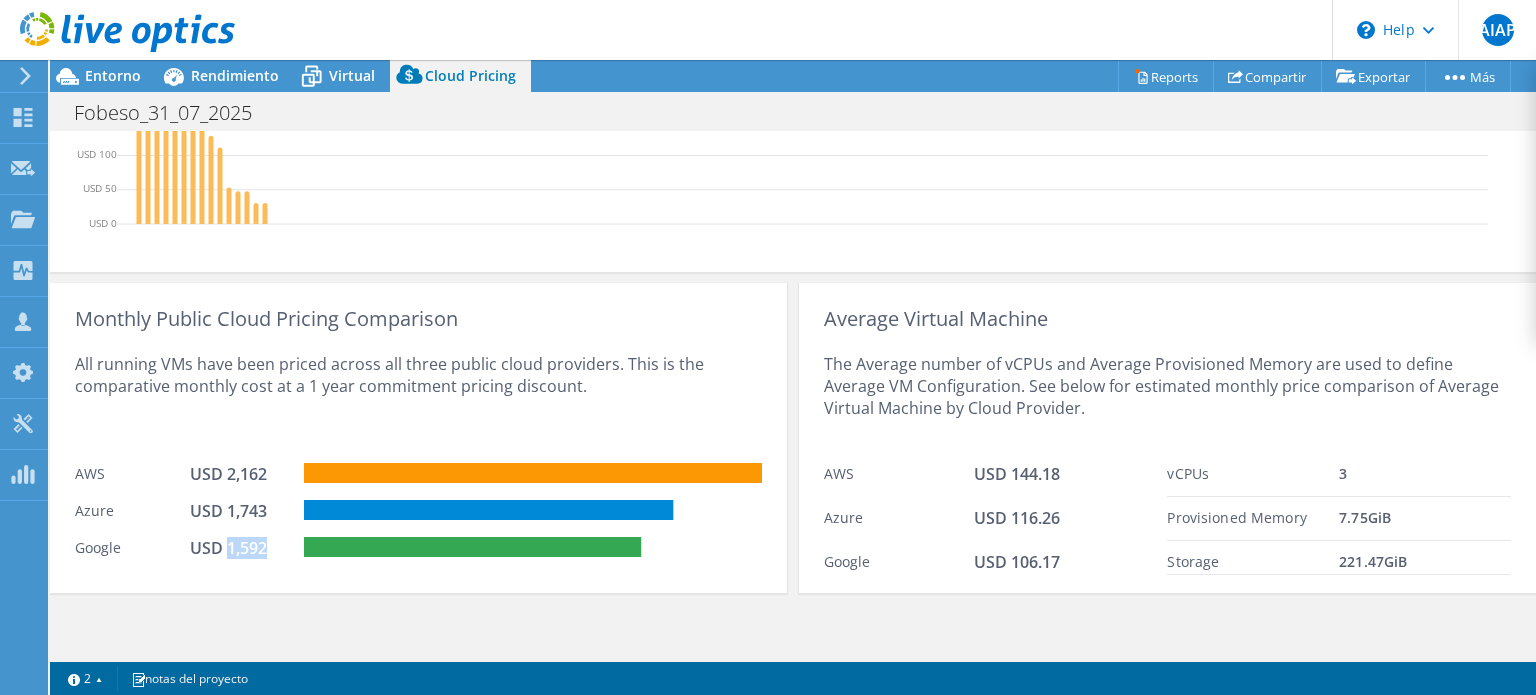 drag, startPoint x: 224, startPoint y: 556, endPoint x: 265, endPoint y: 556, distance: 41 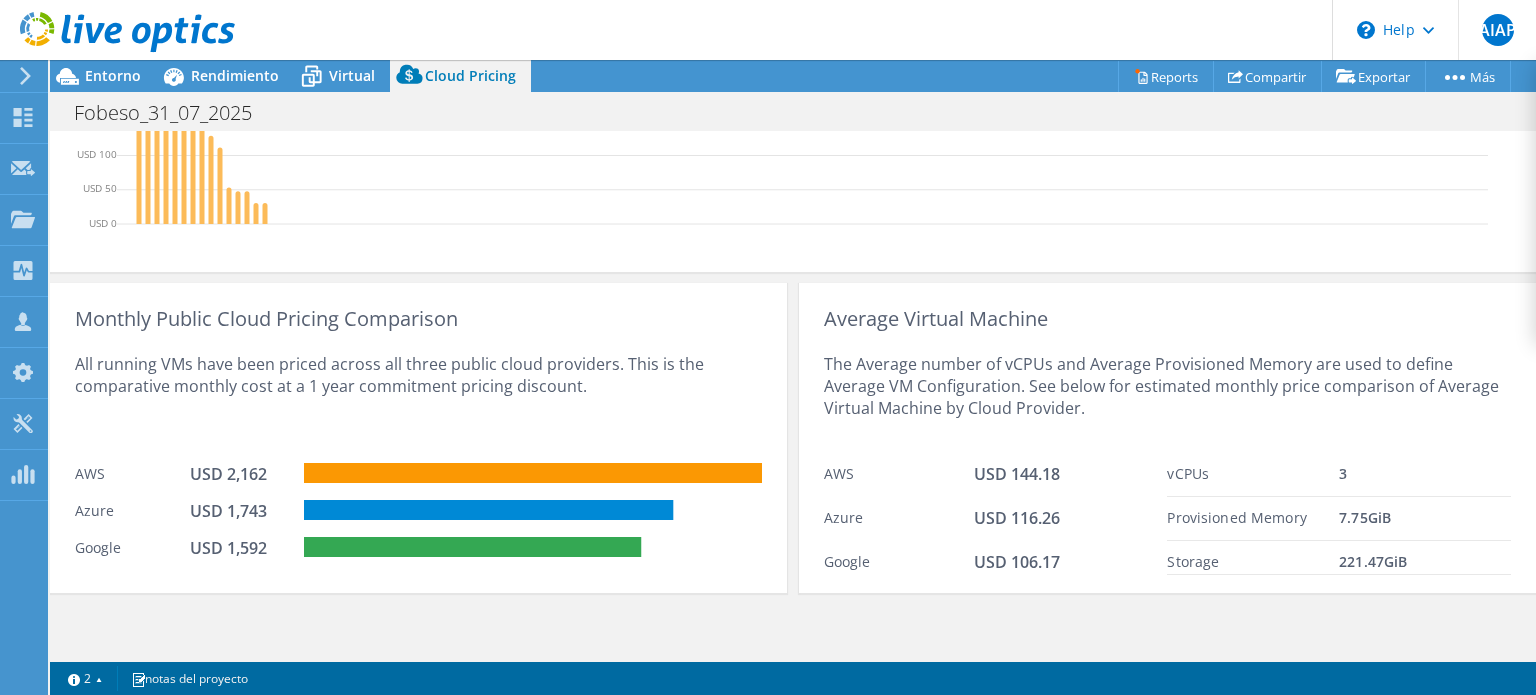 click on "USD 2,162" at bounding box center (240, 474) 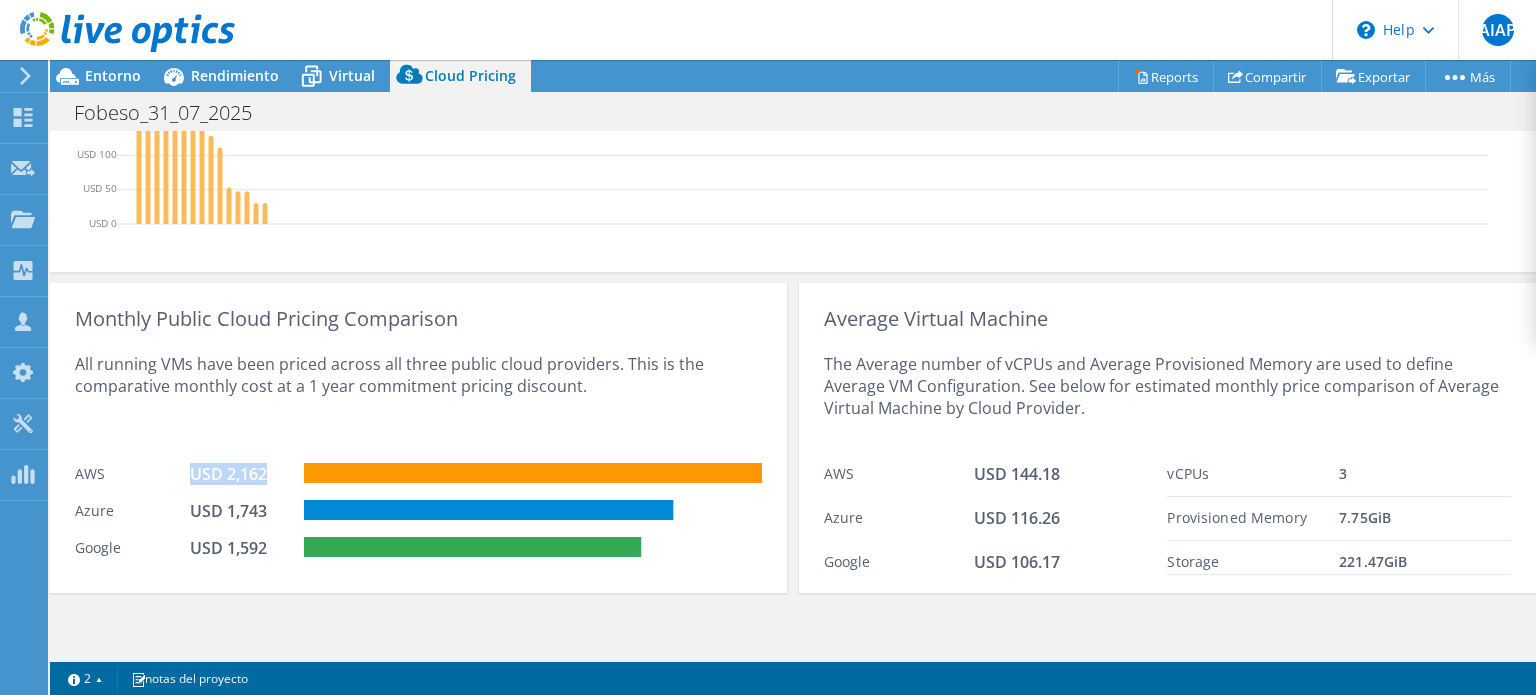 drag, startPoint x: 192, startPoint y: 476, endPoint x: 279, endPoint y: 472, distance: 87.0919 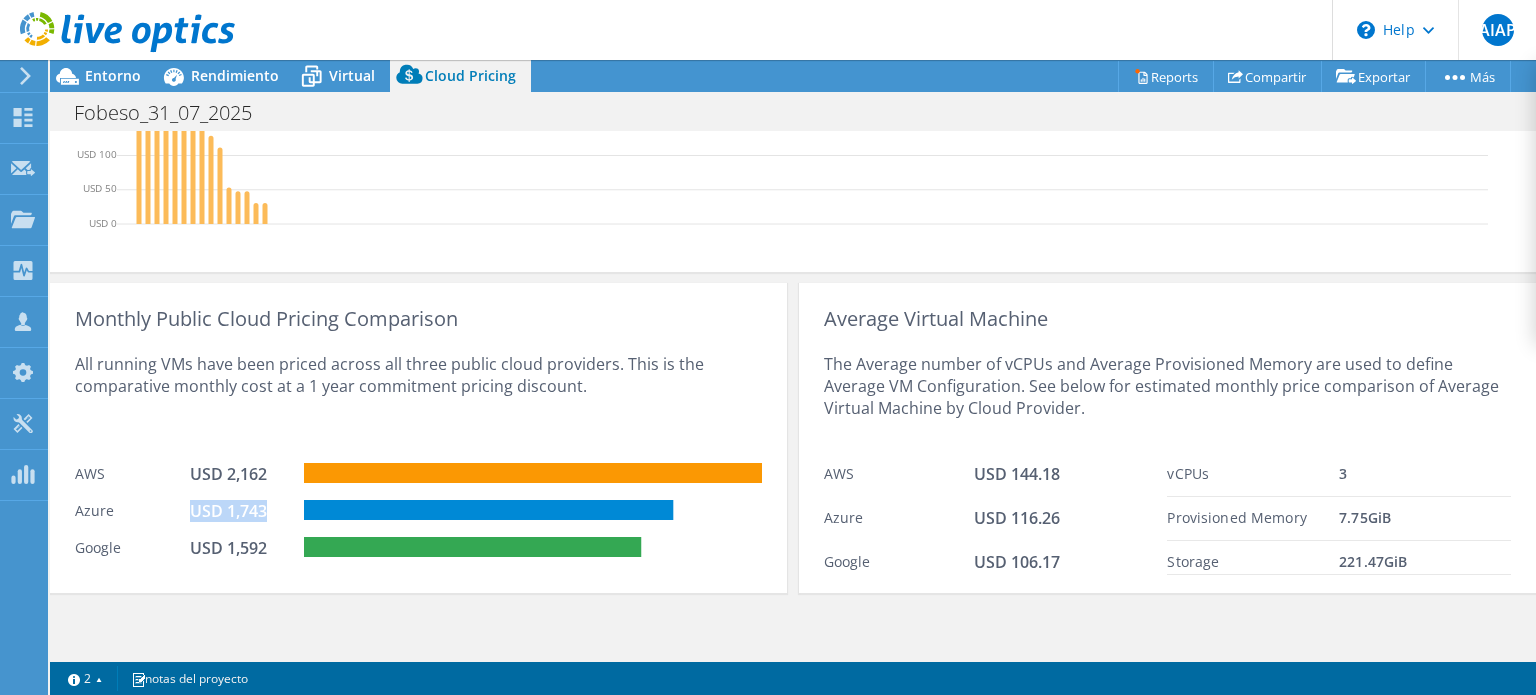 drag, startPoint x: 267, startPoint y: 511, endPoint x: 183, endPoint y: 515, distance: 84.095184 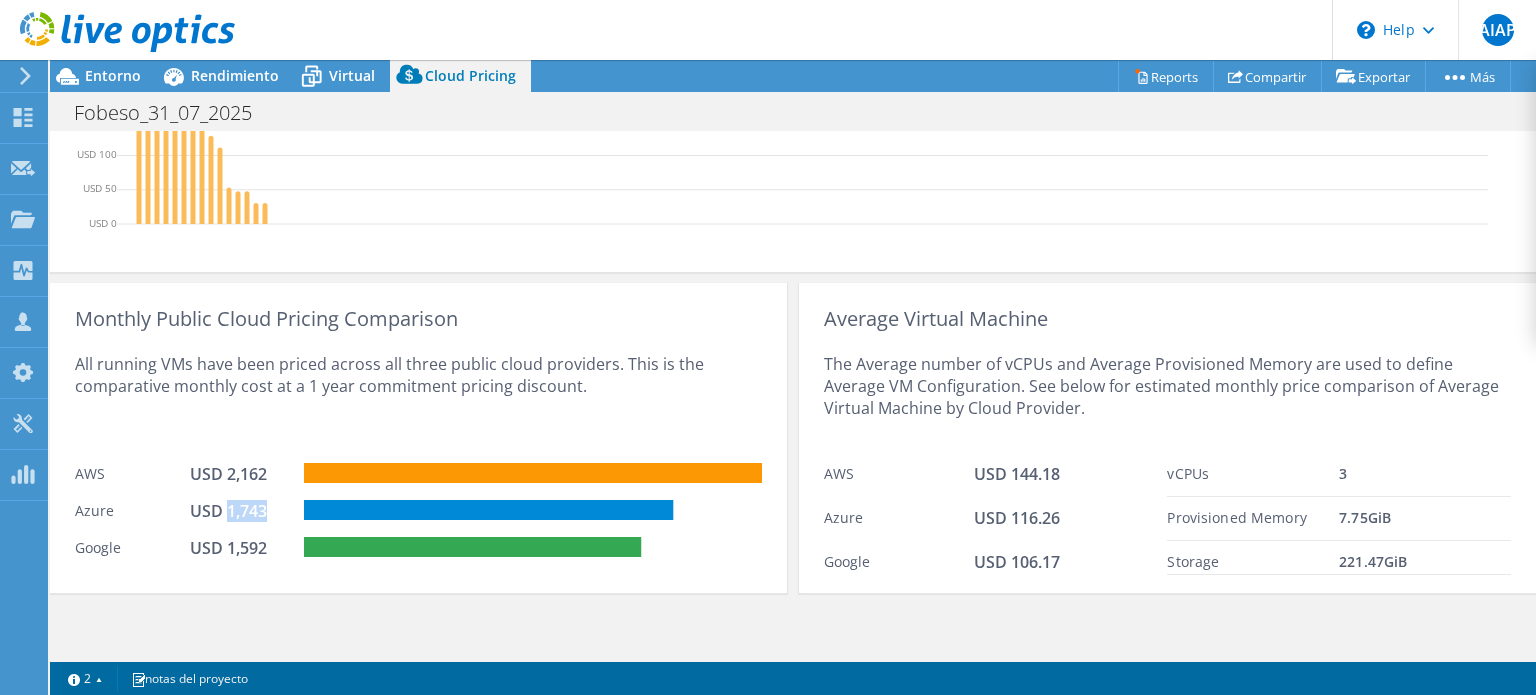 click on "USD 1,743" at bounding box center (240, 511) 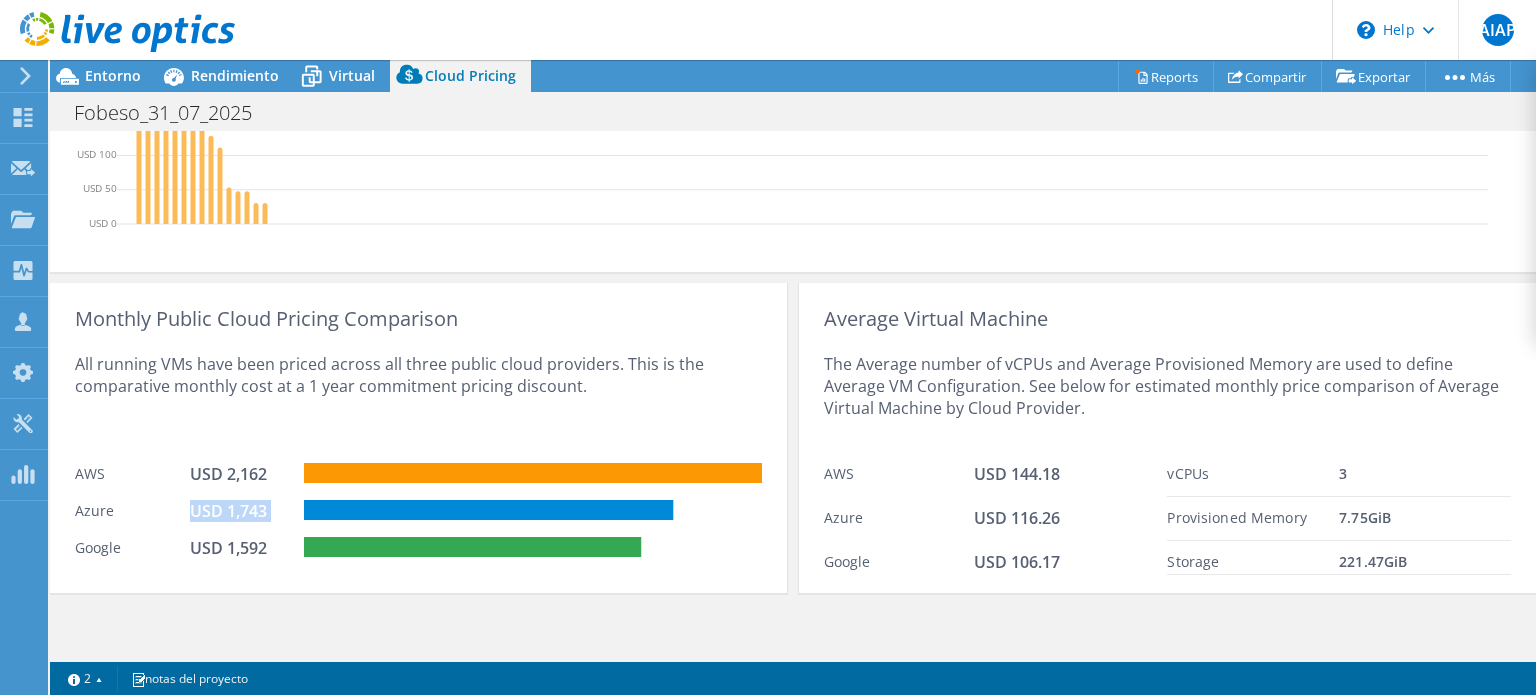 click on "USD 1,743" at bounding box center (240, 511) 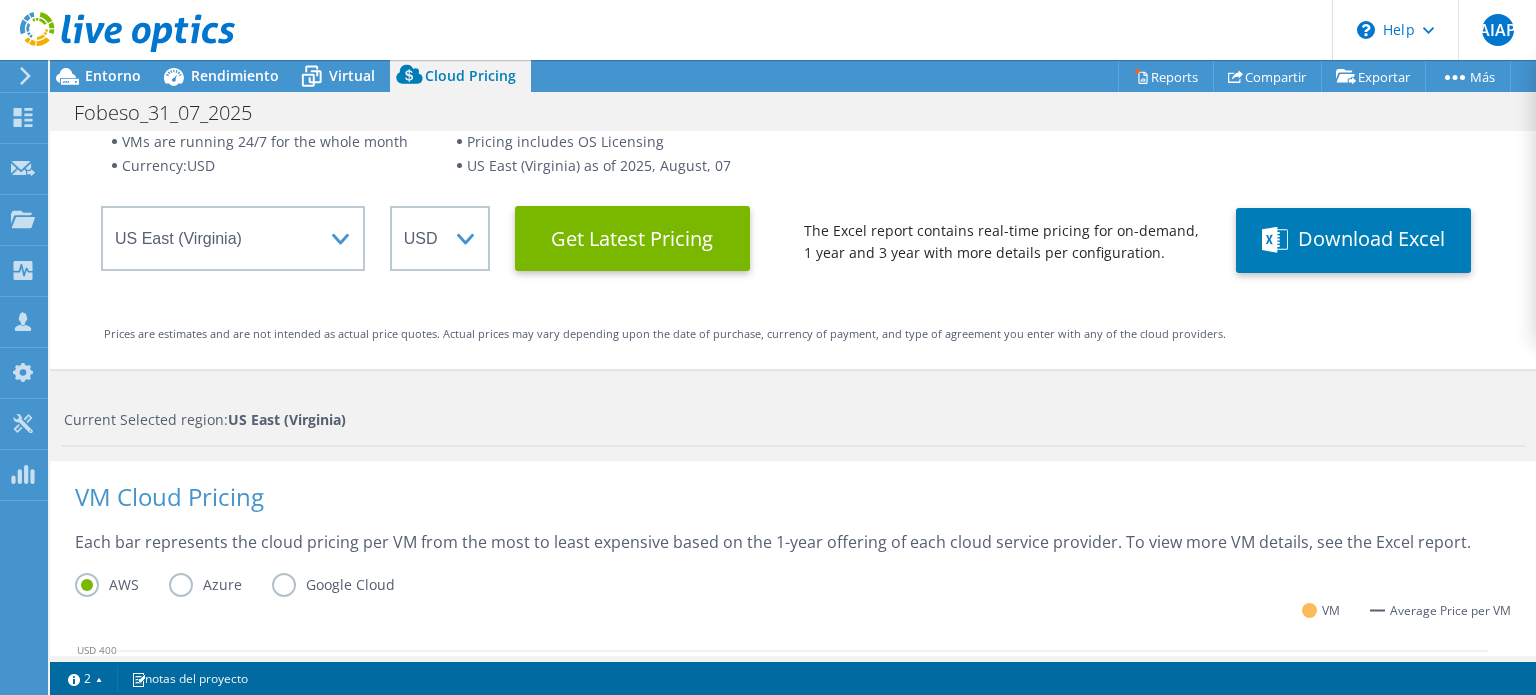 scroll, scrollTop: 0, scrollLeft: 0, axis: both 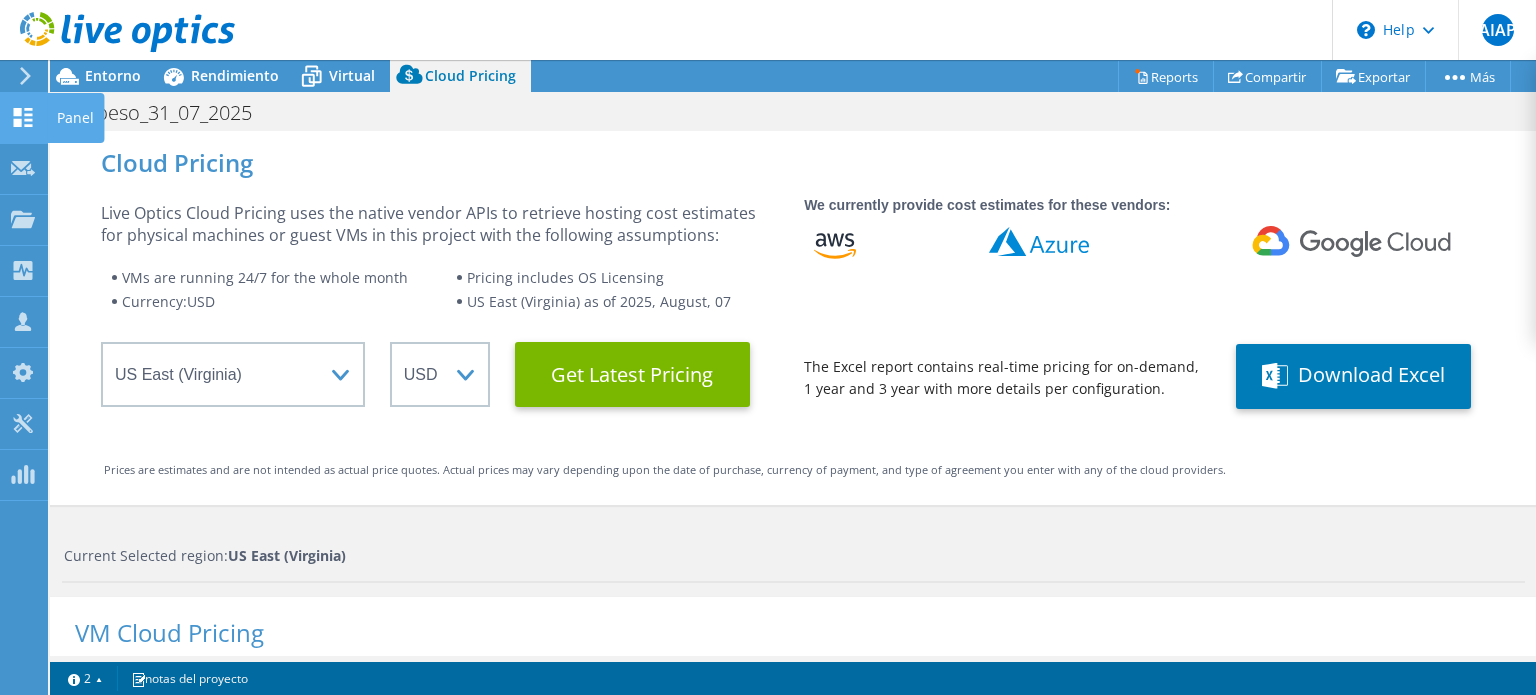 click 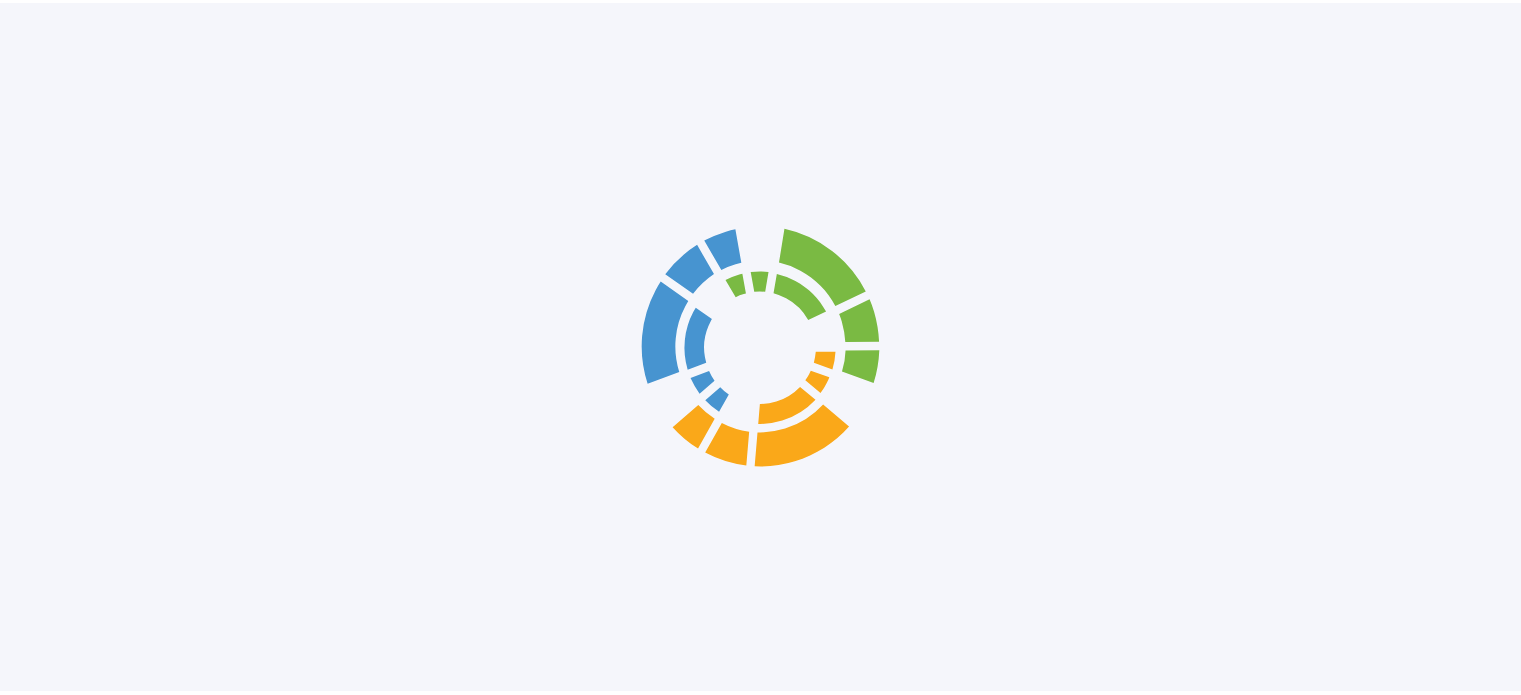 scroll, scrollTop: 0, scrollLeft: 0, axis: both 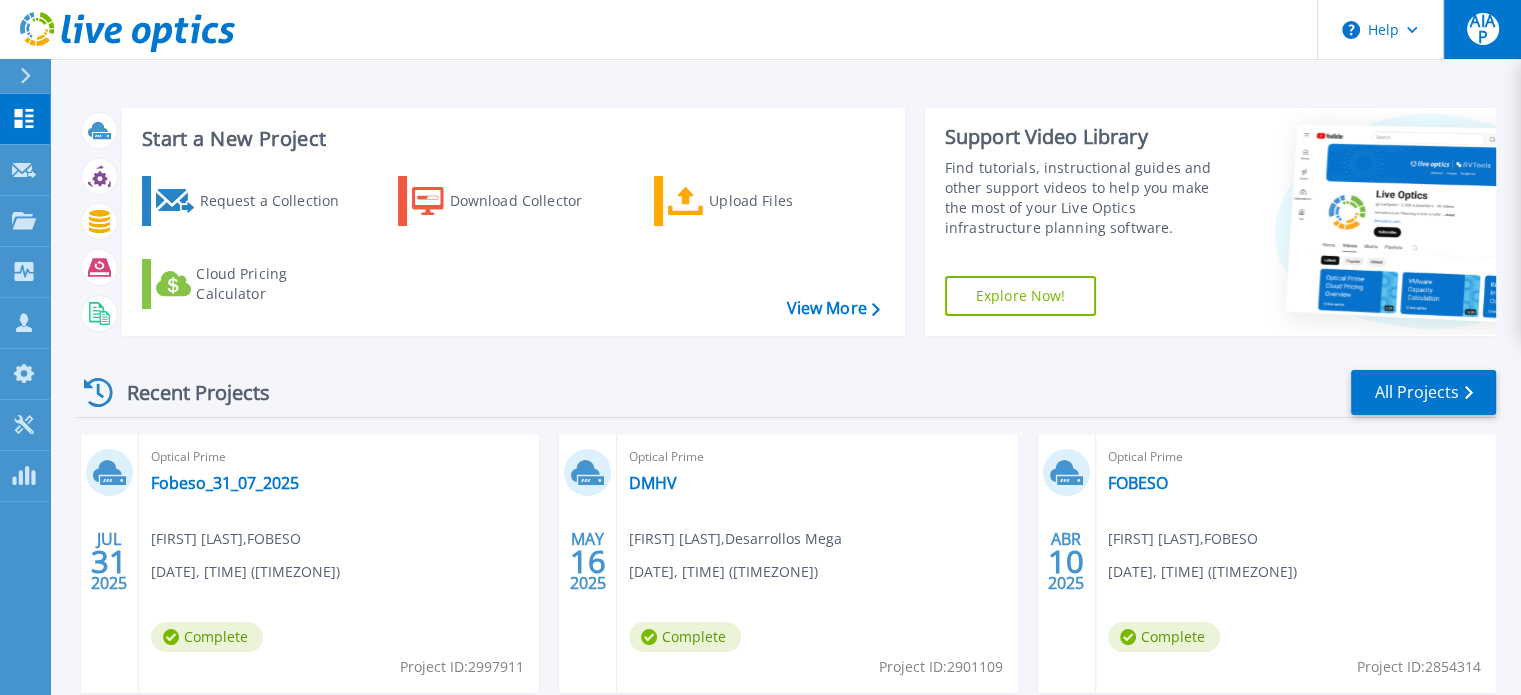 click on "AIAP" at bounding box center (1483, 29) 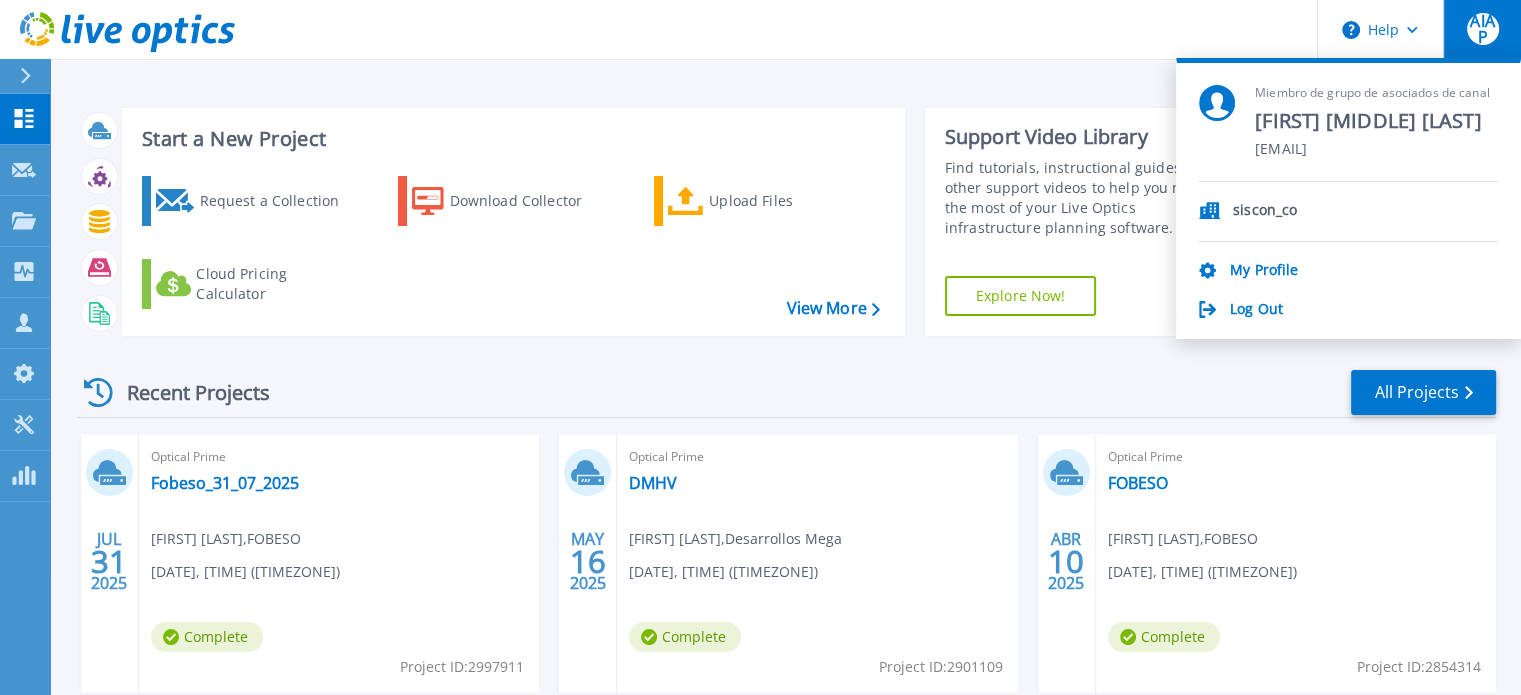 click on "Log Out" at bounding box center (1348, 310) 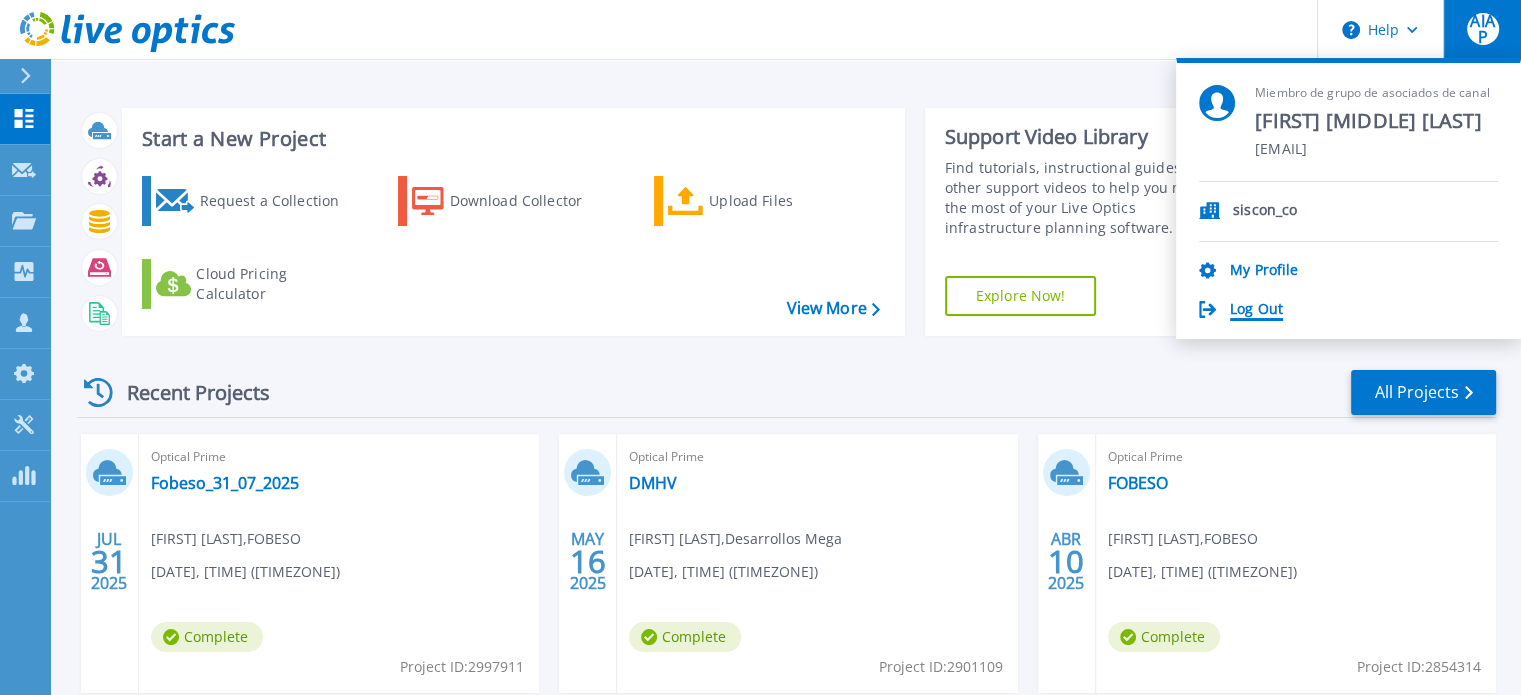 click on "Log Out" at bounding box center (1256, 310) 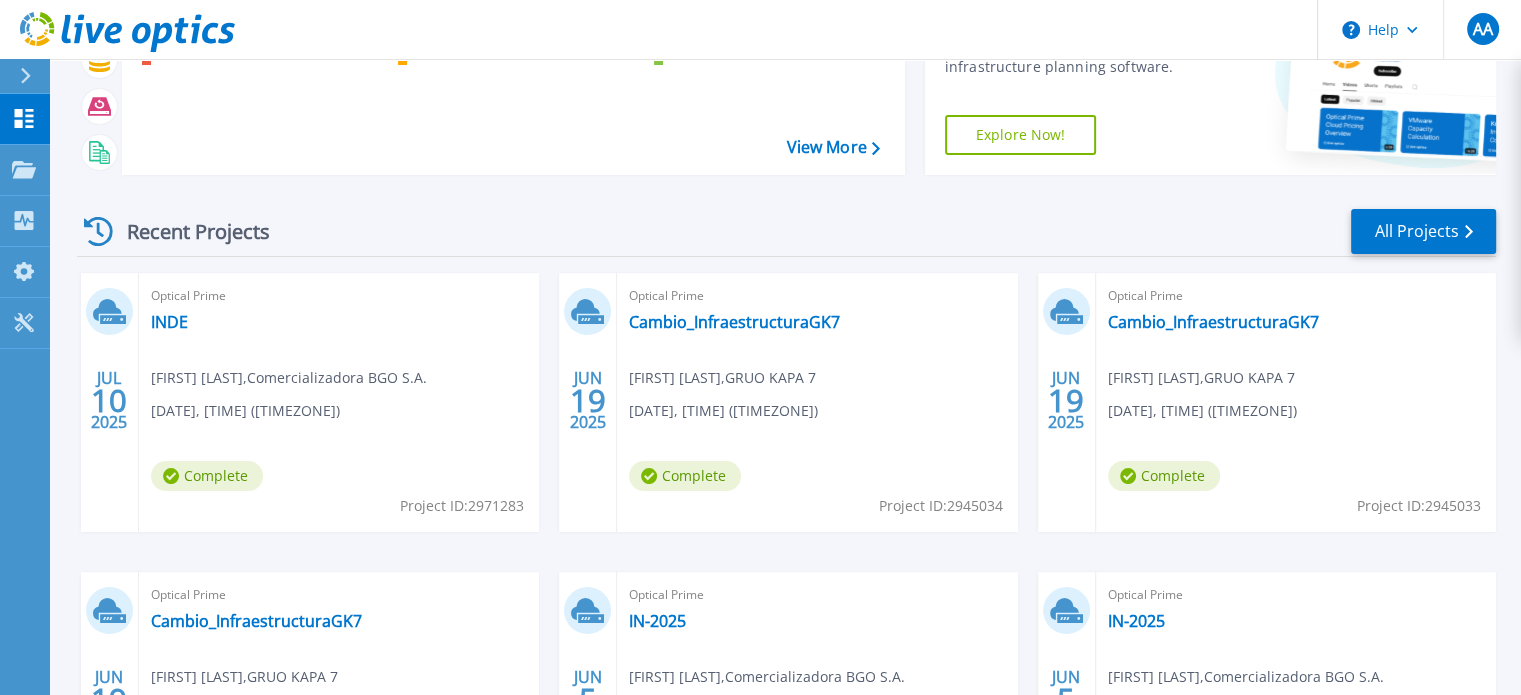 scroll, scrollTop: 155, scrollLeft: 0, axis: vertical 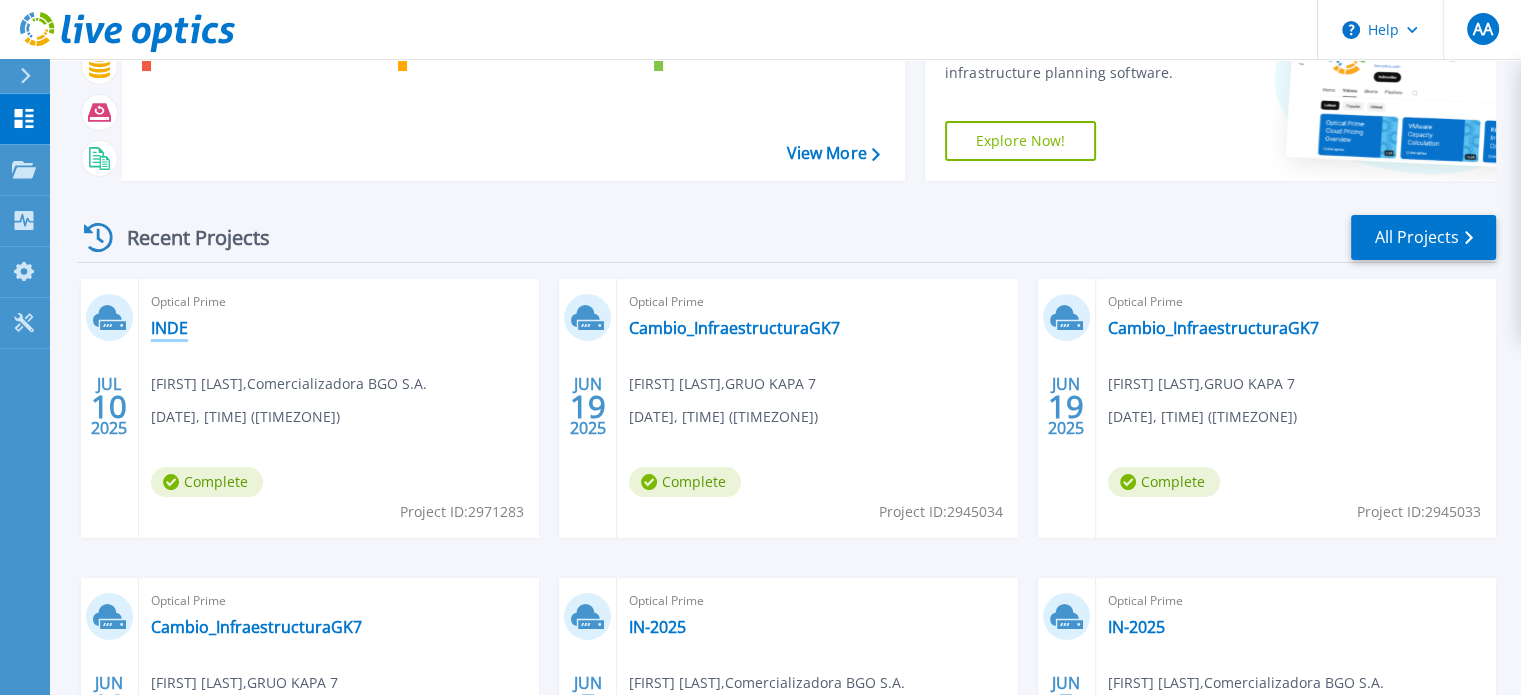 click on "INDE" at bounding box center (169, 328) 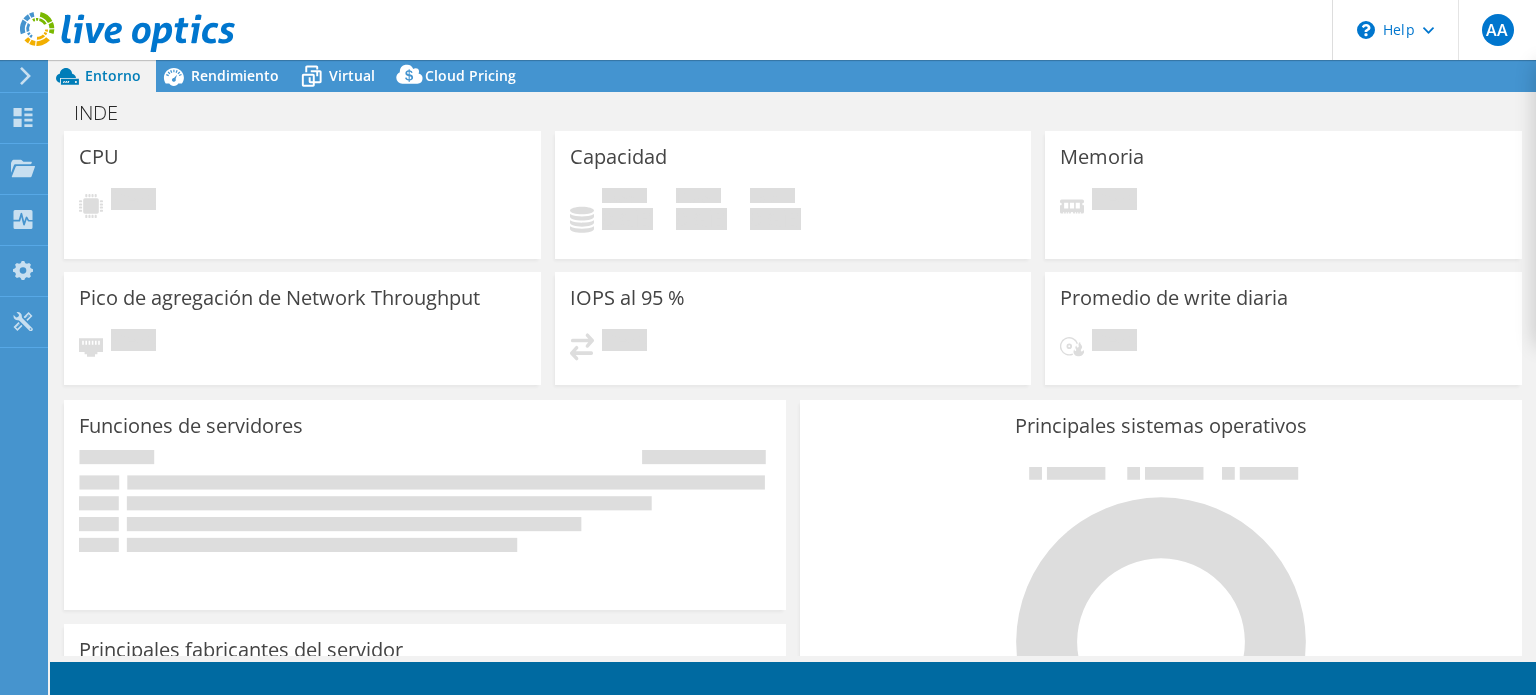 scroll, scrollTop: 0, scrollLeft: 0, axis: both 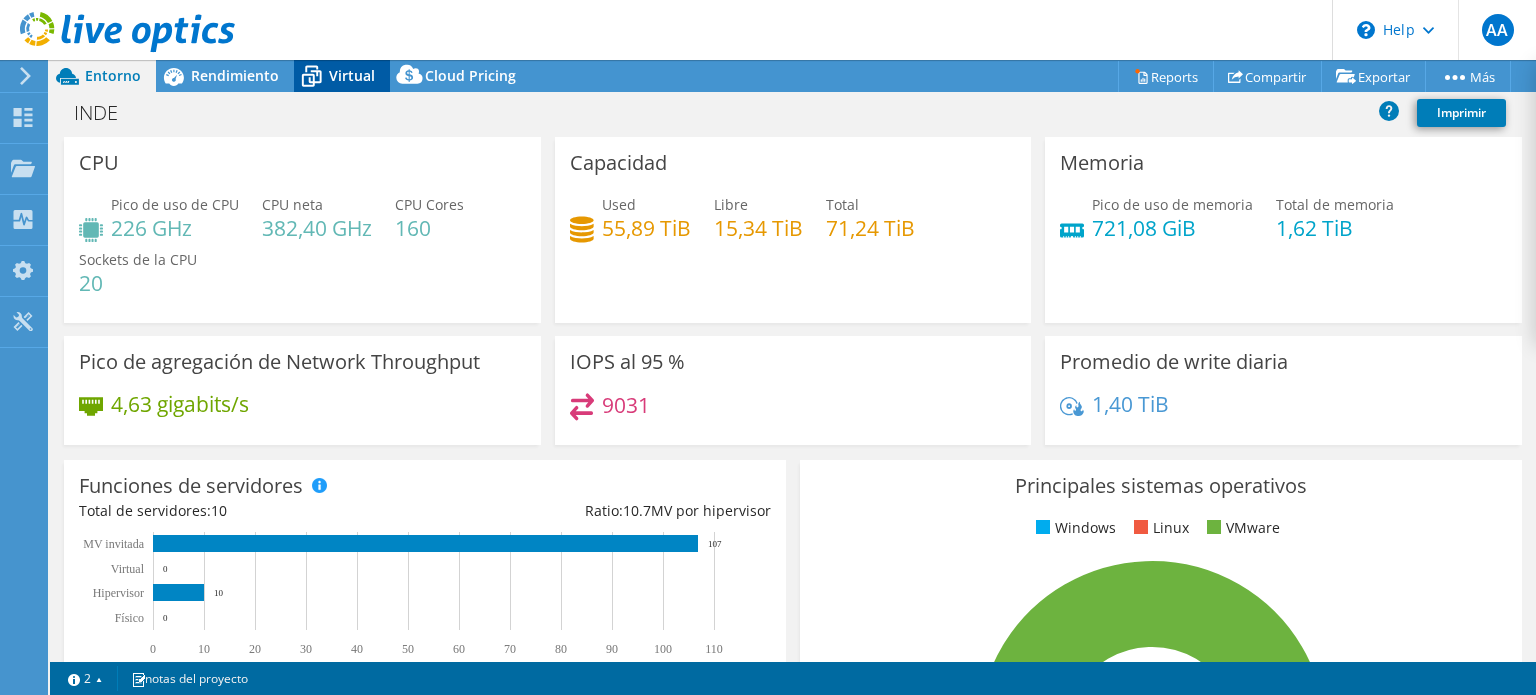click on "Virtual" at bounding box center (352, 75) 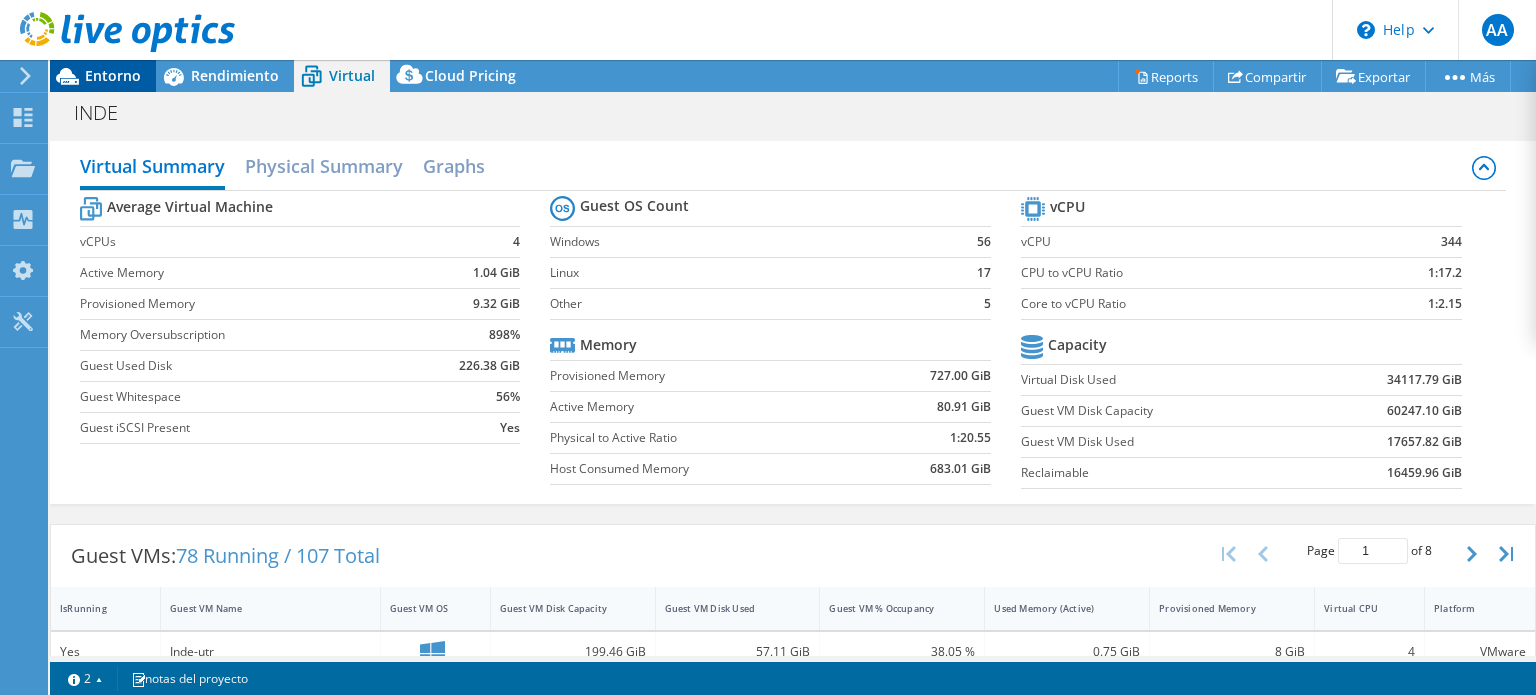 click on "Entorno" at bounding box center [113, 75] 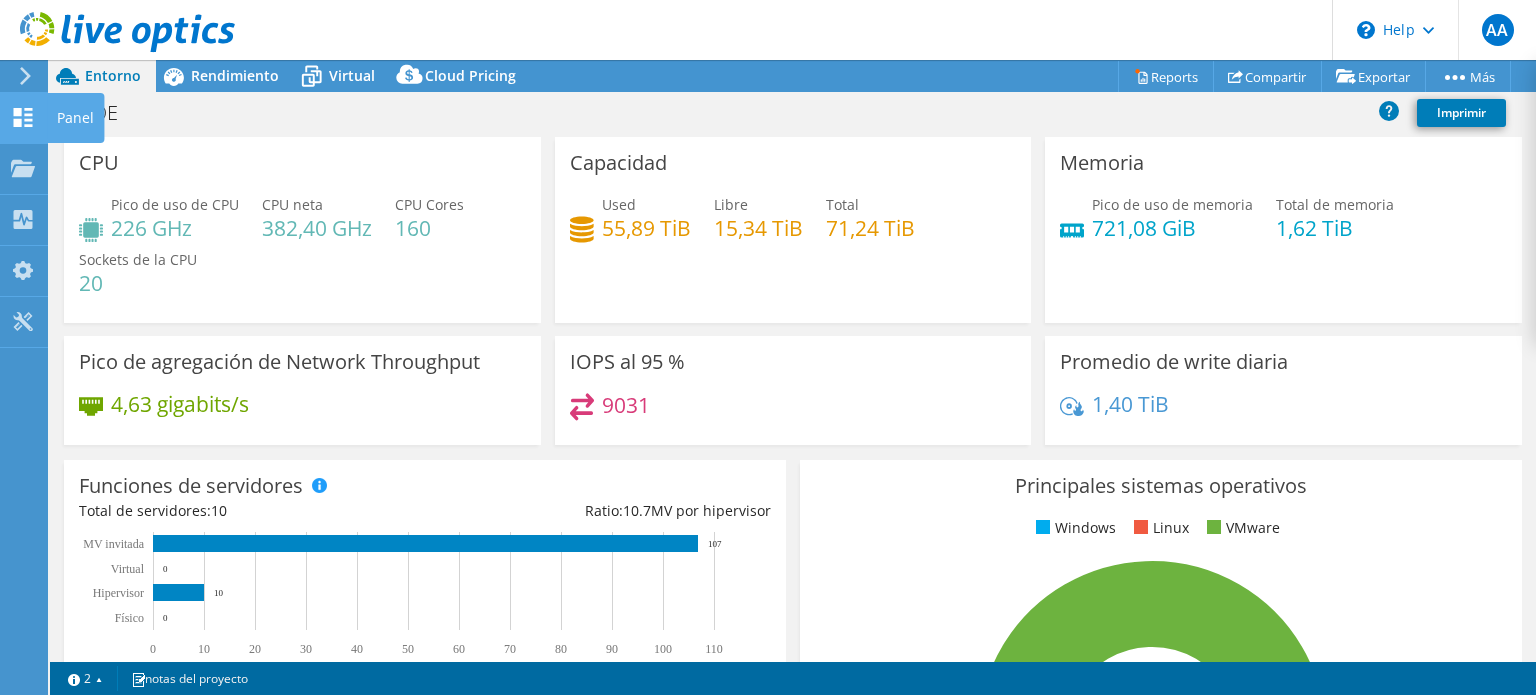 click 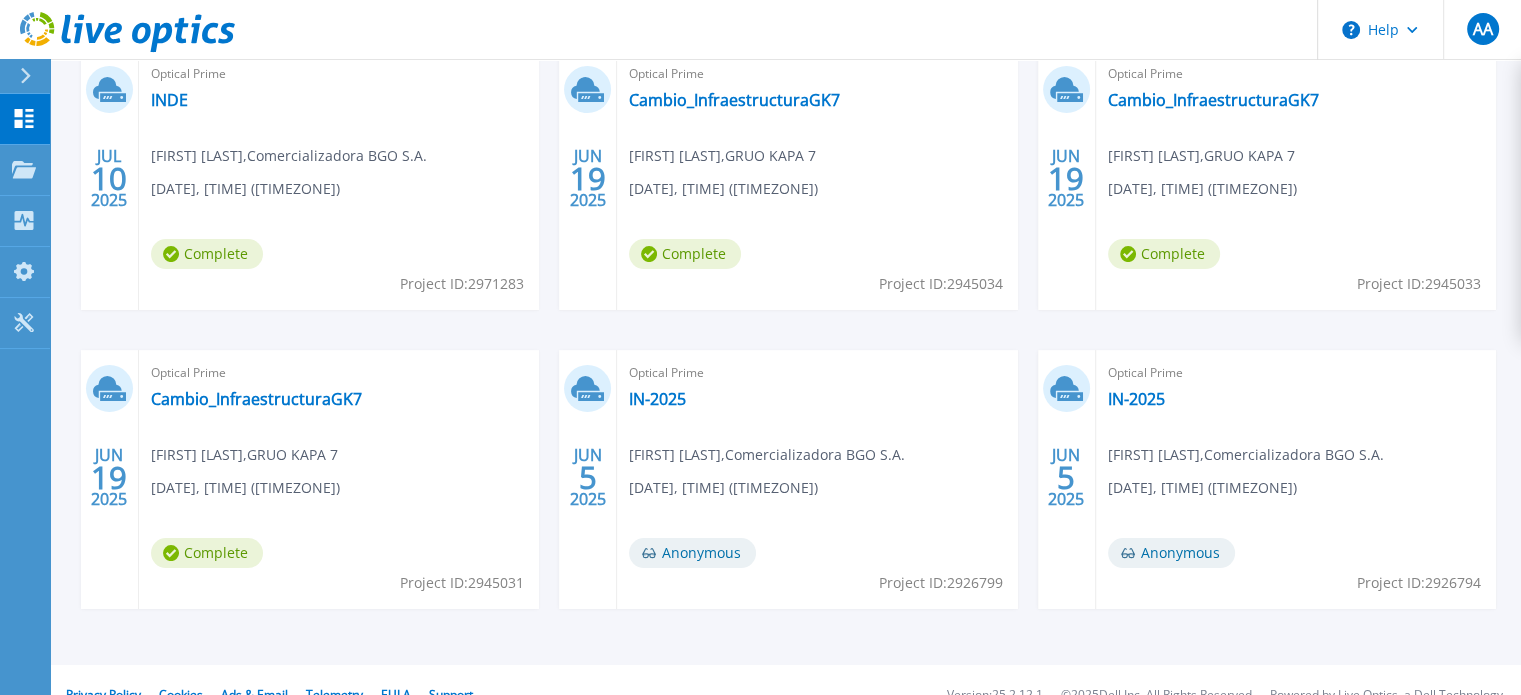scroll, scrollTop: 384, scrollLeft: 0, axis: vertical 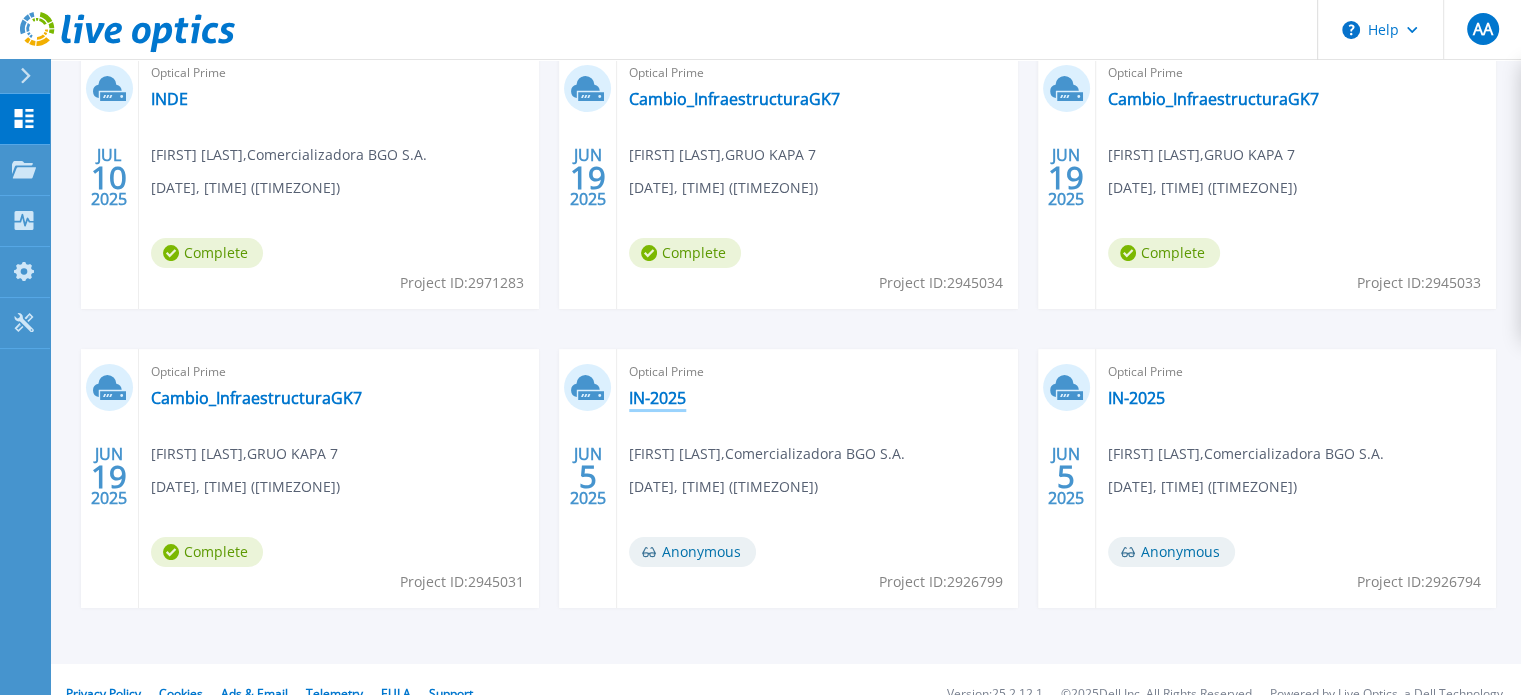 click on "IN-2025" at bounding box center [657, 398] 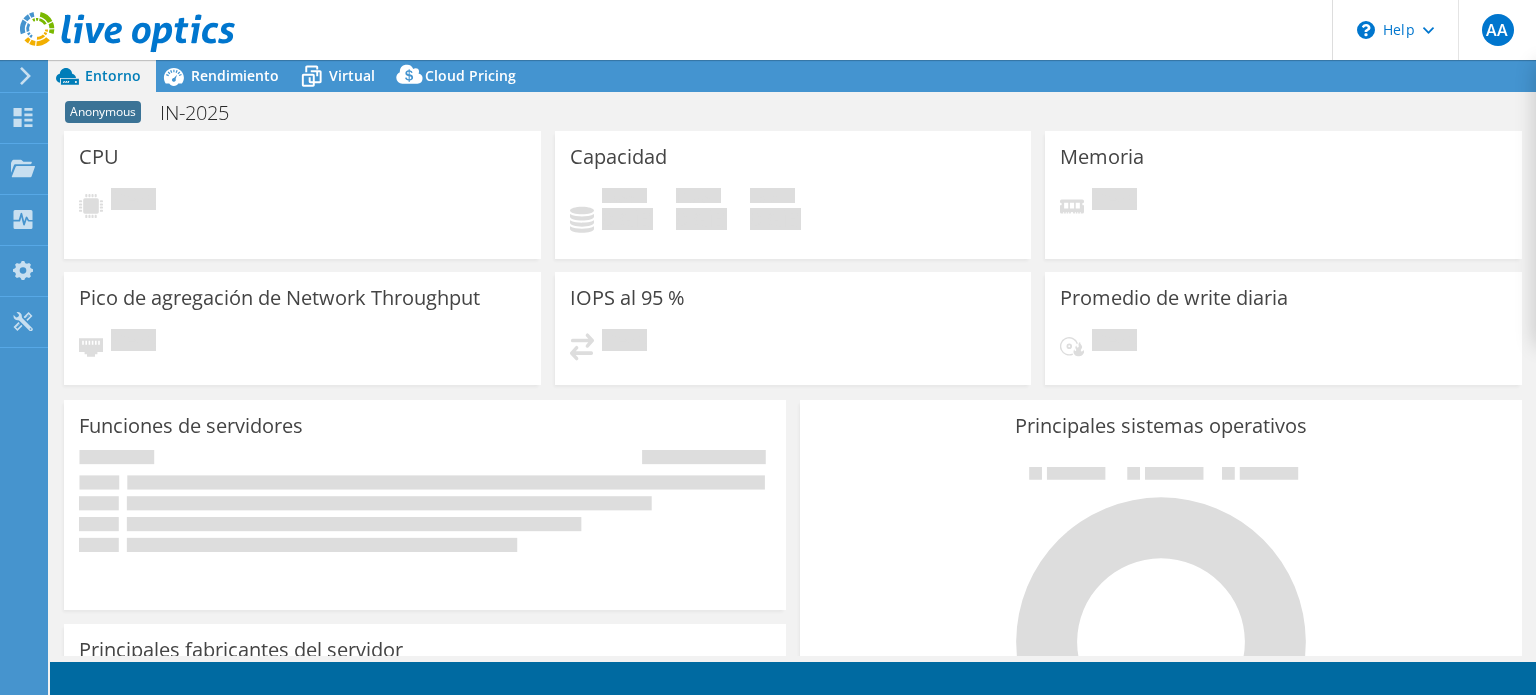 scroll, scrollTop: 0, scrollLeft: 0, axis: both 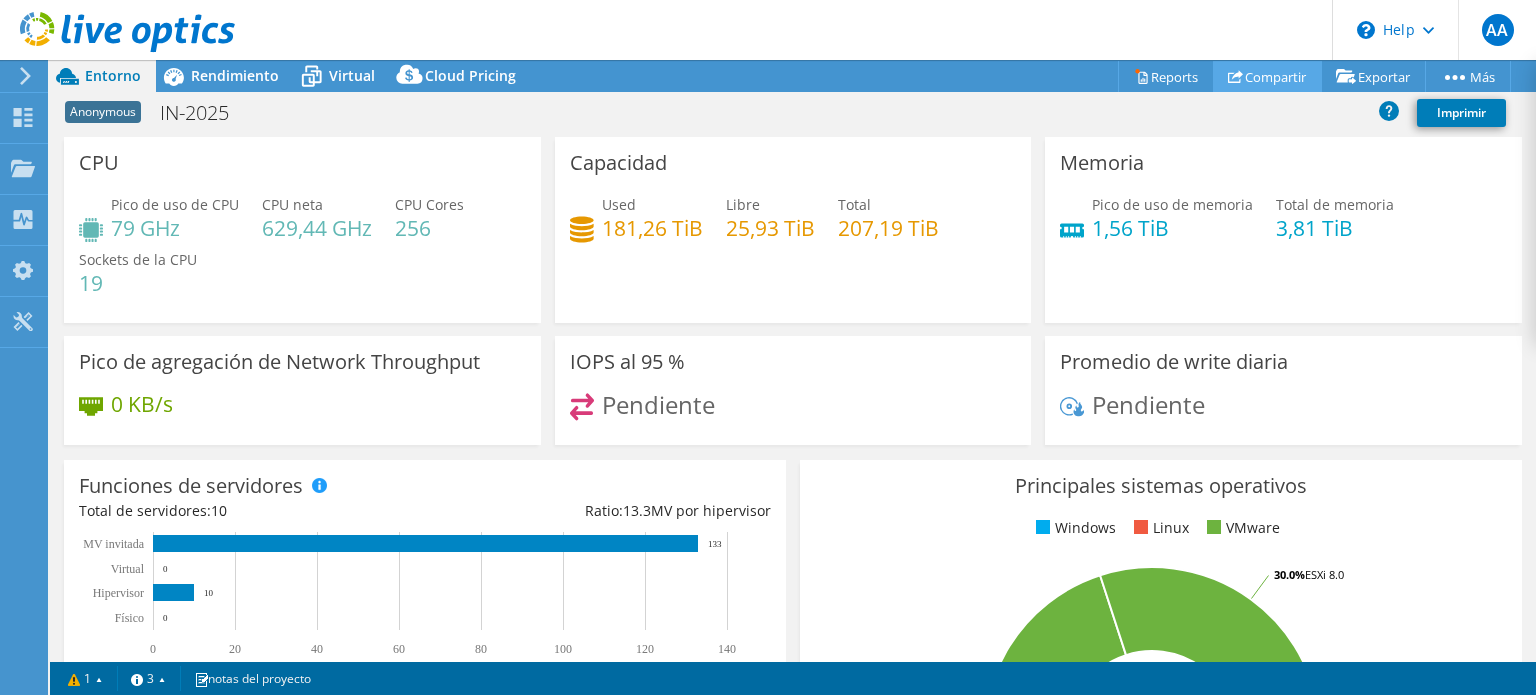 click on "Compartir" at bounding box center [1267, 76] 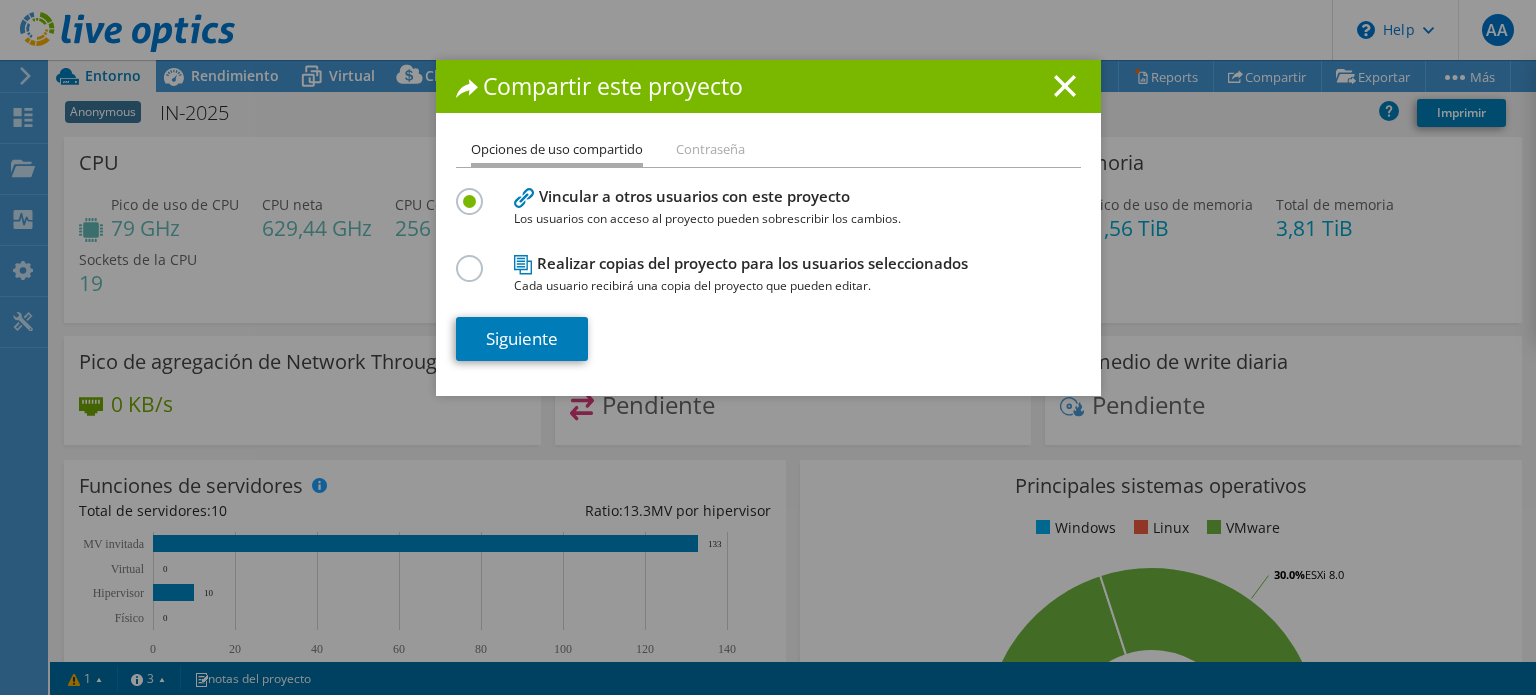 click on "Compartir este proyecto" at bounding box center (768, 86) 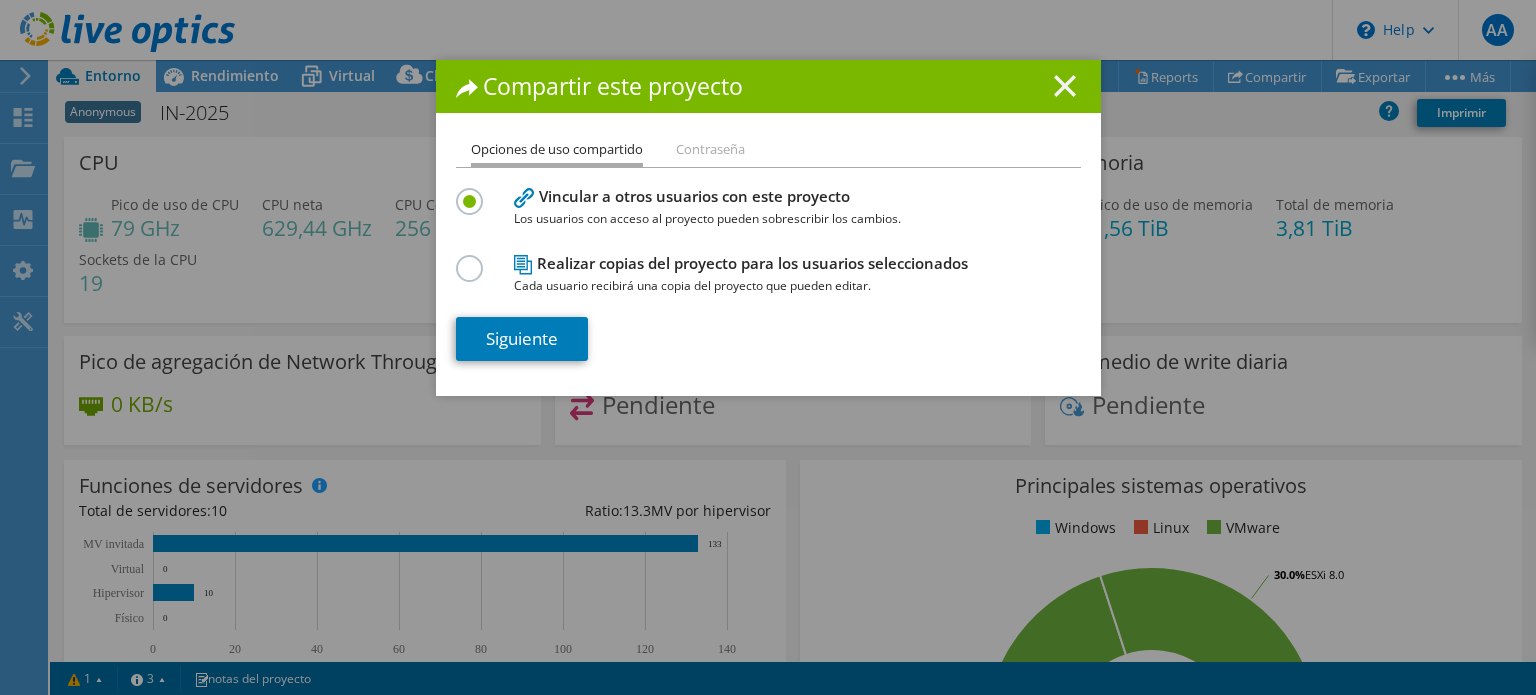 click 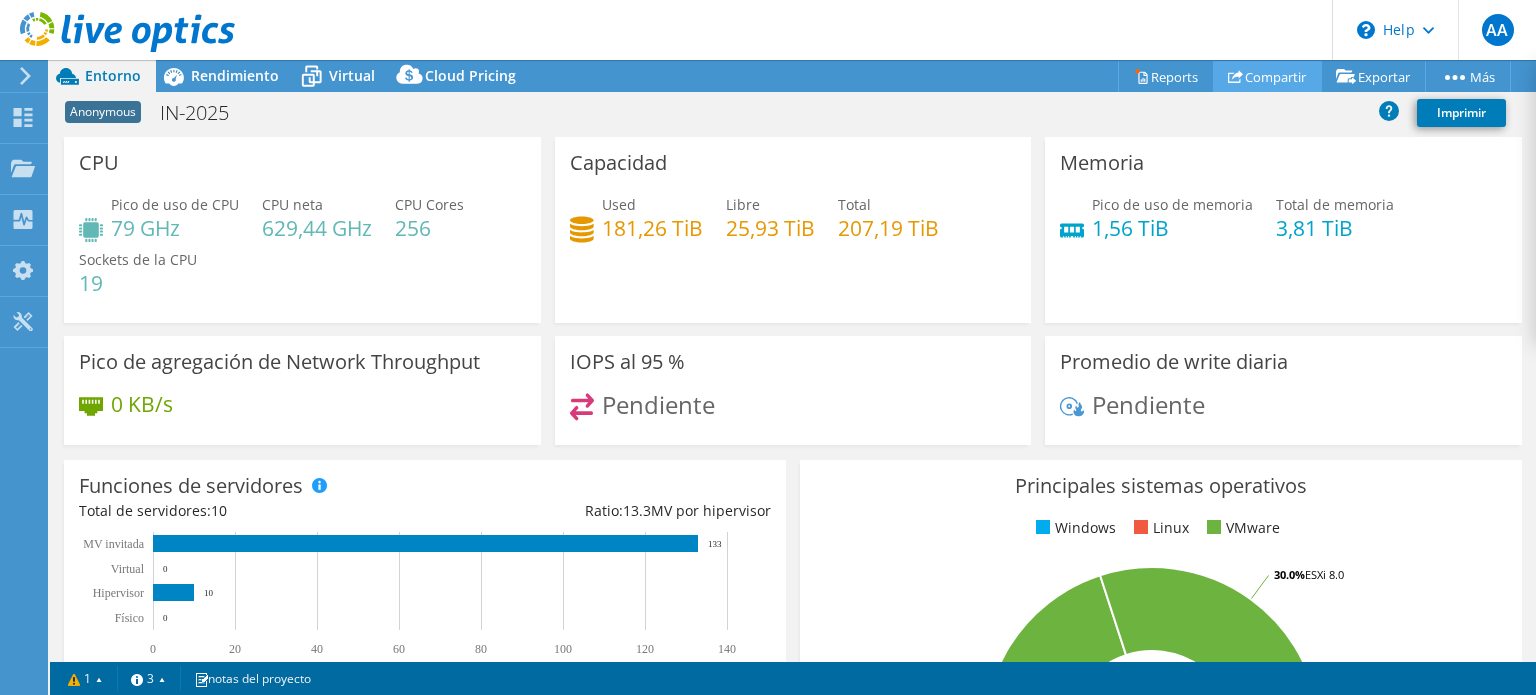 click on "Compartir" at bounding box center (1267, 76) 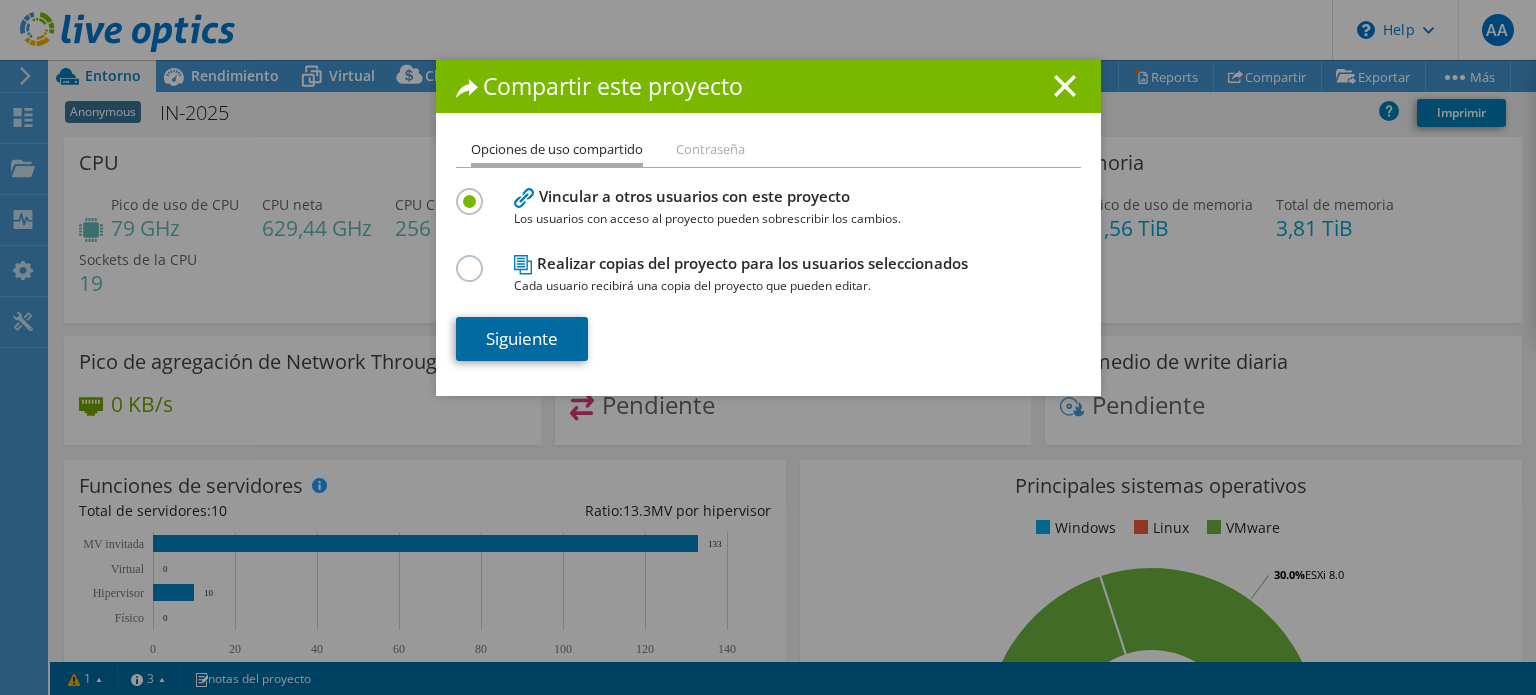 click on "Siguiente" at bounding box center (522, 339) 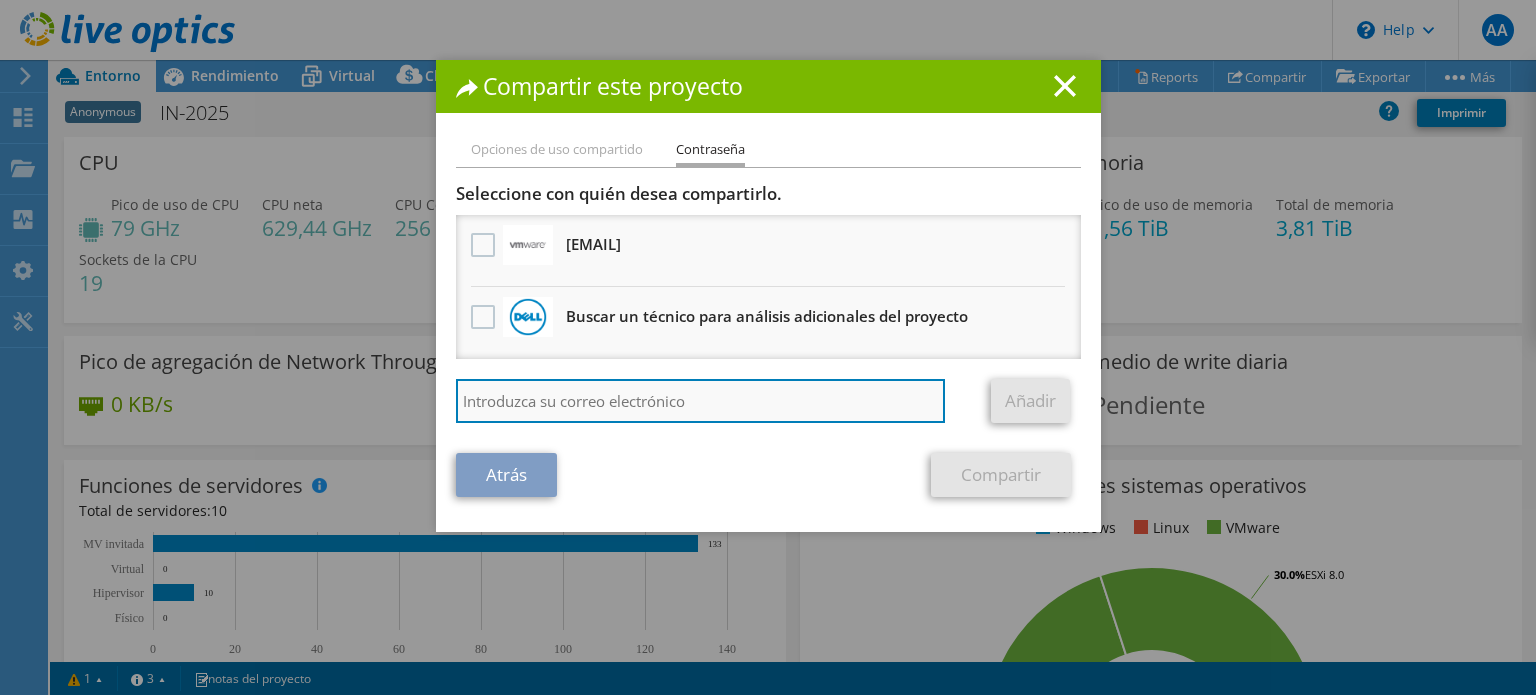 click at bounding box center [701, 401] 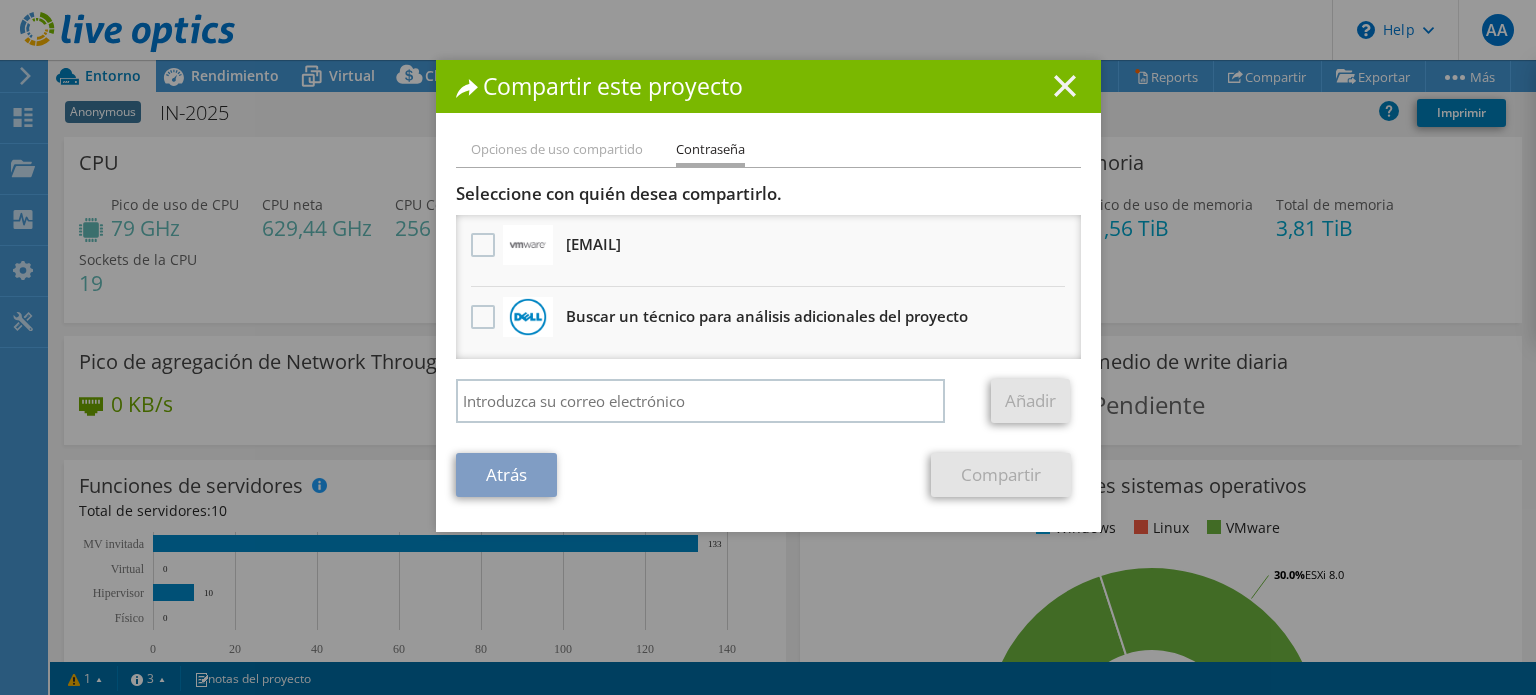 click 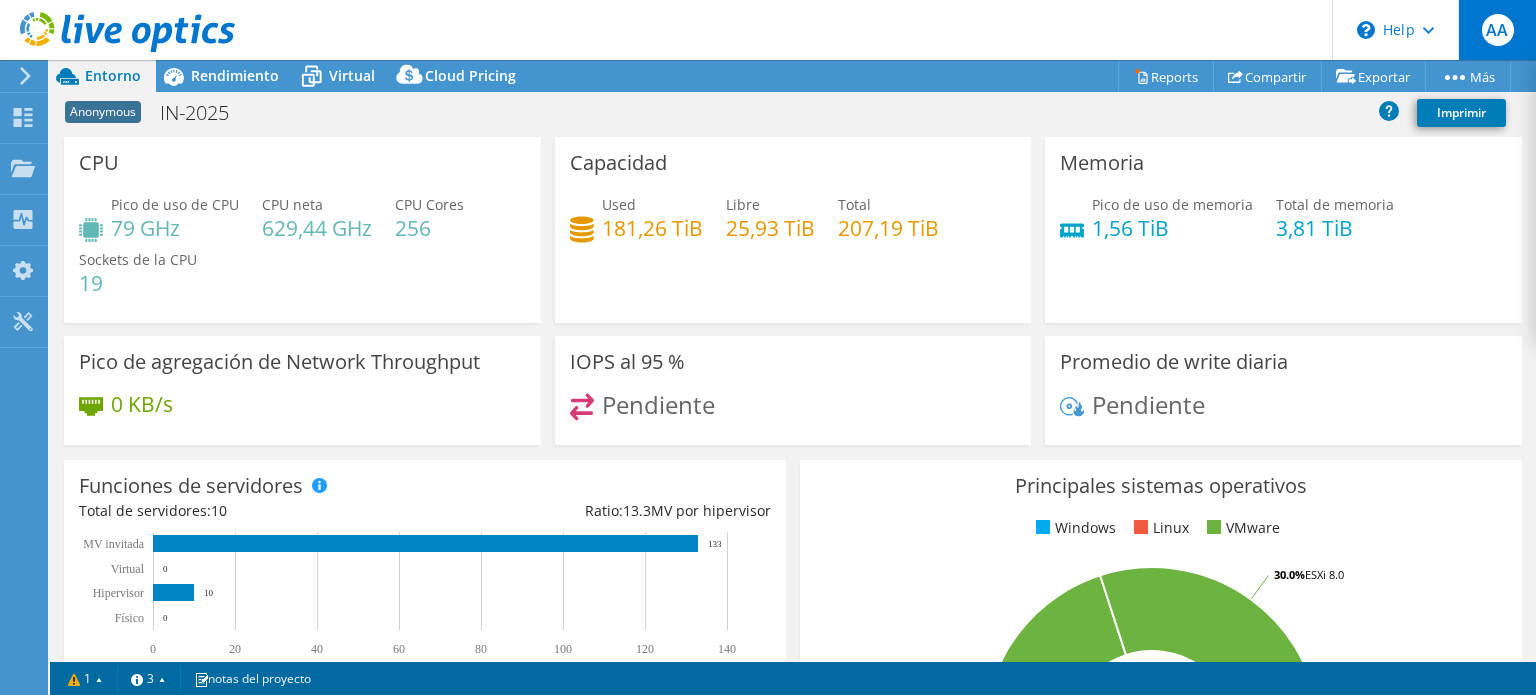 click on "AA" at bounding box center (1498, 30) 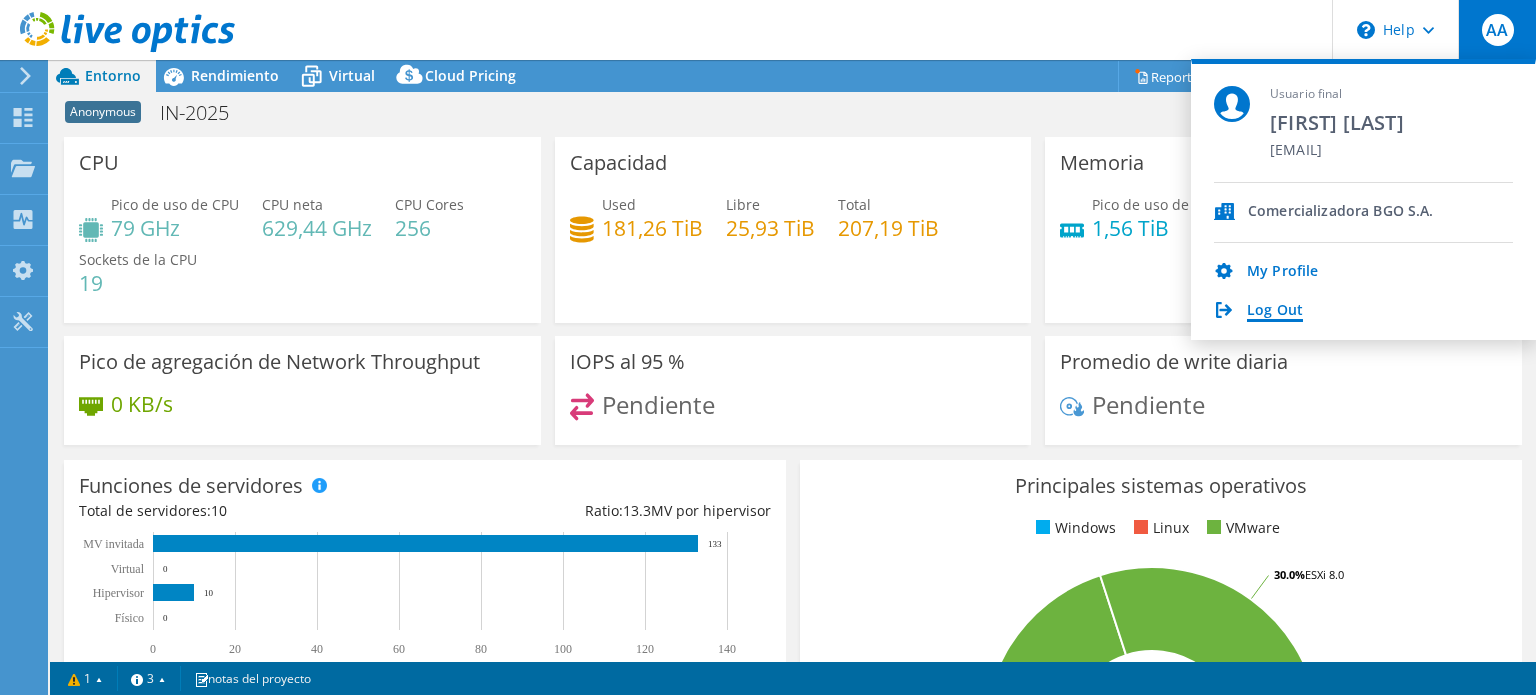 click on "Log Out" at bounding box center (1275, 311) 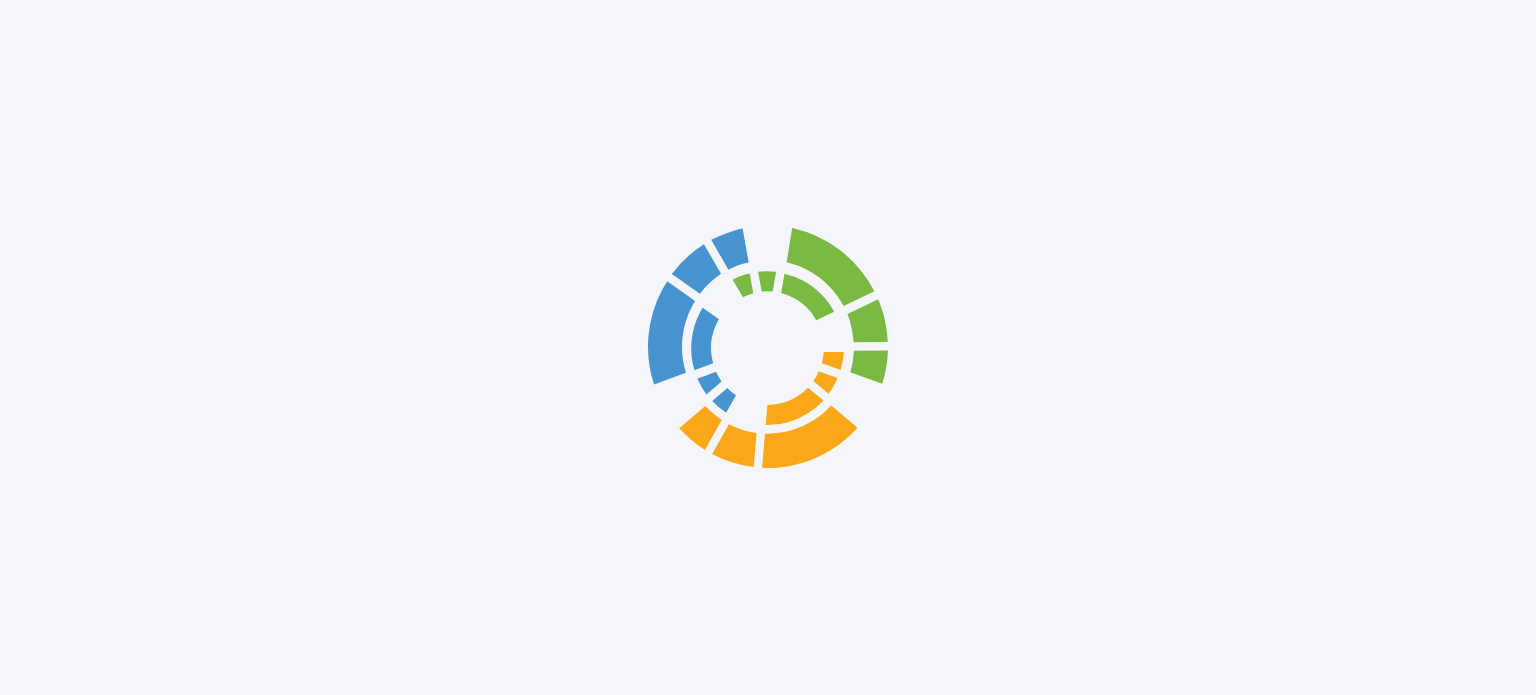 scroll, scrollTop: 0, scrollLeft: 0, axis: both 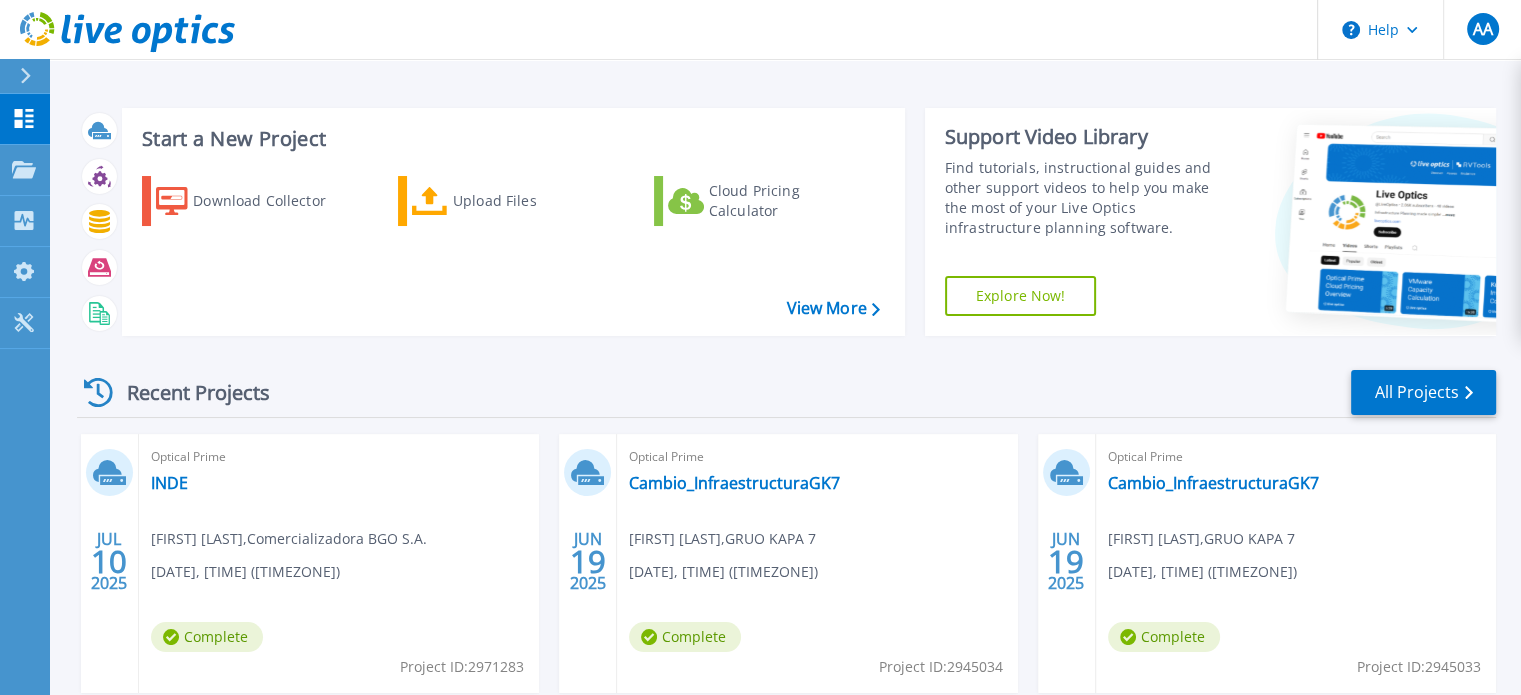 click on "Help AA Usuario final [FIRST] [LAST] [EMAIL] [COMPANY] My Profile Log Out" at bounding box center [760, 30] 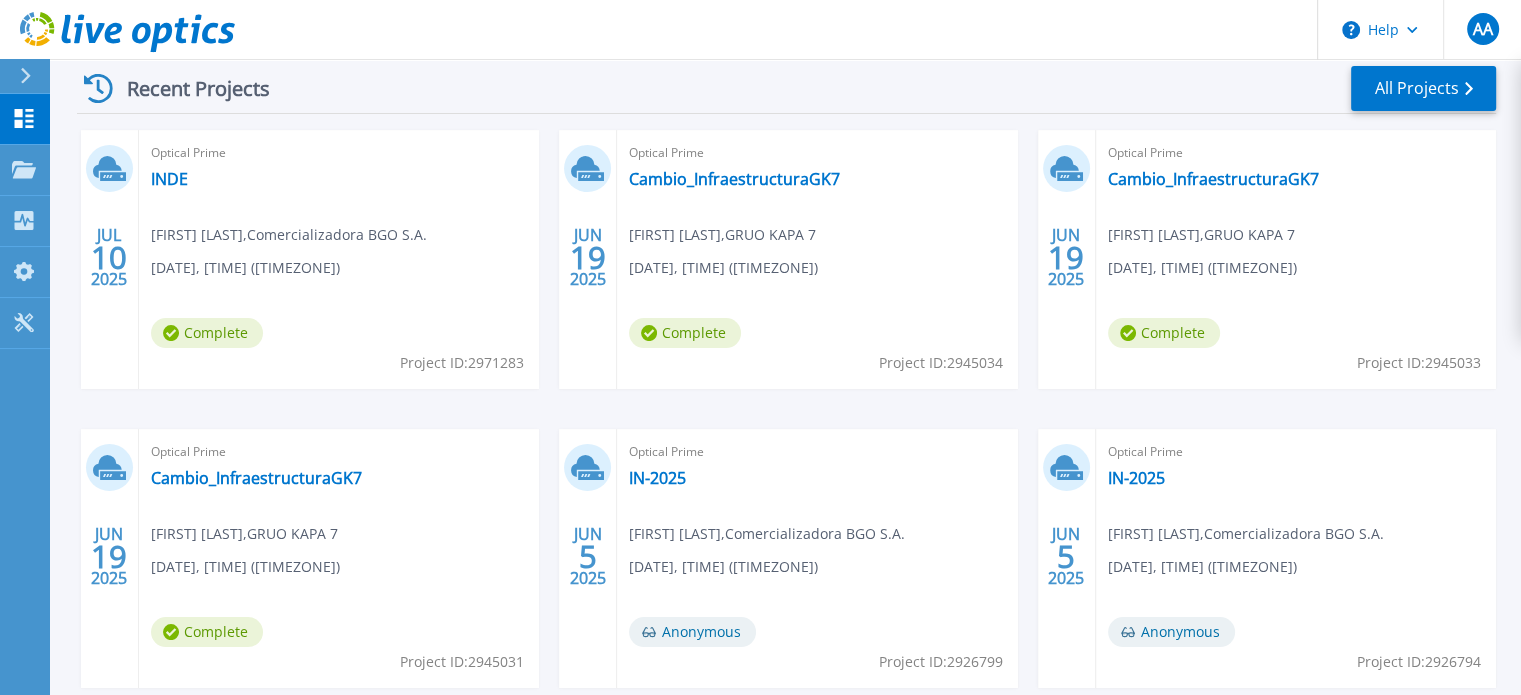 scroll, scrollTop: 412, scrollLeft: 0, axis: vertical 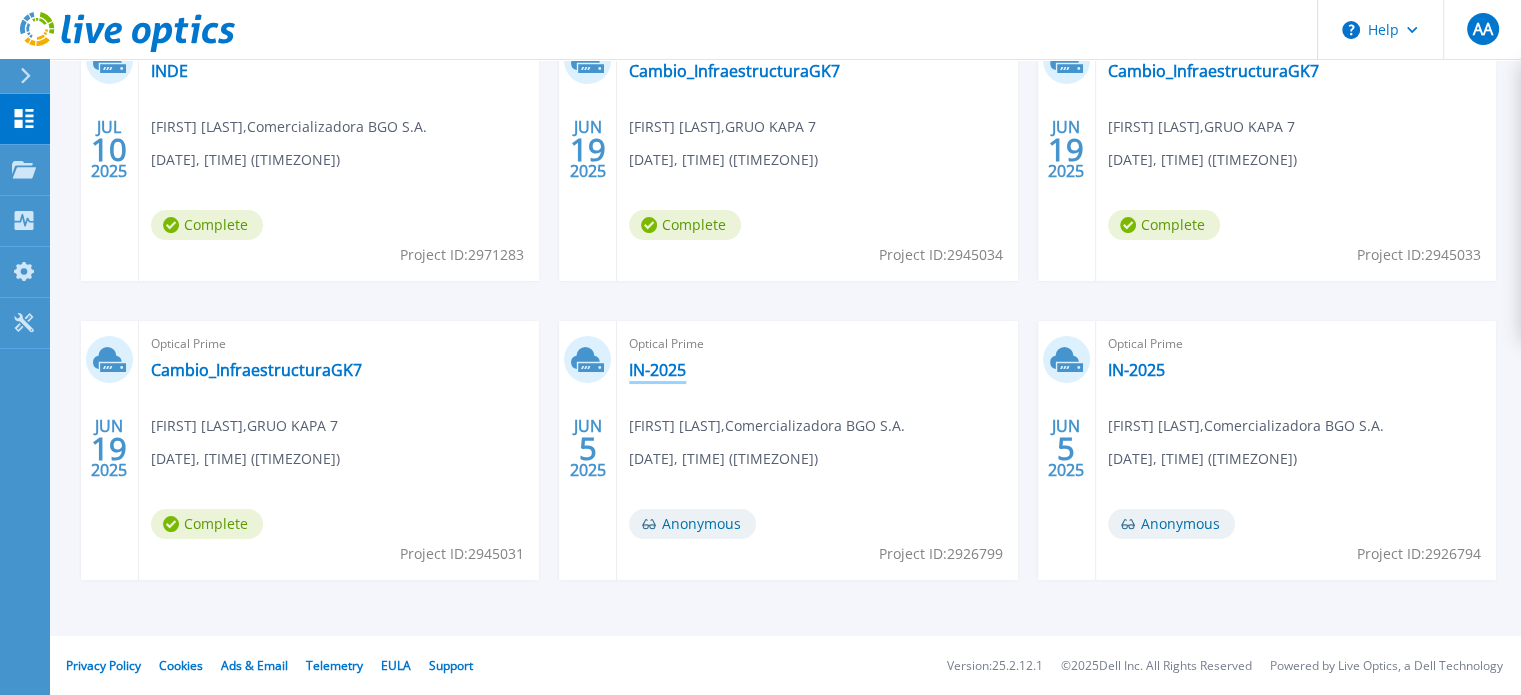 click on "IN-2025" at bounding box center [657, 370] 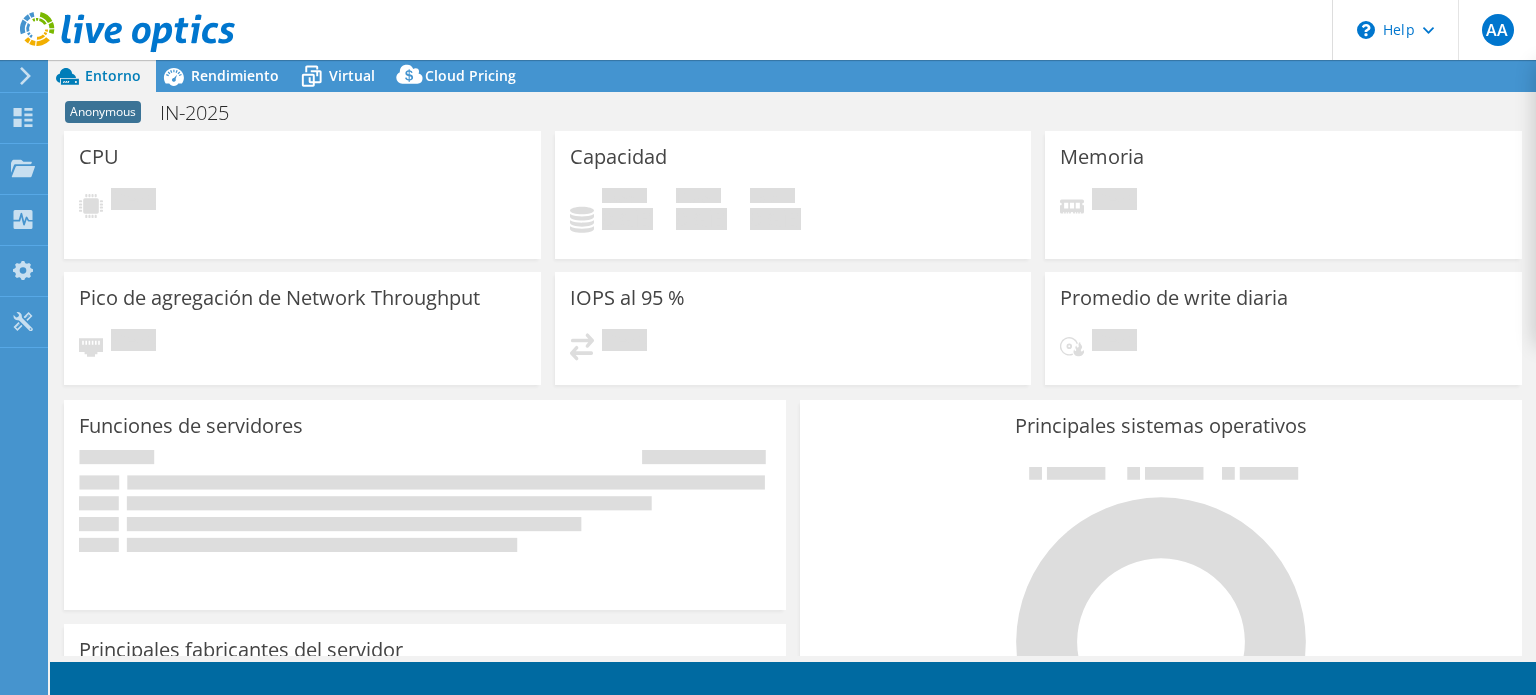 scroll, scrollTop: 0, scrollLeft: 0, axis: both 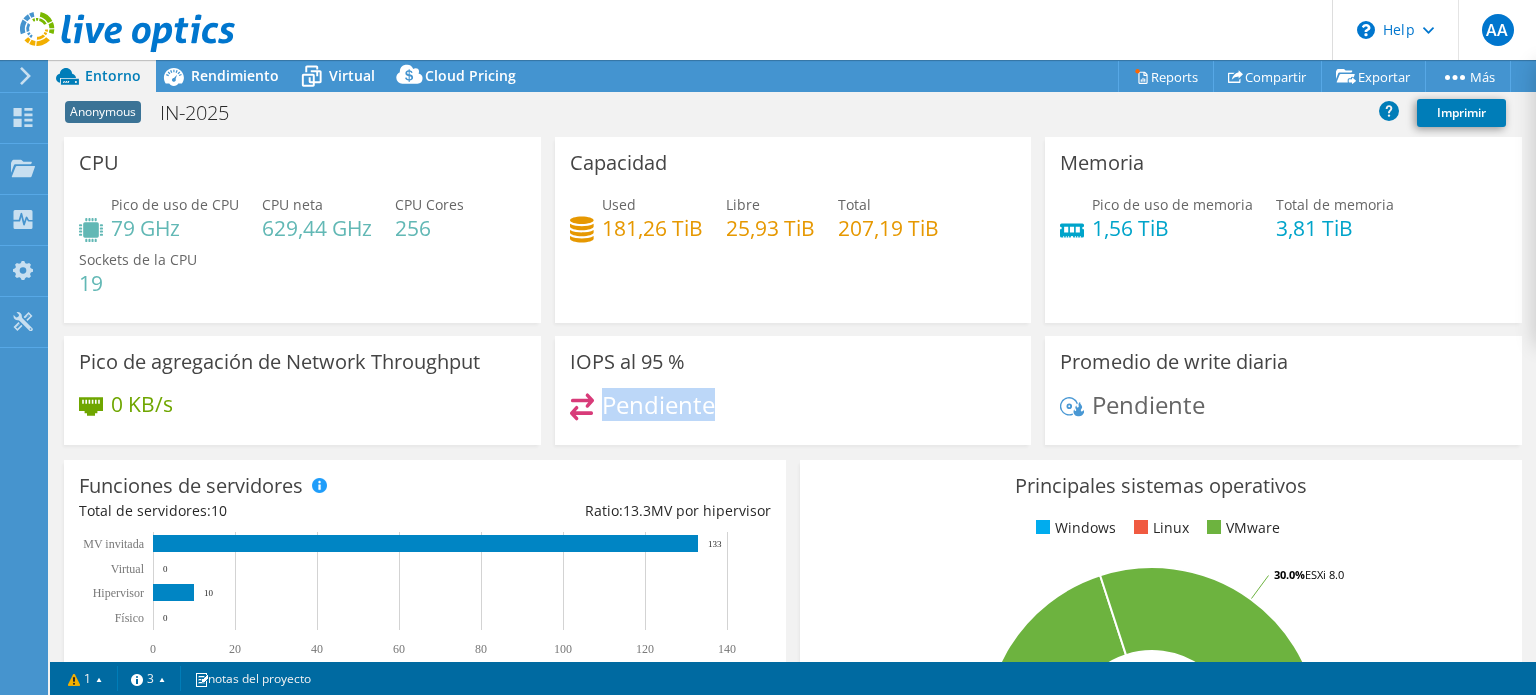 drag, startPoint x: 596, startPoint y: 400, endPoint x: 728, endPoint y: 403, distance: 132.03409 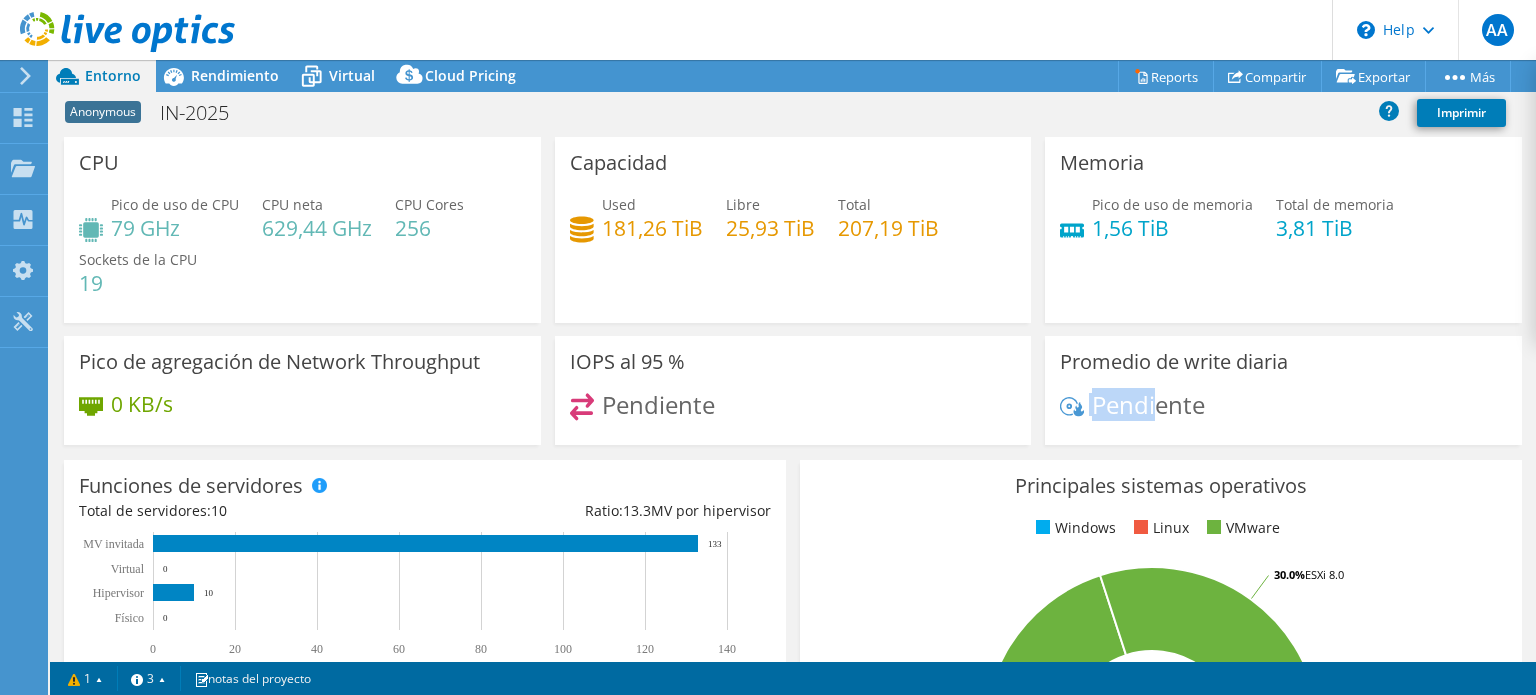 drag, startPoint x: 1098, startPoint y: 385, endPoint x: 1144, endPoint y: 396, distance: 47.296936 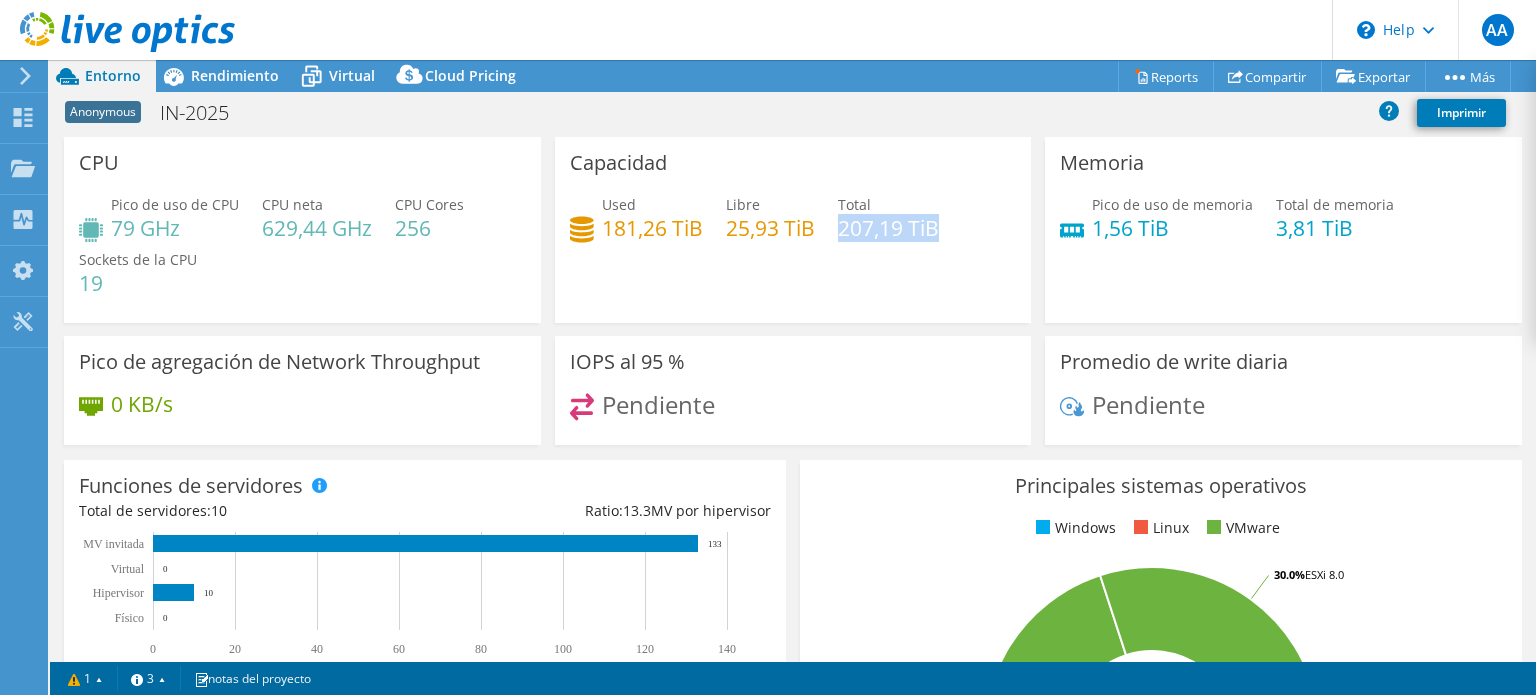 drag, startPoint x: 836, startPoint y: 235, endPoint x: 934, endPoint y: 239, distance: 98.0816 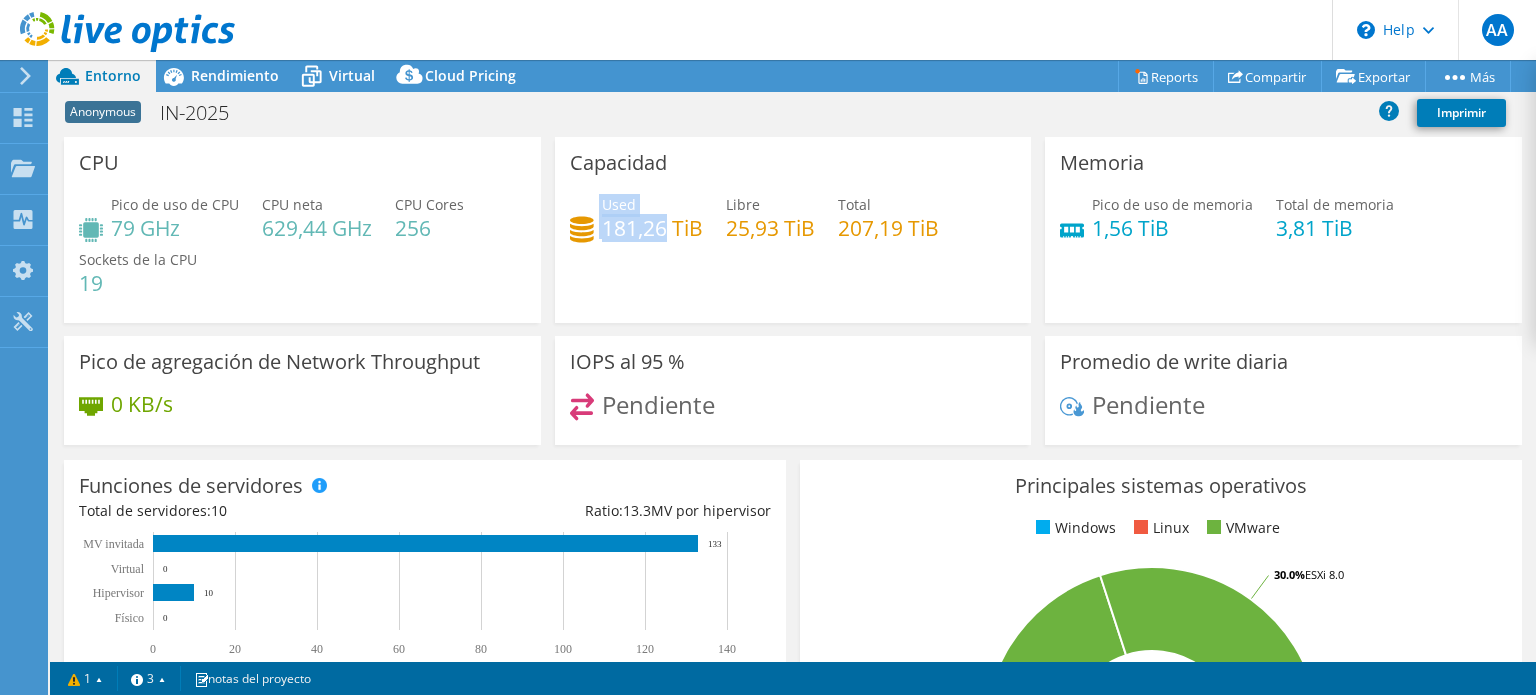 drag, startPoint x: 659, startPoint y: 221, endPoint x: 594, endPoint y: 216, distance: 65.192024 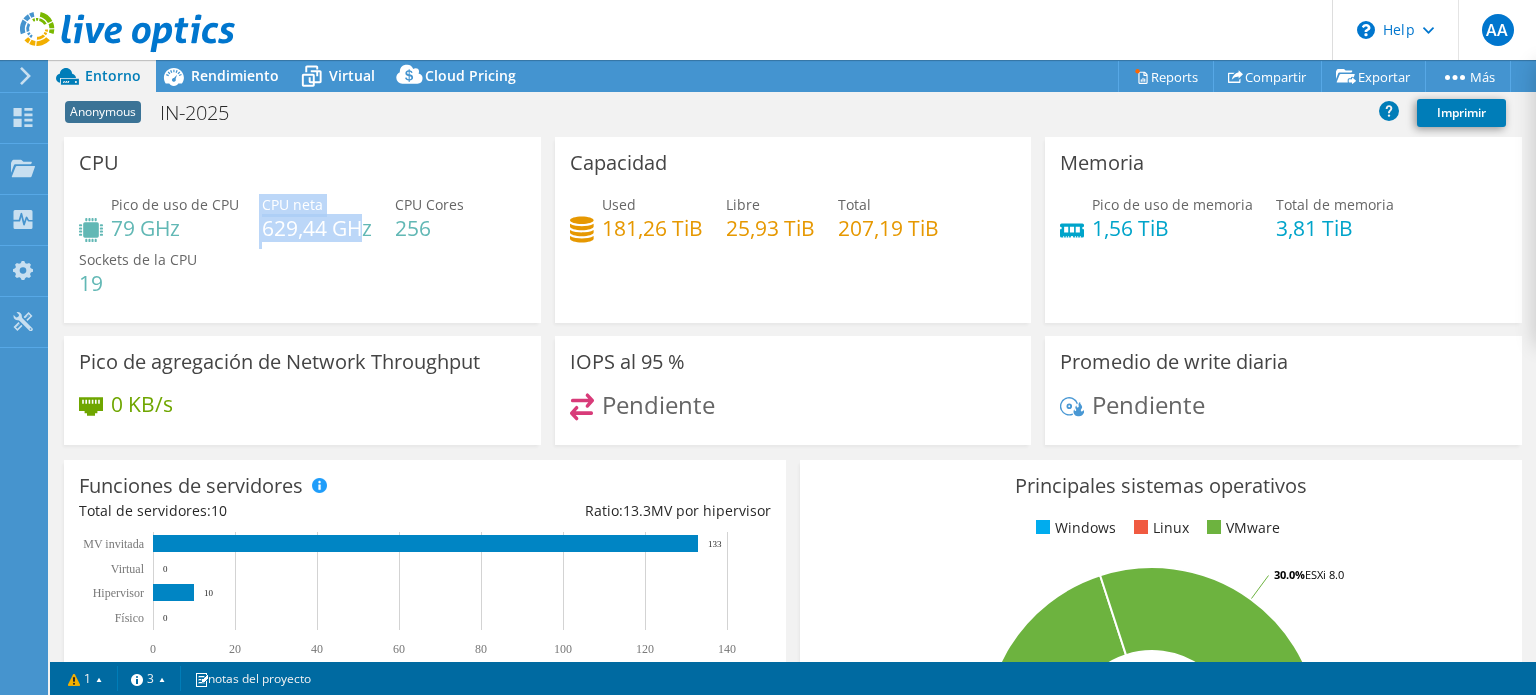 drag, startPoint x: 256, startPoint y: 227, endPoint x: 362, endPoint y: 237, distance: 106.47065 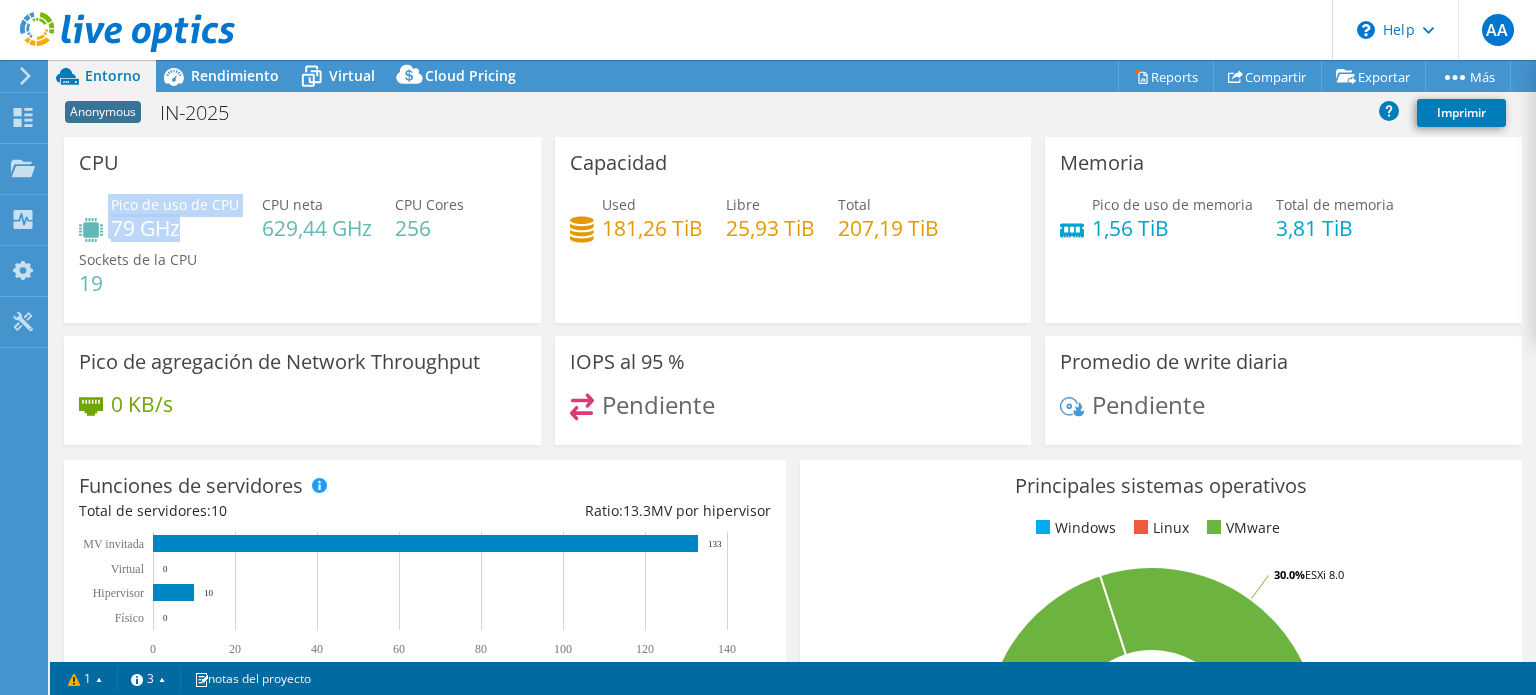 drag, startPoint x: 184, startPoint y: 227, endPoint x: 98, endPoint y: 231, distance: 86.09297 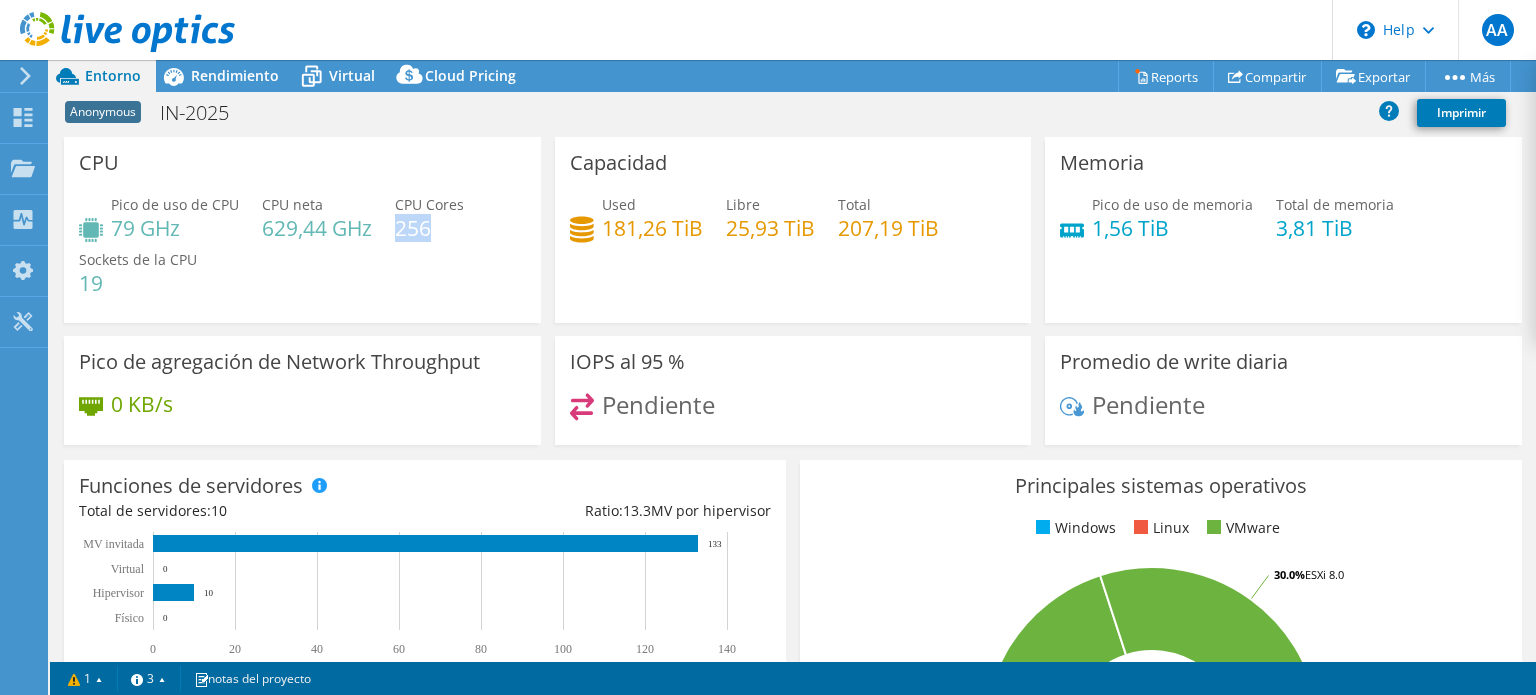 drag, startPoint x: 396, startPoint y: 228, endPoint x: 440, endPoint y: 230, distance: 44.04543 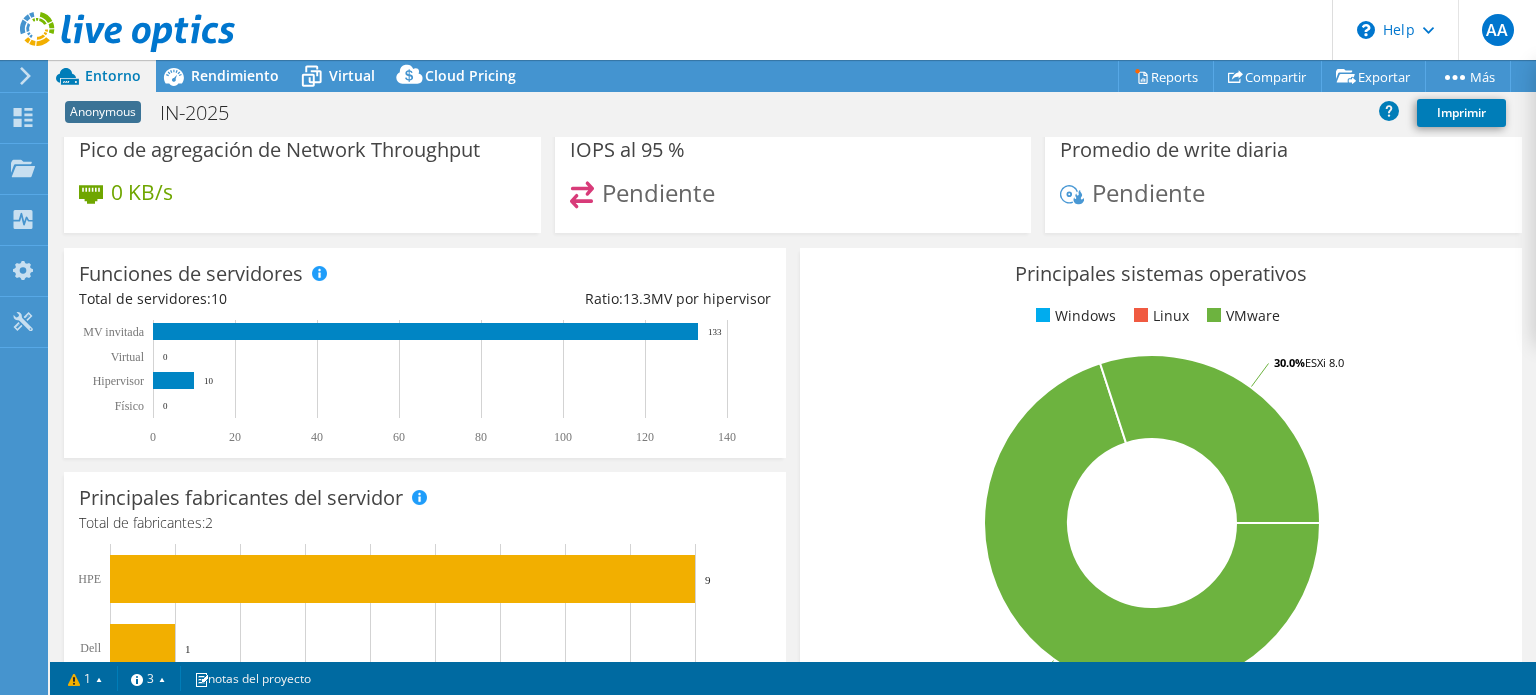scroll, scrollTop: 183, scrollLeft: 0, axis: vertical 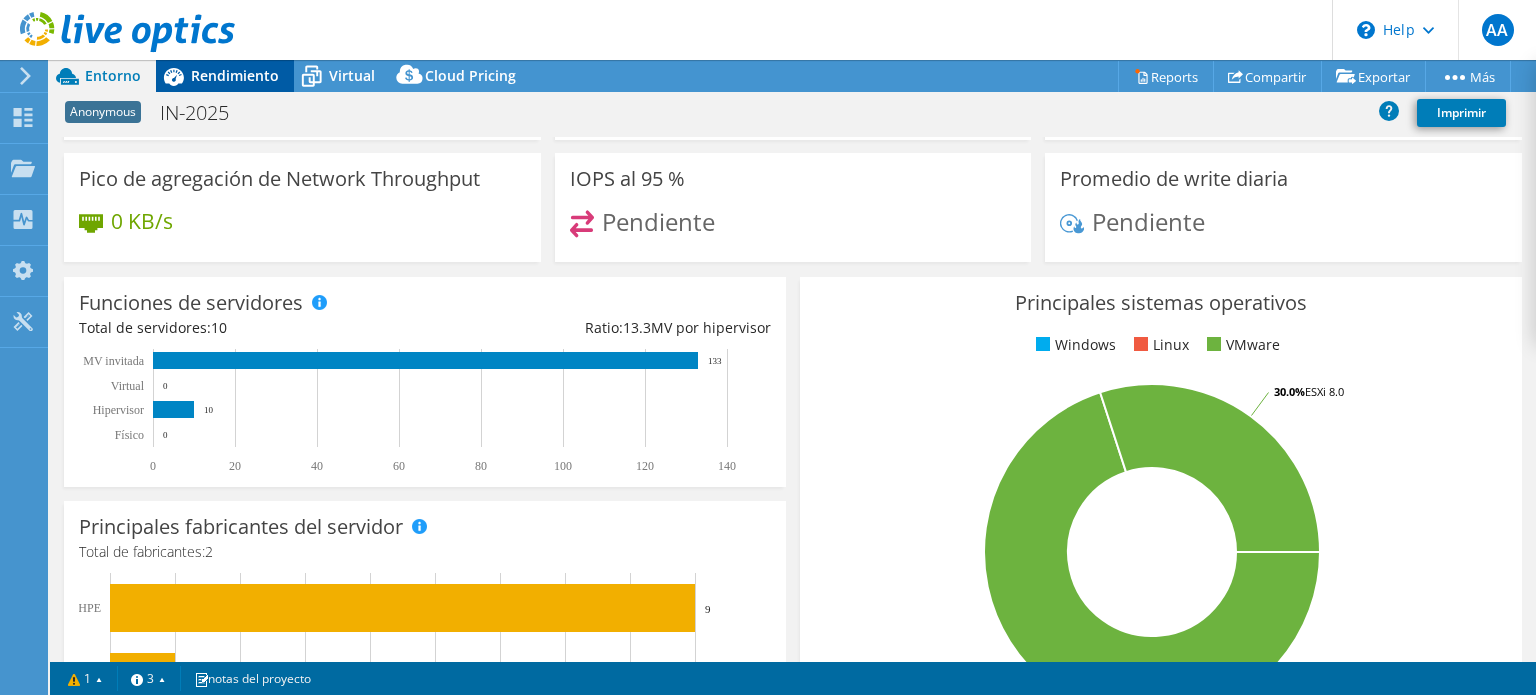 click on "Rendimiento" at bounding box center (235, 75) 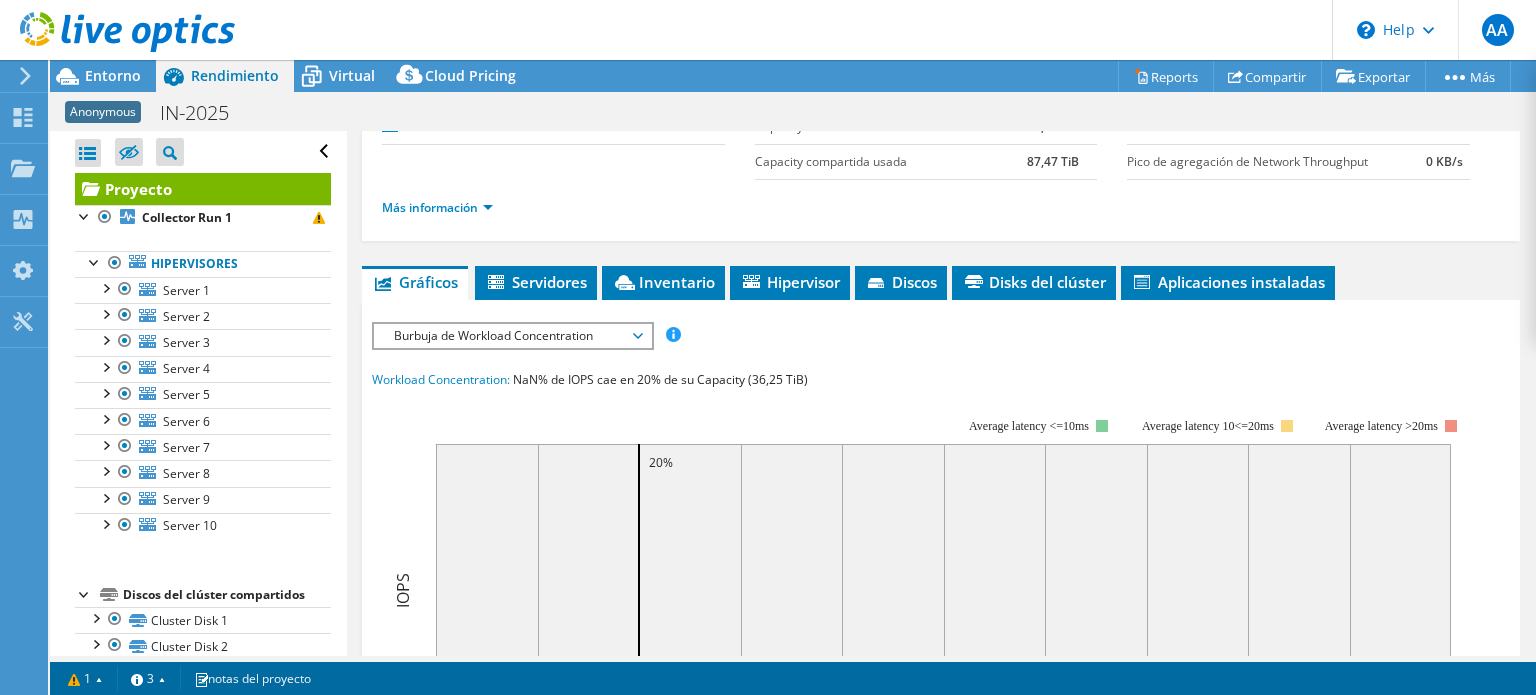 scroll, scrollTop: 0, scrollLeft: 0, axis: both 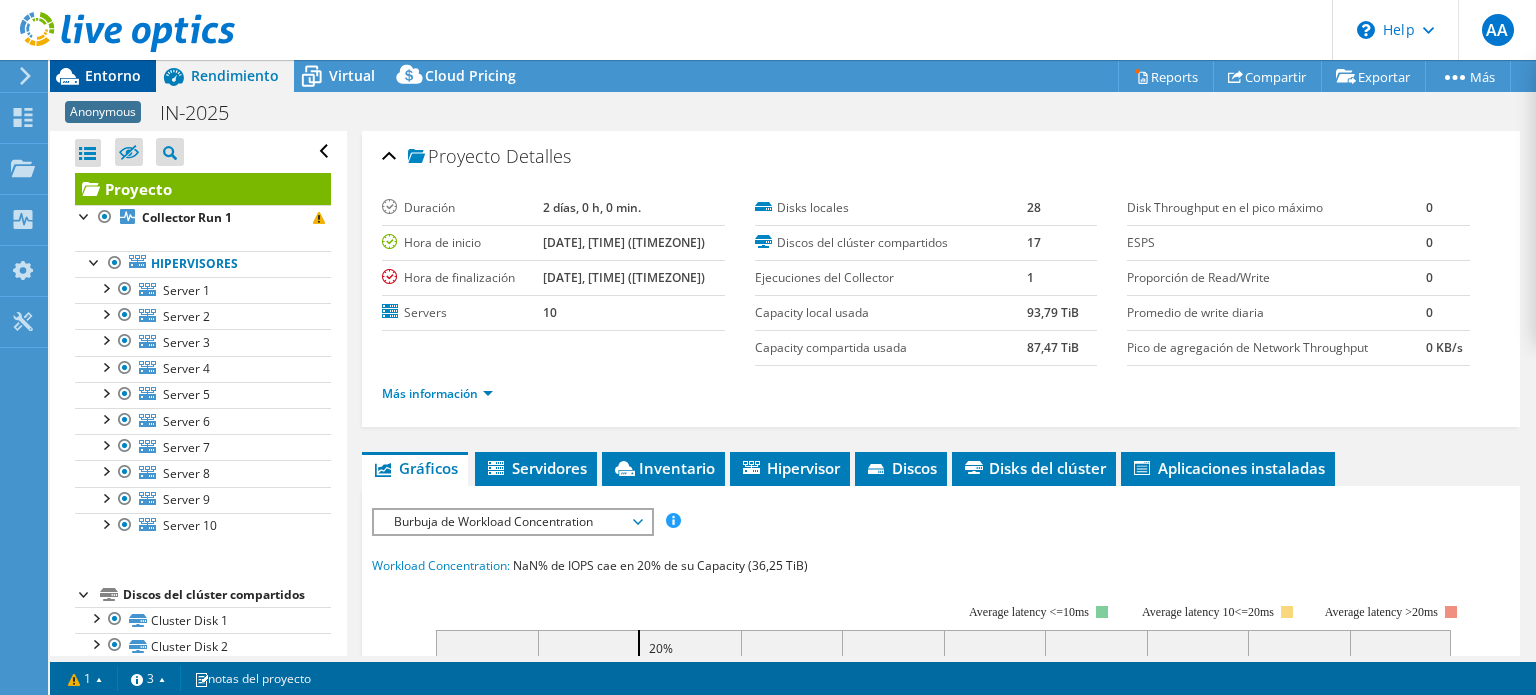 click on "Entorno" at bounding box center [113, 75] 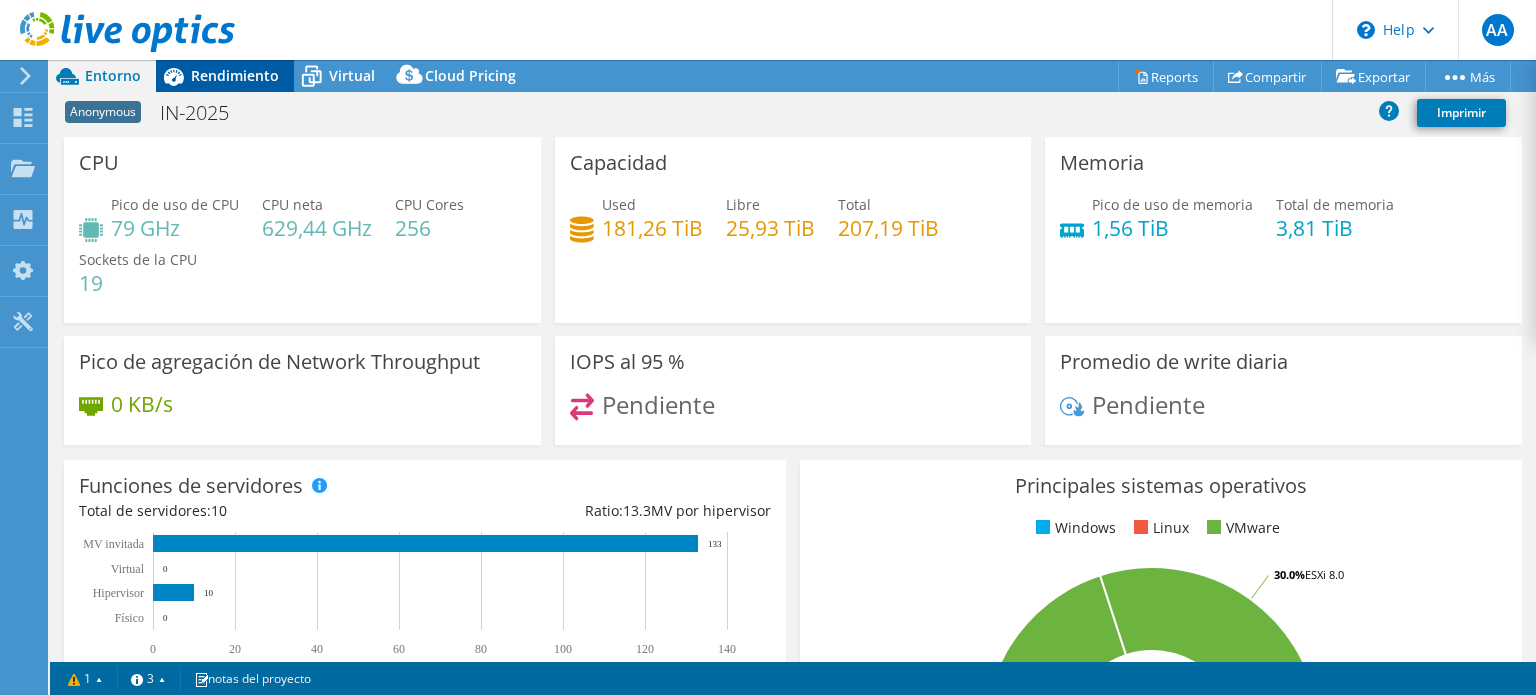 click on "Rendimiento" at bounding box center (235, 75) 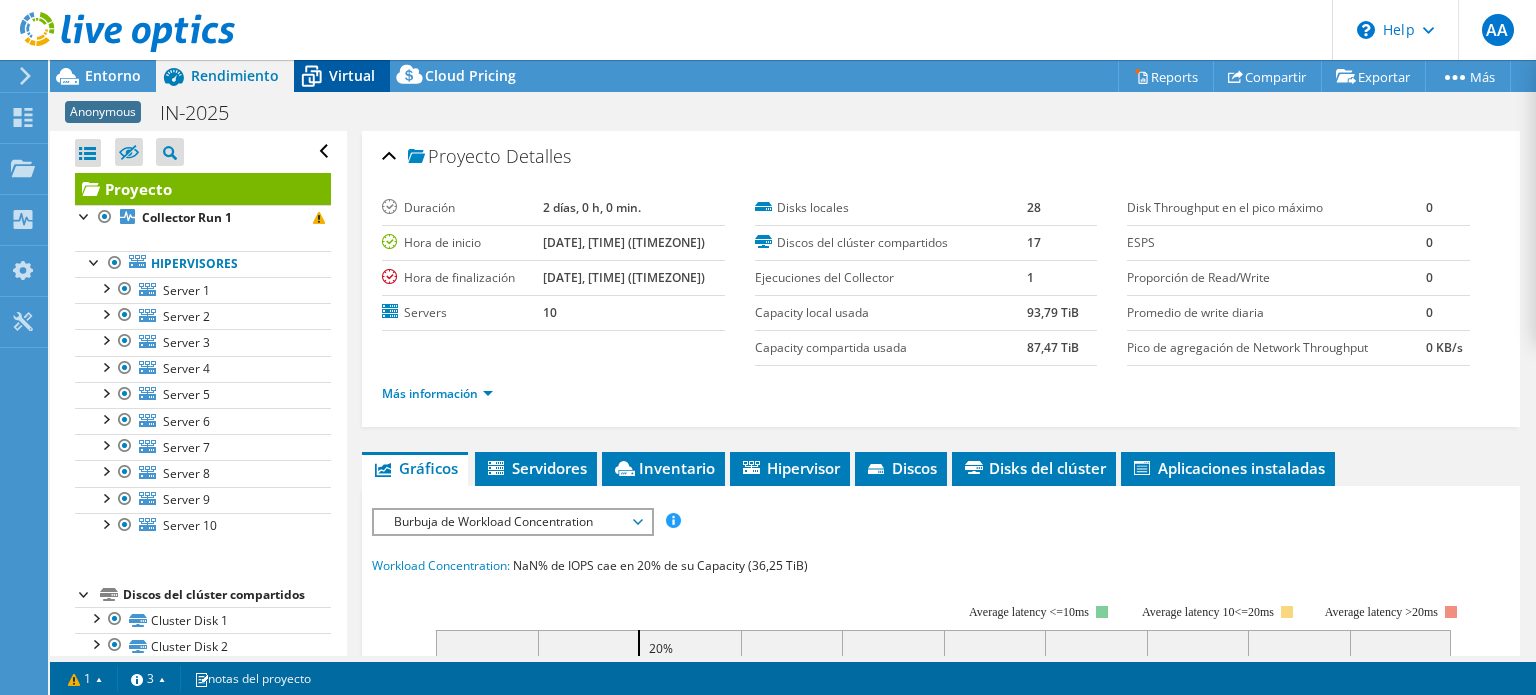 click on "Virtual" at bounding box center (352, 75) 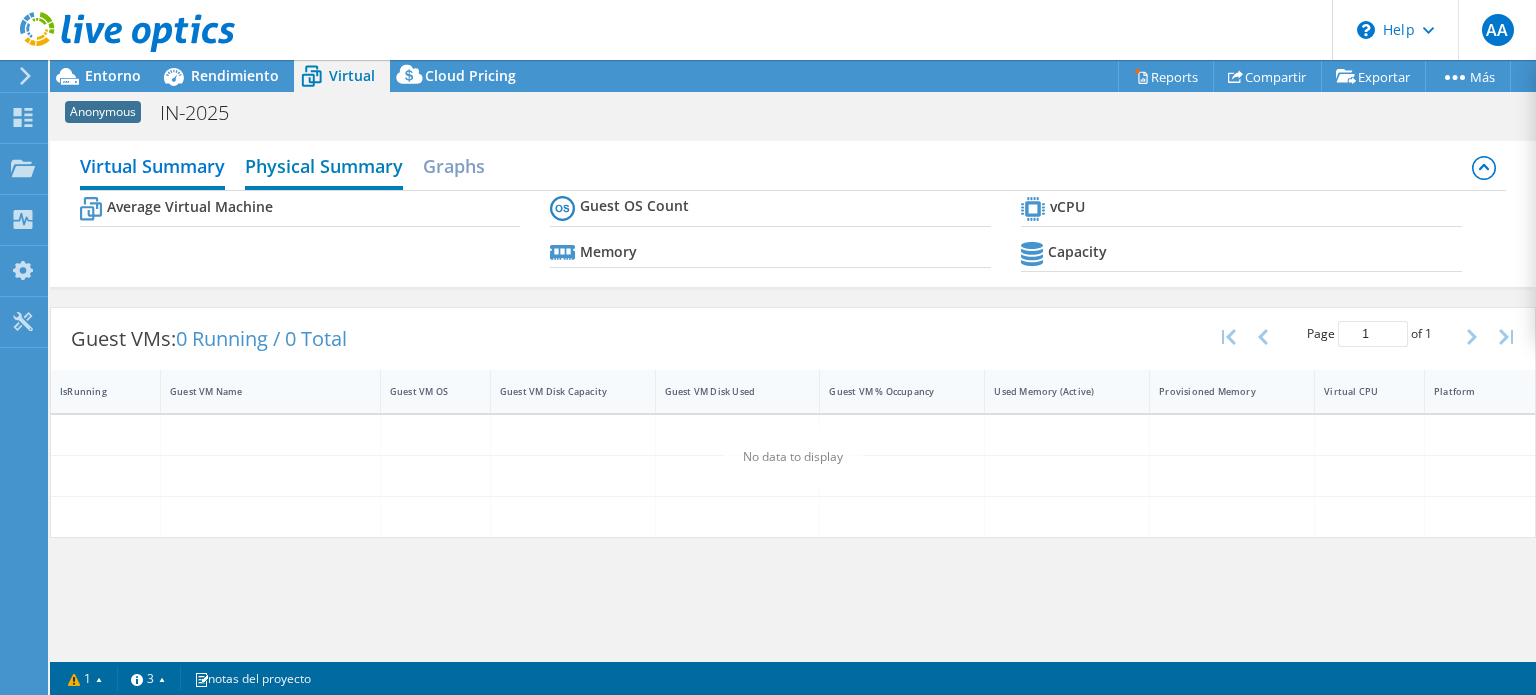 click on "Physical Summary" at bounding box center [324, 168] 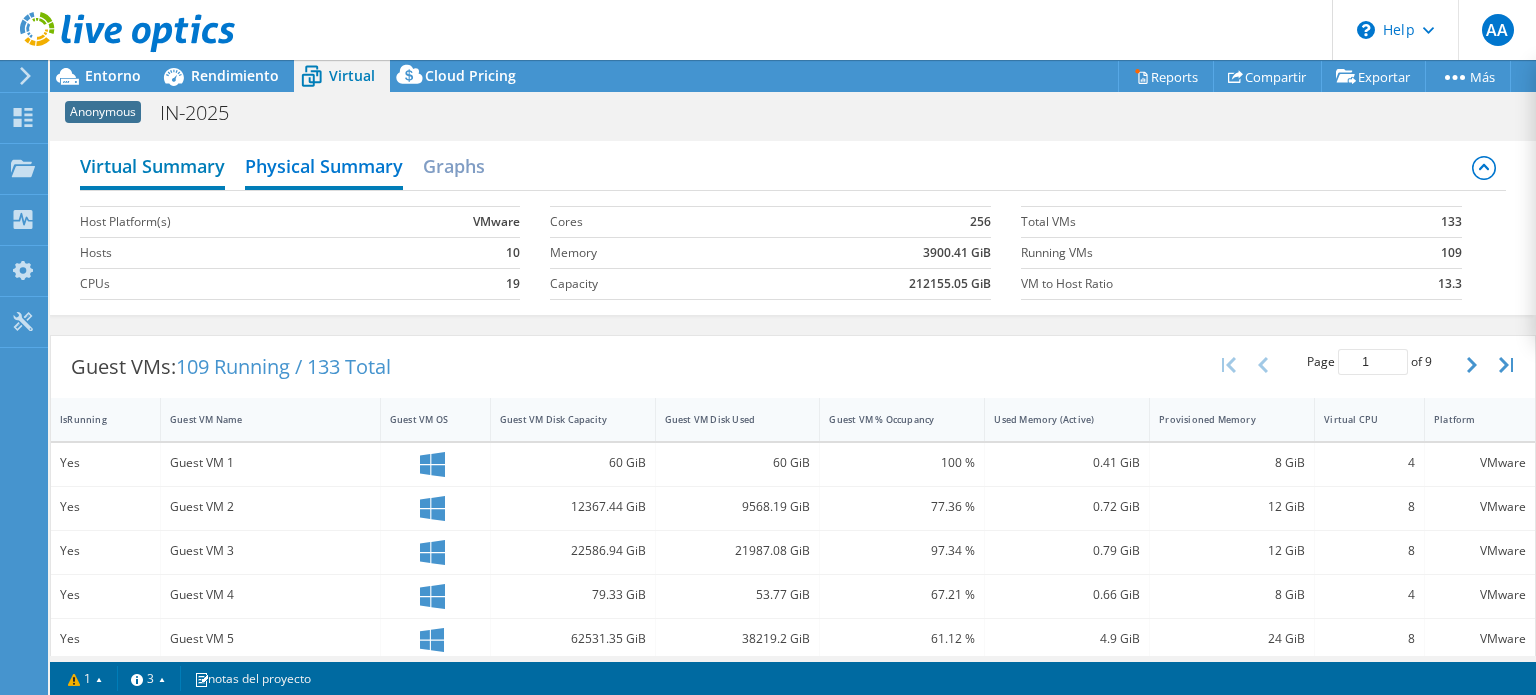 click on "Virtual Summary" at bounding box center (152, 168) 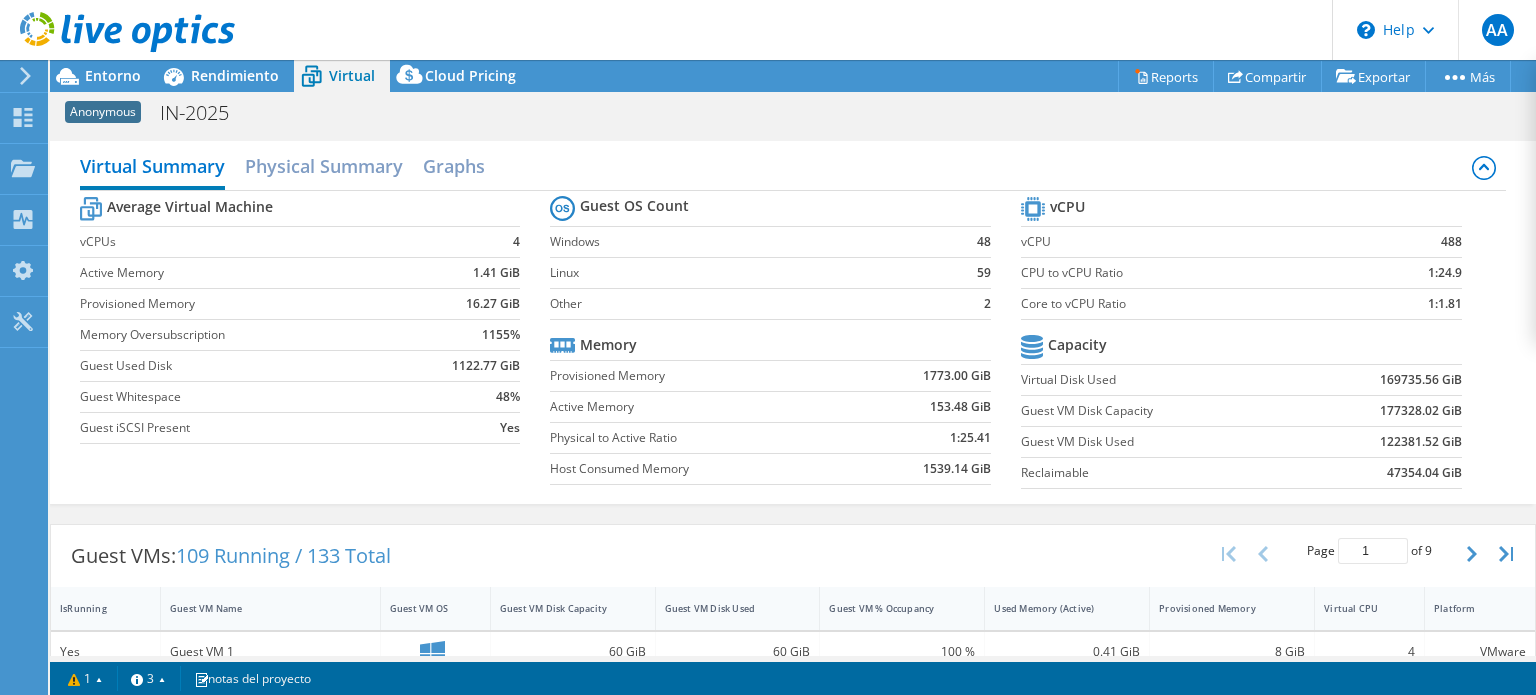 scroll, scrollTop: 725, scrollLeft: 0, axis: vertical 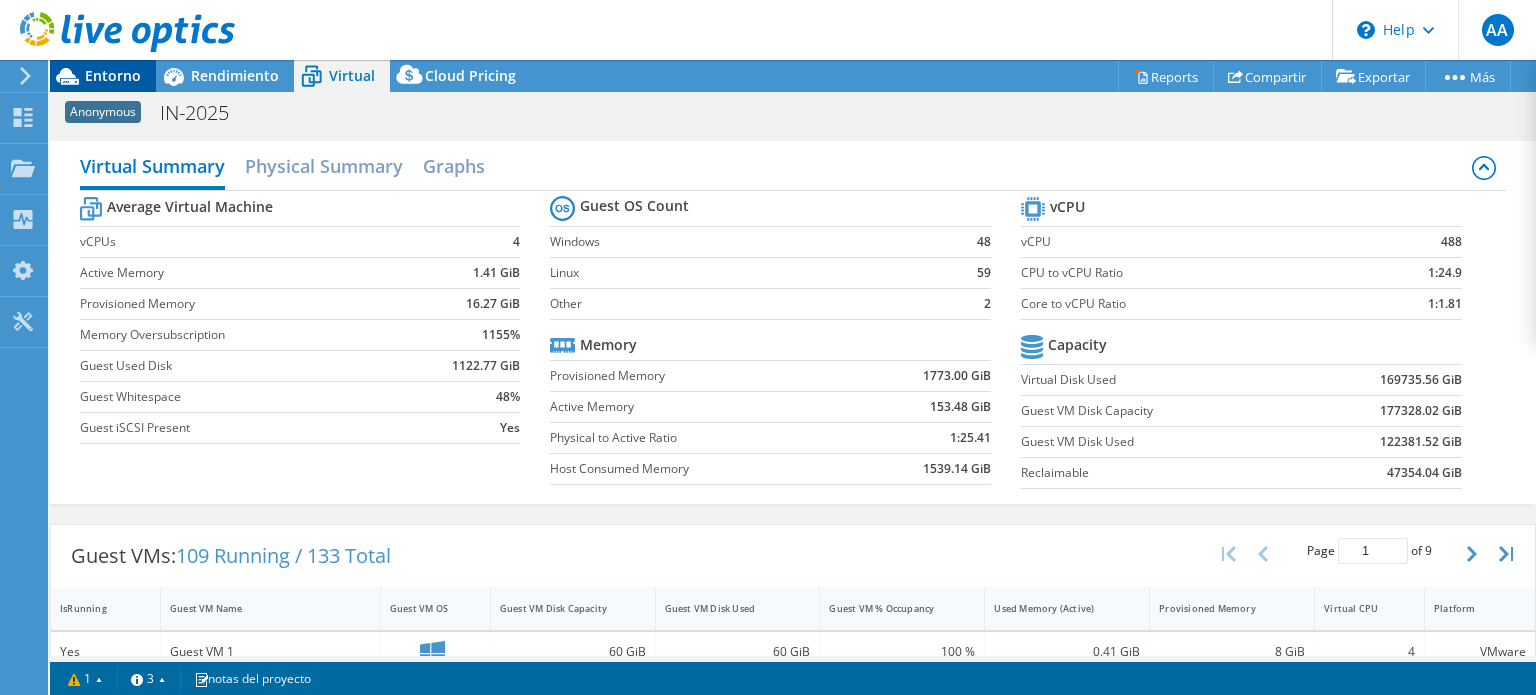 click on "Entorno" at bounding box center [113, 75] 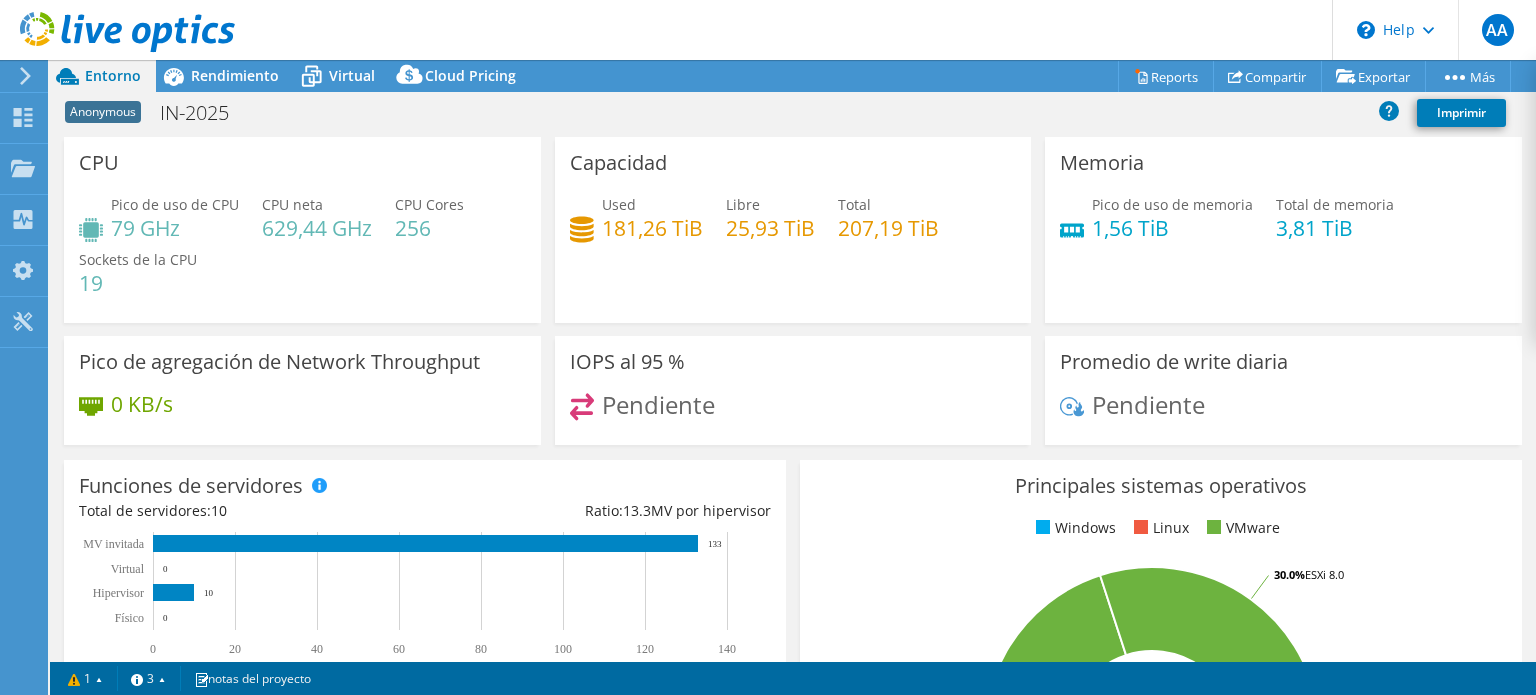 click at bounding box center [22, 76] 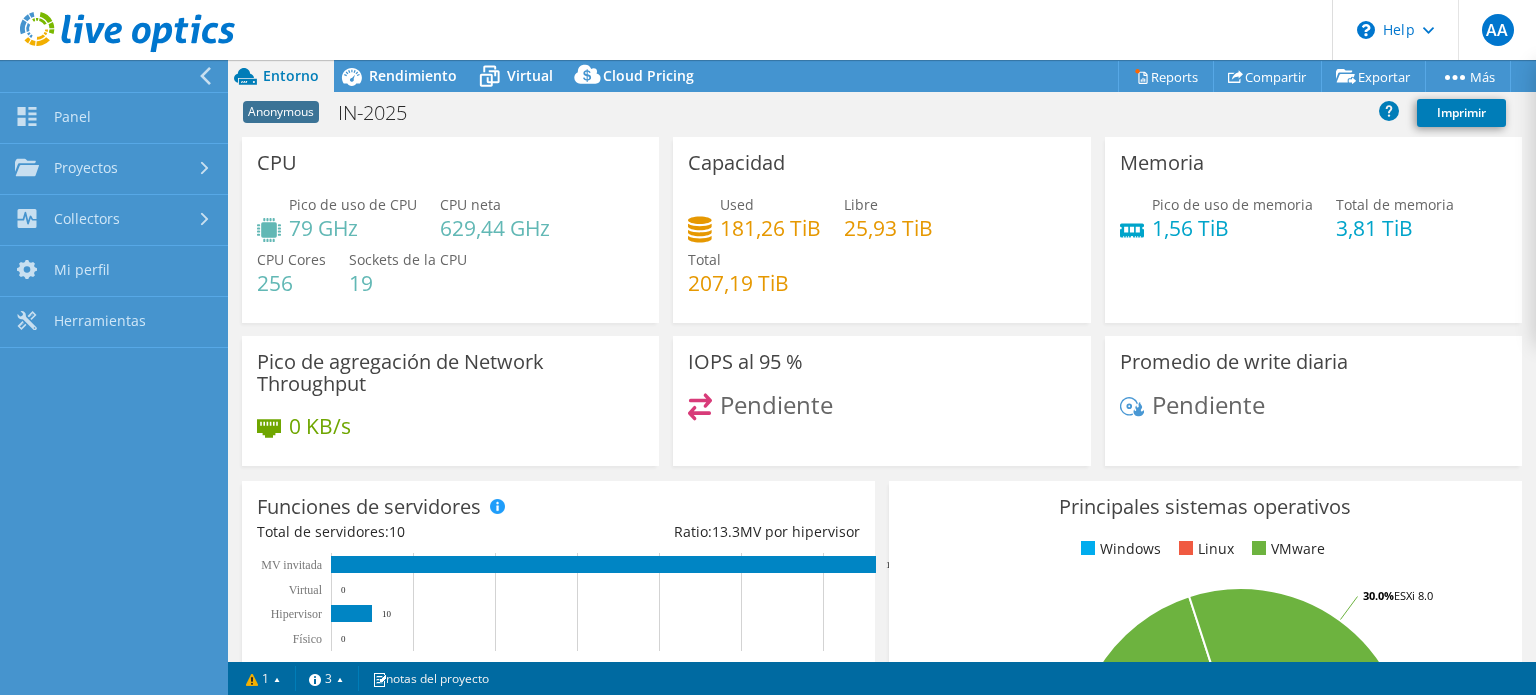 scroll, scrollTop: 749, scrollLeft: 0, axis: vertical 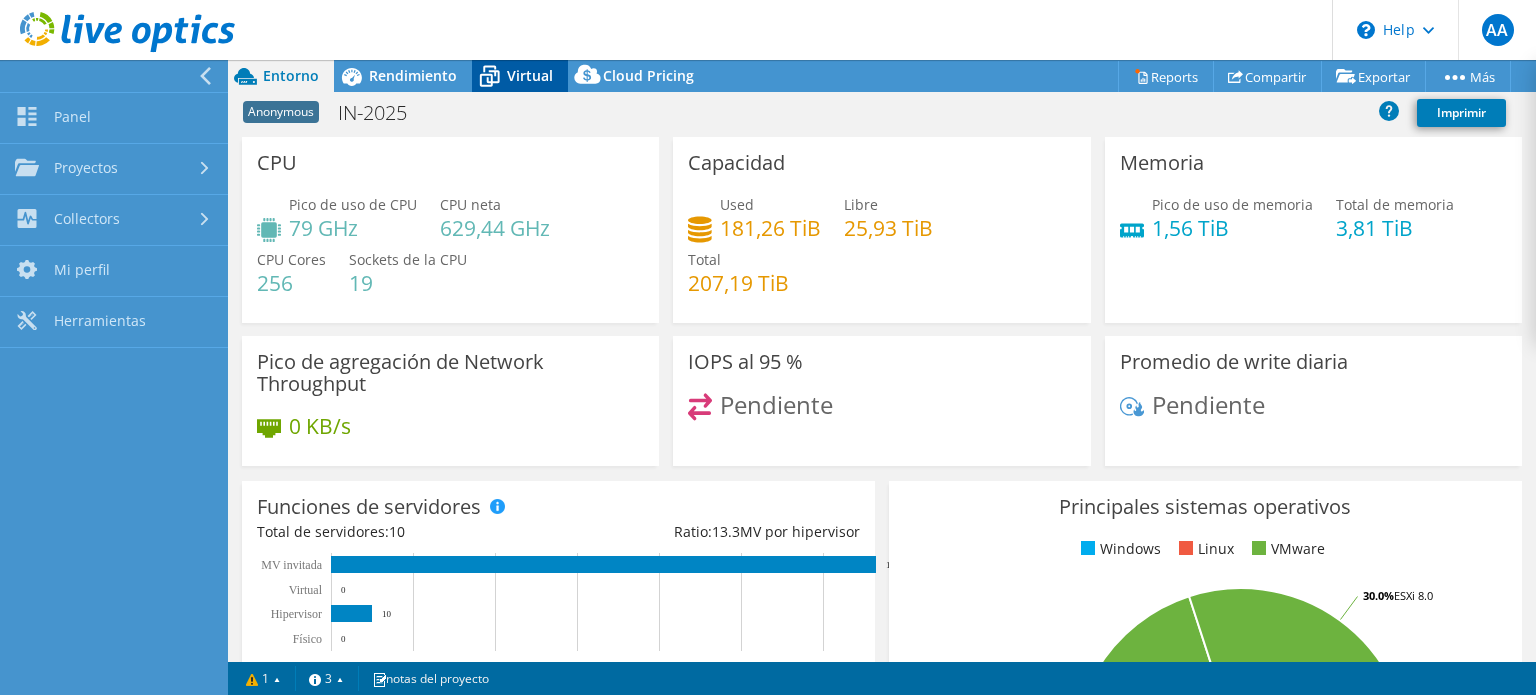 click 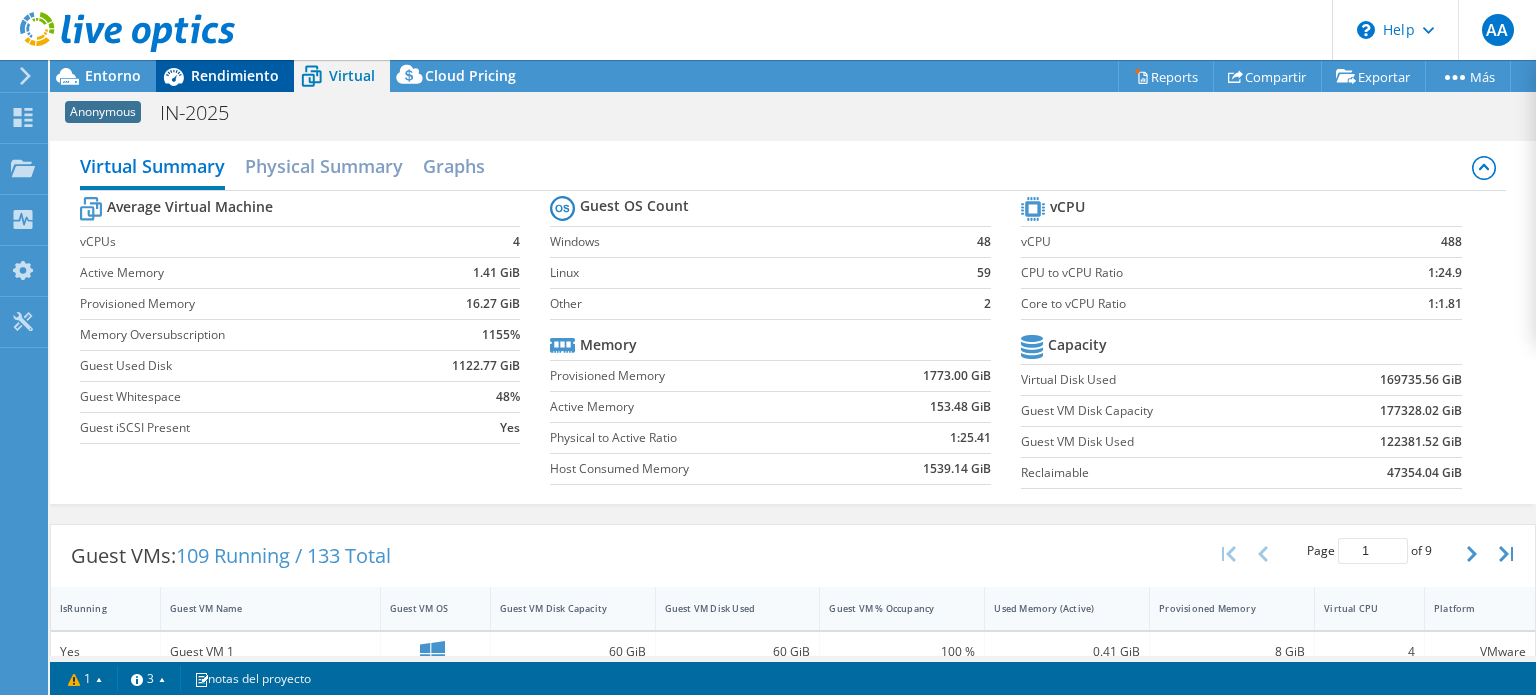 click on "Rendimiento" at bounding box center (235, 75) 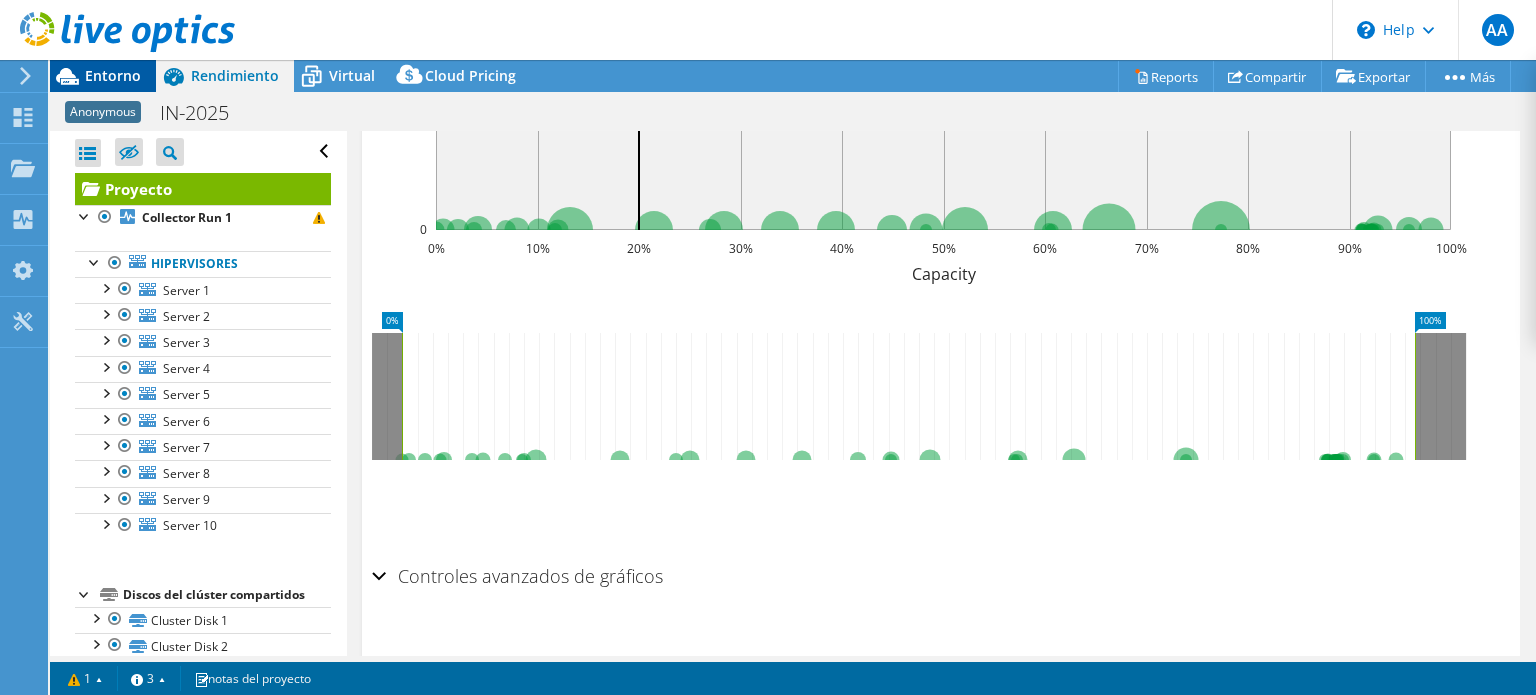 click on "Entorno" at bounding box center [113, 75] 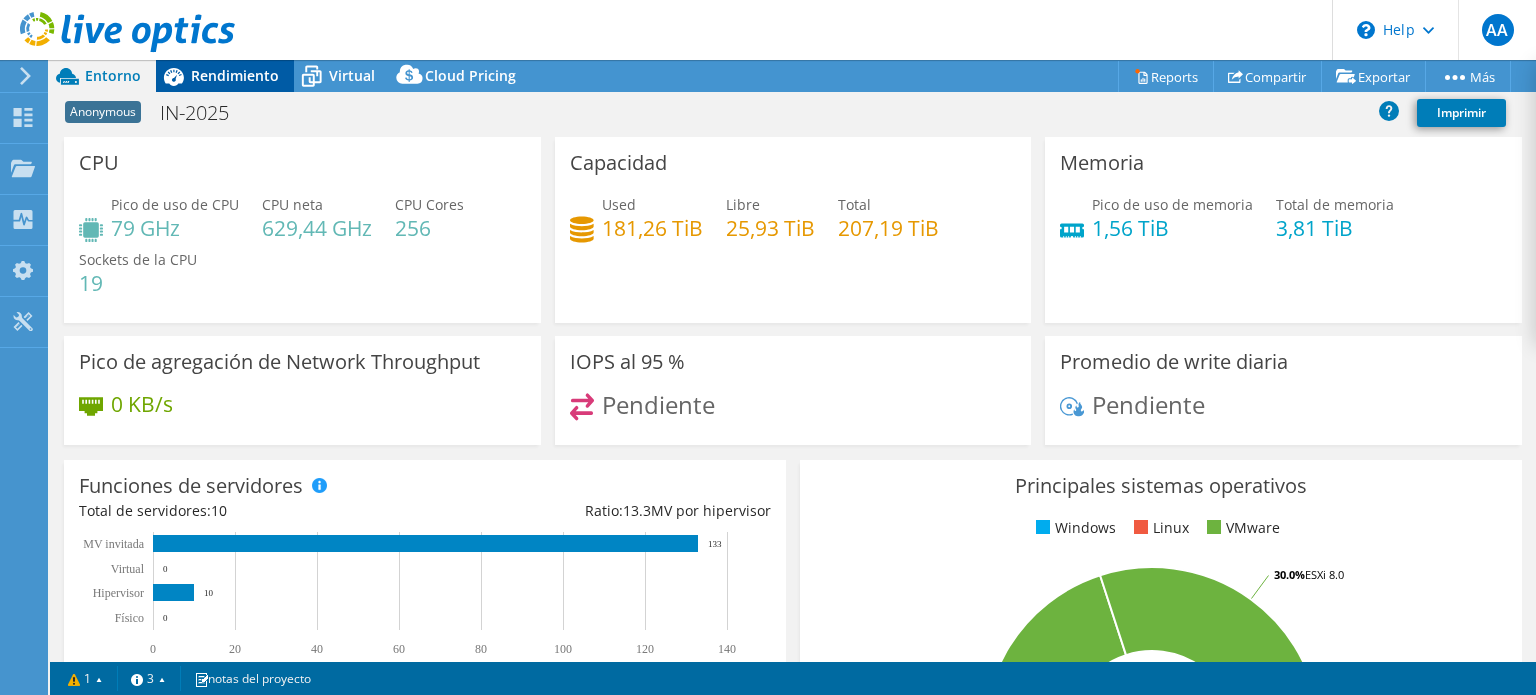 click on "Rendimiento" at bounding box center (235, 75) 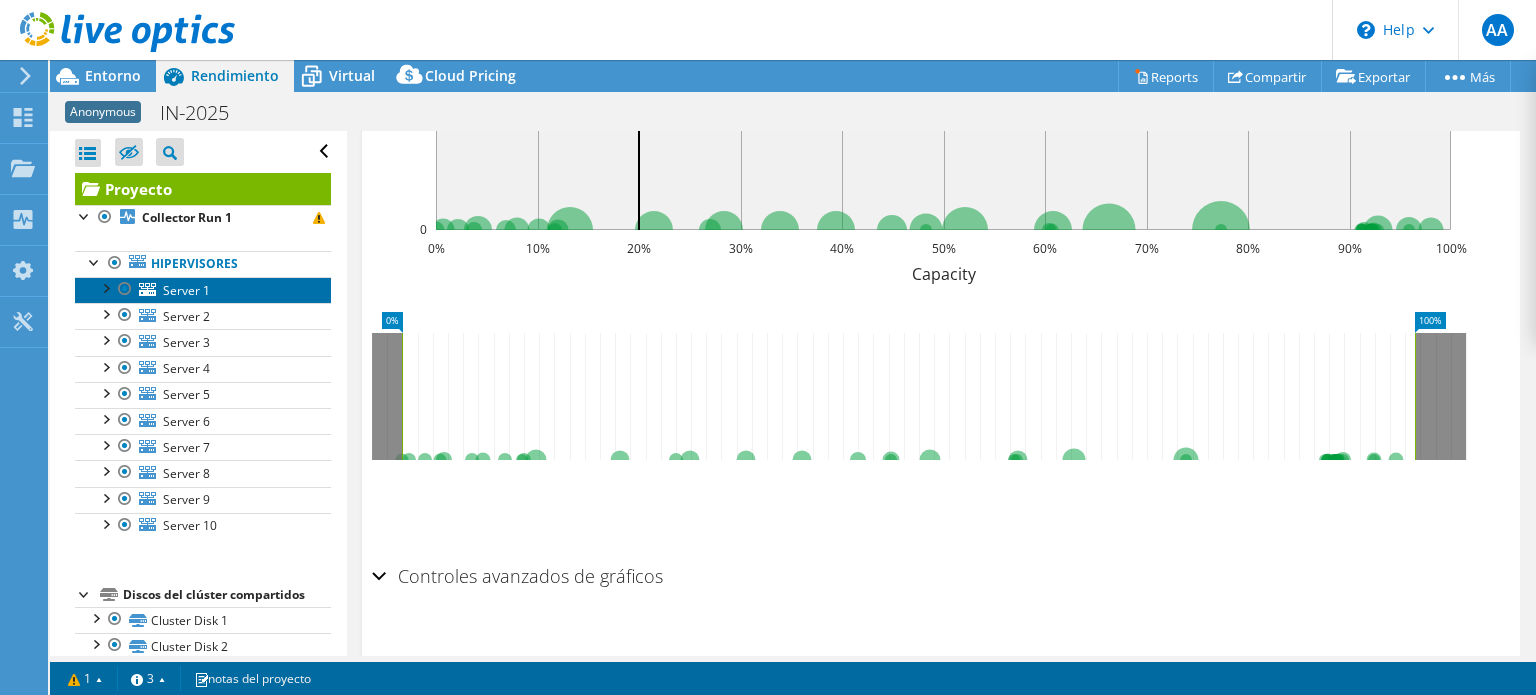click on "Server 1" at bounding box center (203, 290) 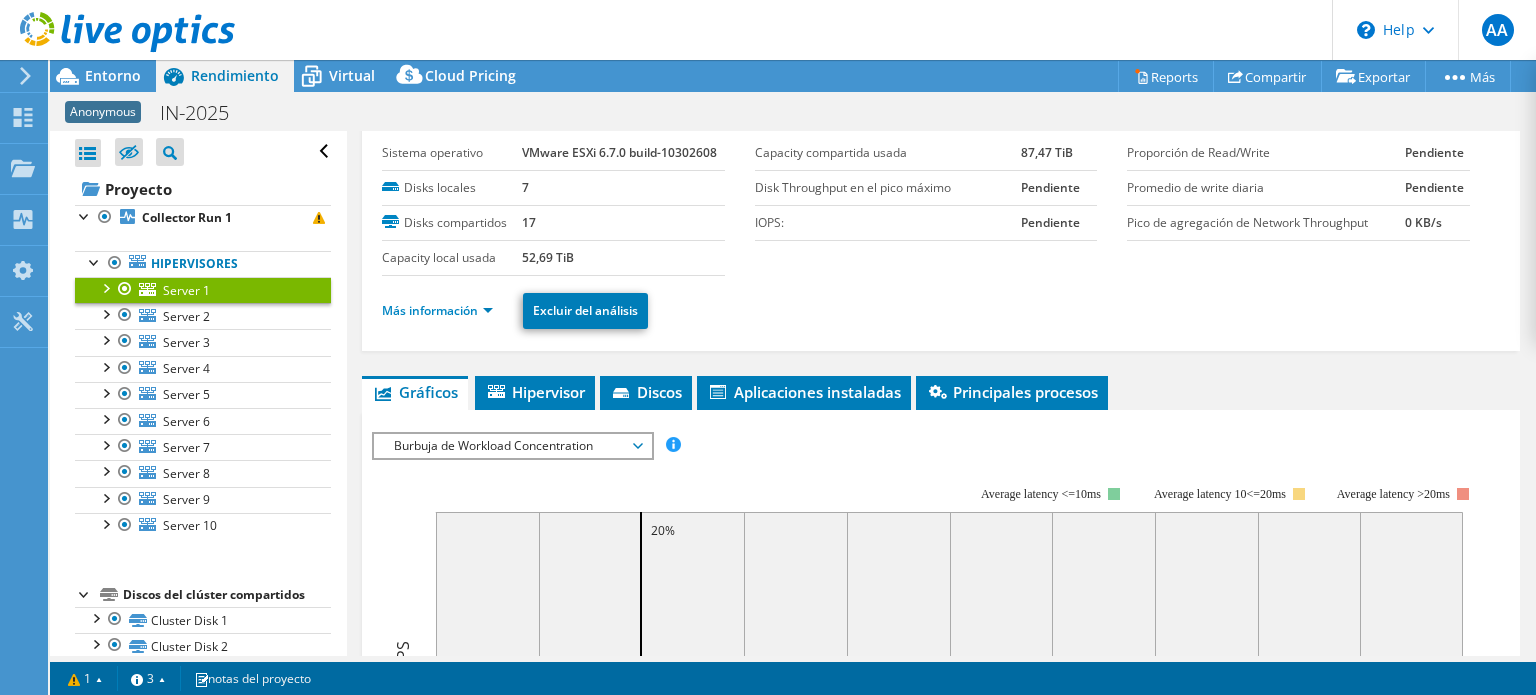 scroll, scrollTop: 0, scrollLeft: 0, axis: both 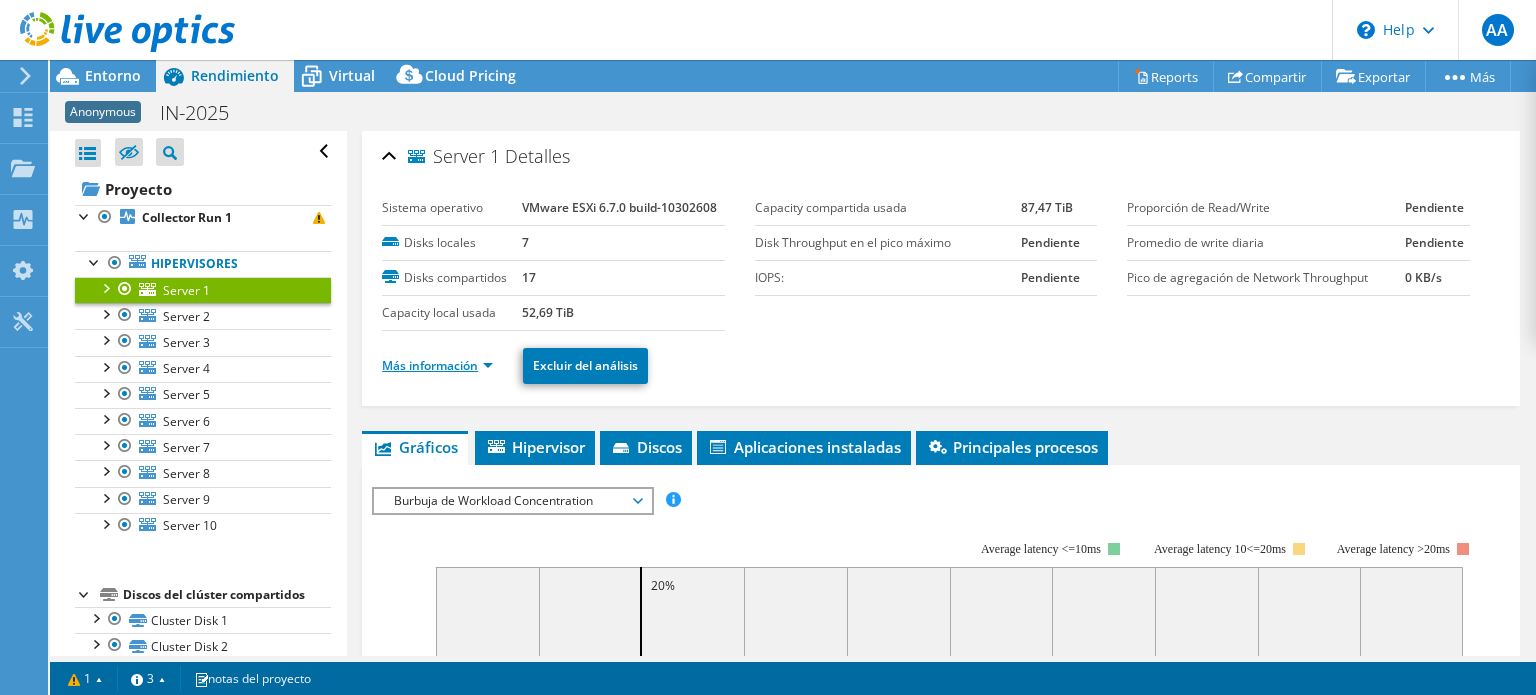 click on "Más información" at bounding box center [437, 365] 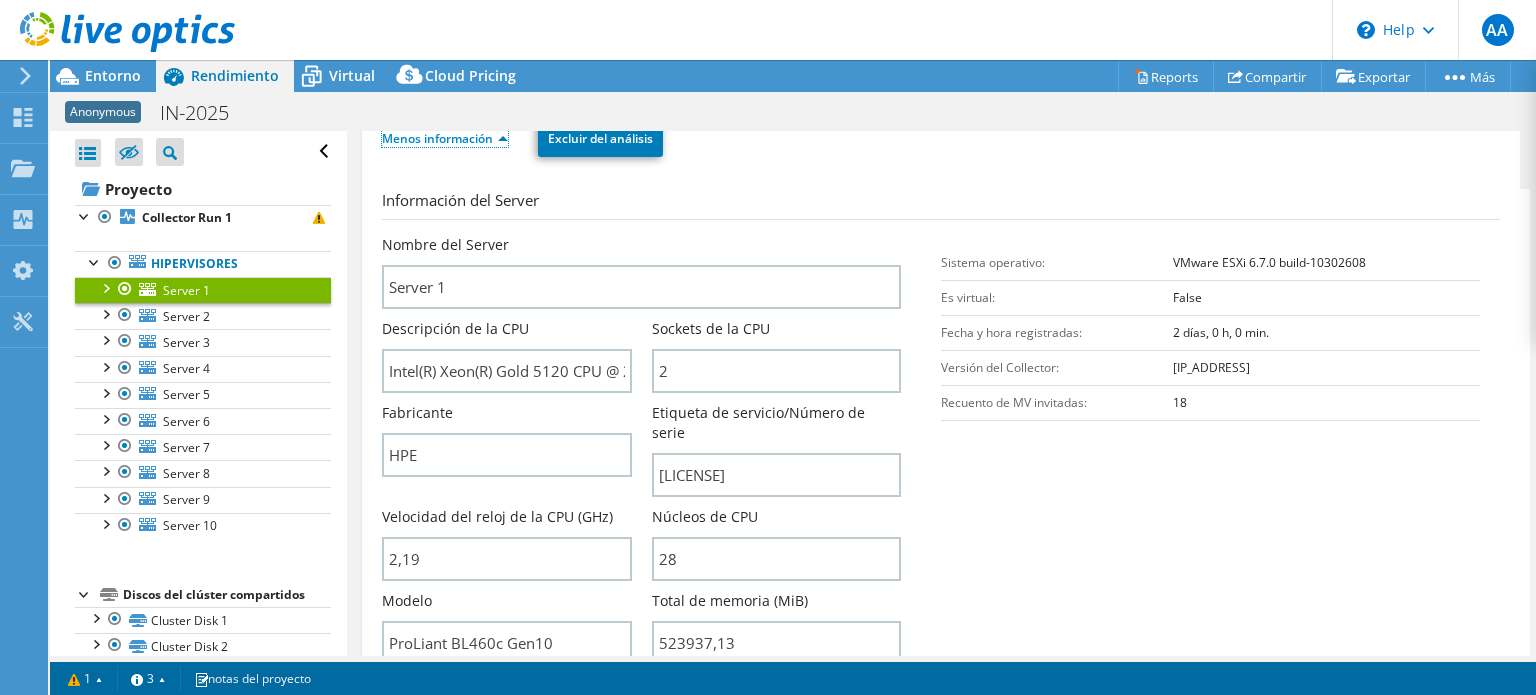 scroll, scrollTop: 276, scrollLeft: 0, axis: vertical 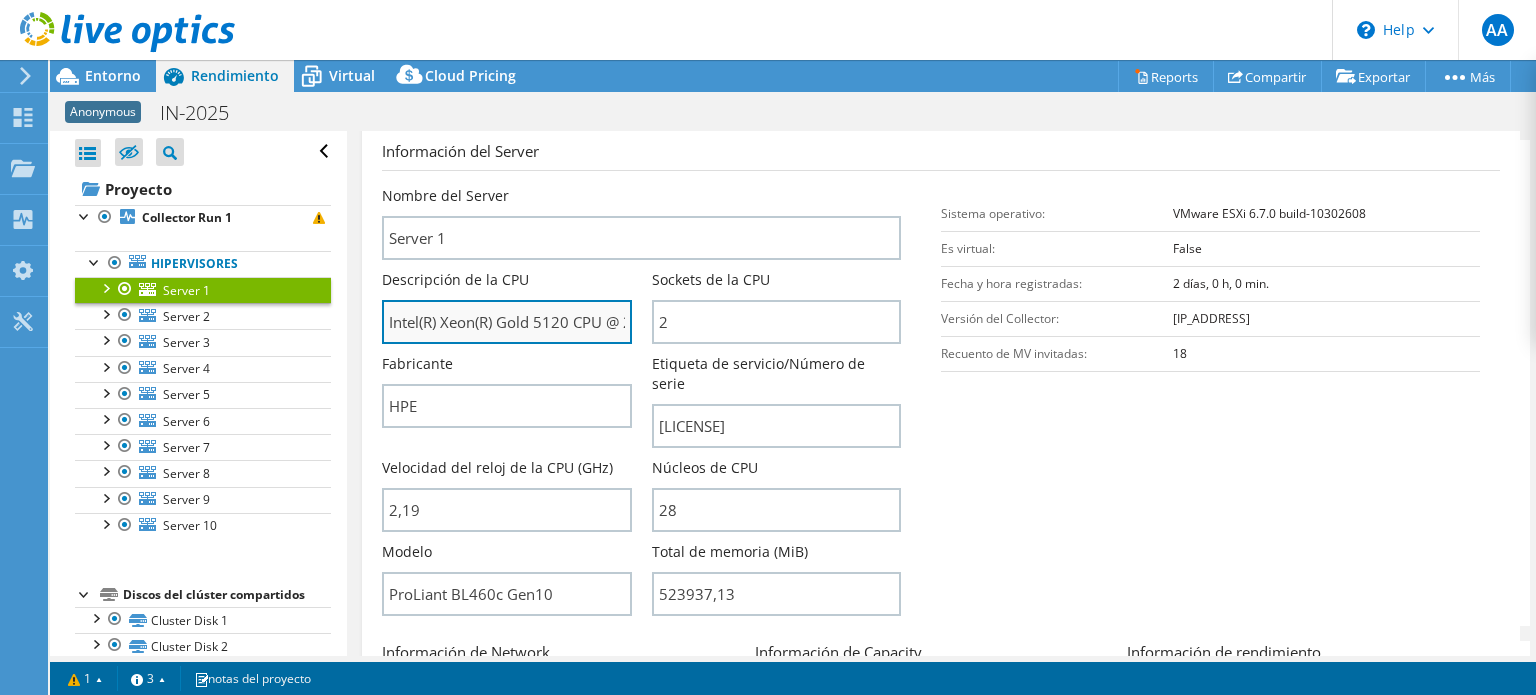 click on "Intel(R) Xeon(R) Gold 5120 CPU @ 2.20GHz 2.19 GHz" at bounding box center (506, 322) 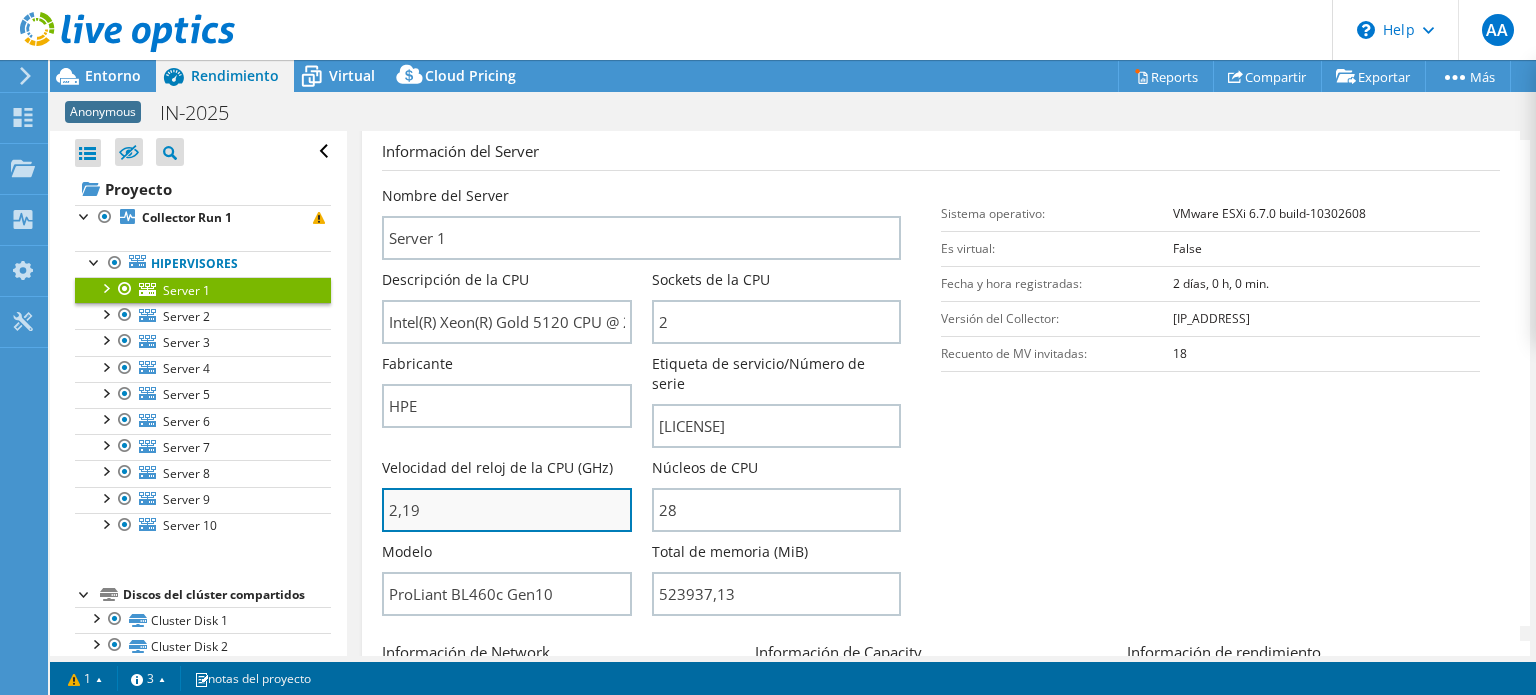 click on "2,19" at bounding box center [506, 510] 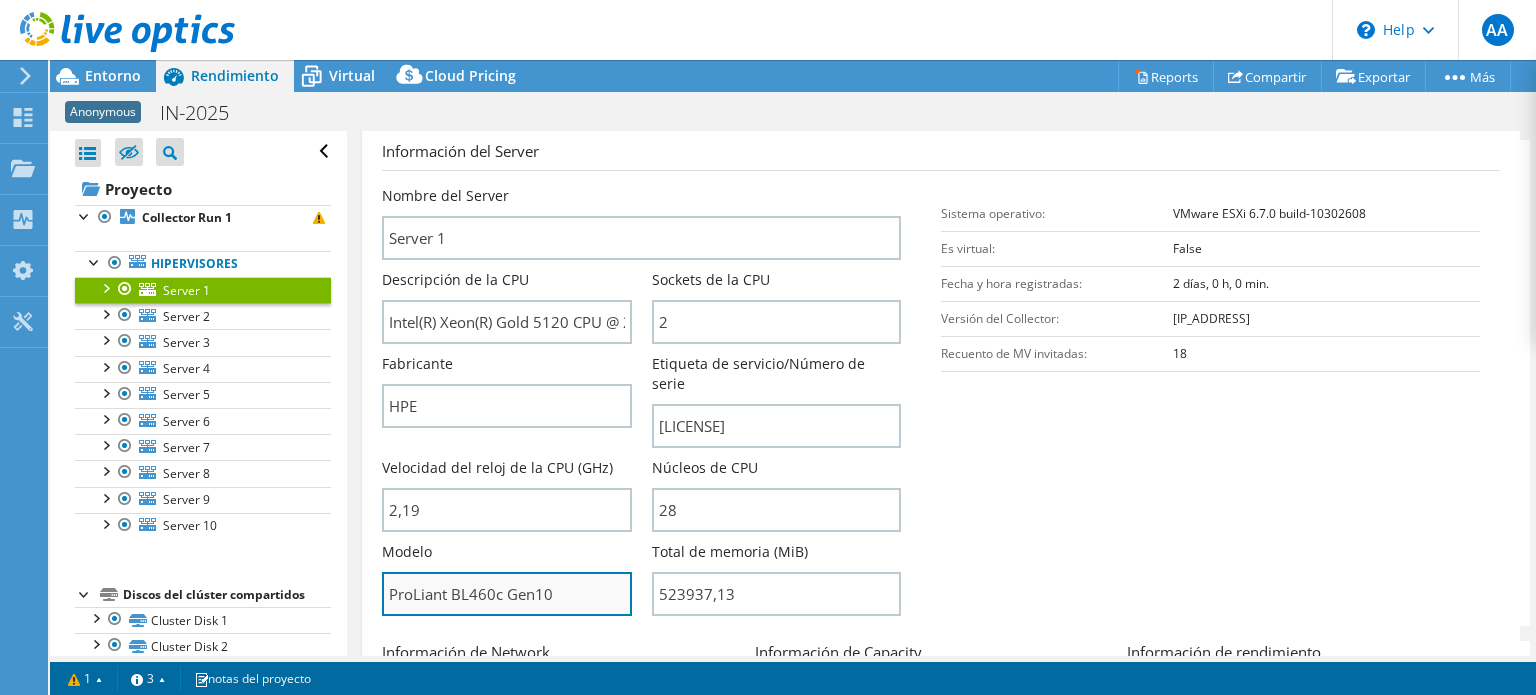 type on "219" 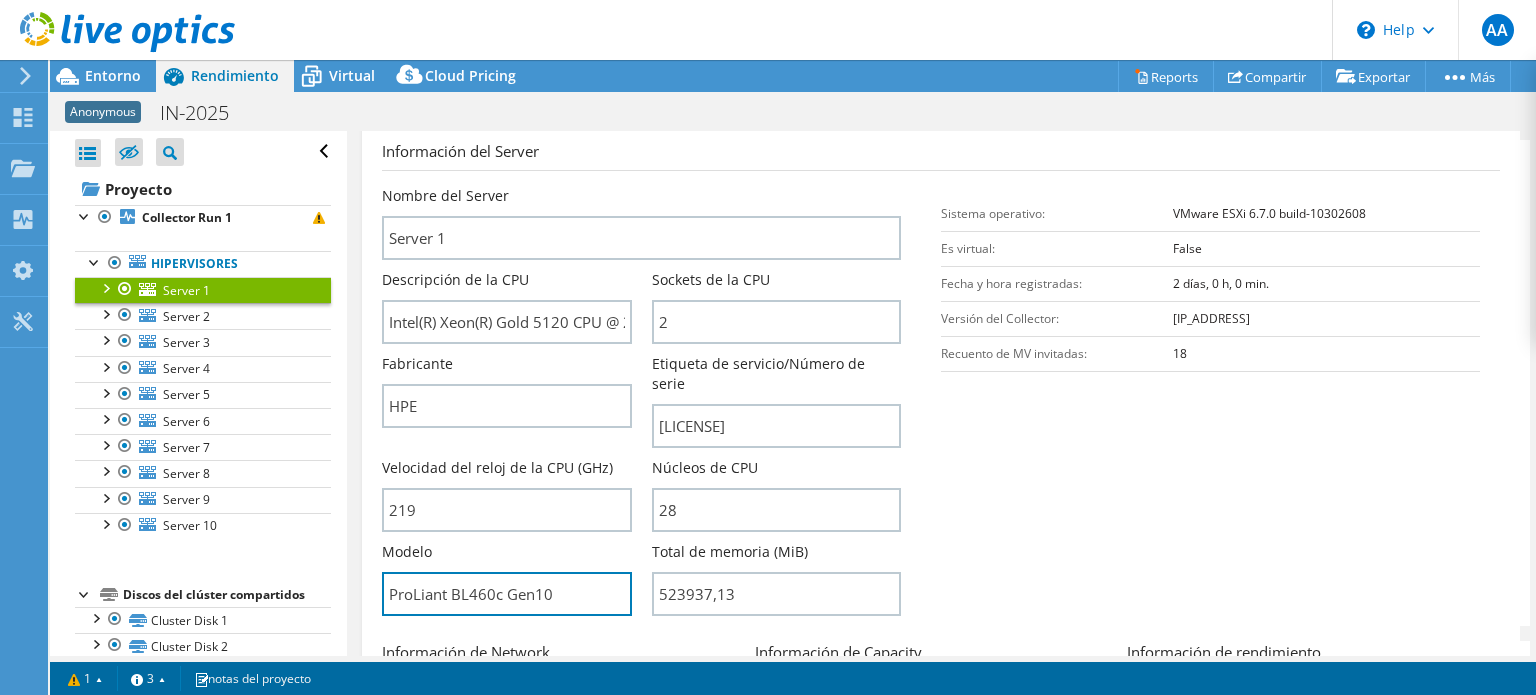 drag, startPoint x: 575, startPoint y: 581, endPoint x: 372, endPoint y: 576, distance: 203.06157 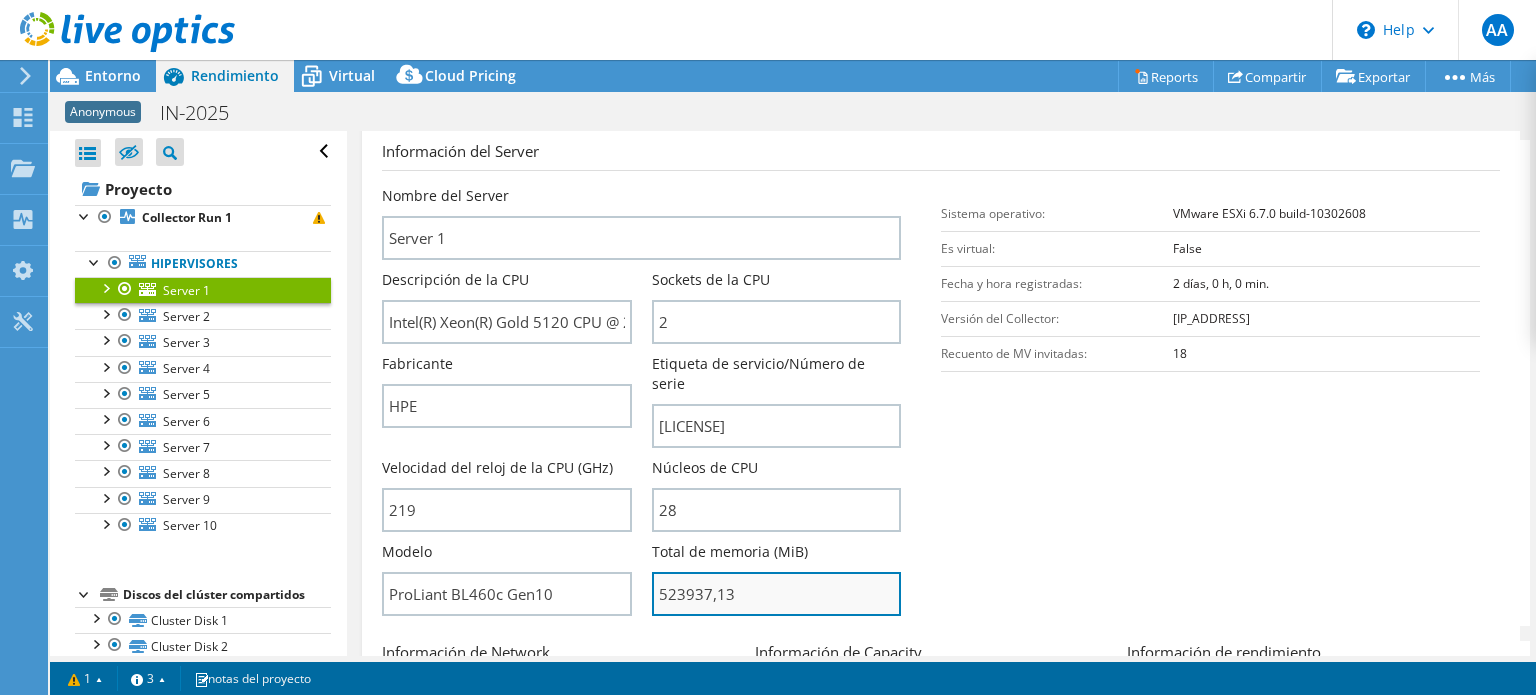 drag, startPoint x: 748, startPoint y: 563, endPoint x: 656, endPoint y: 563, distance: 92 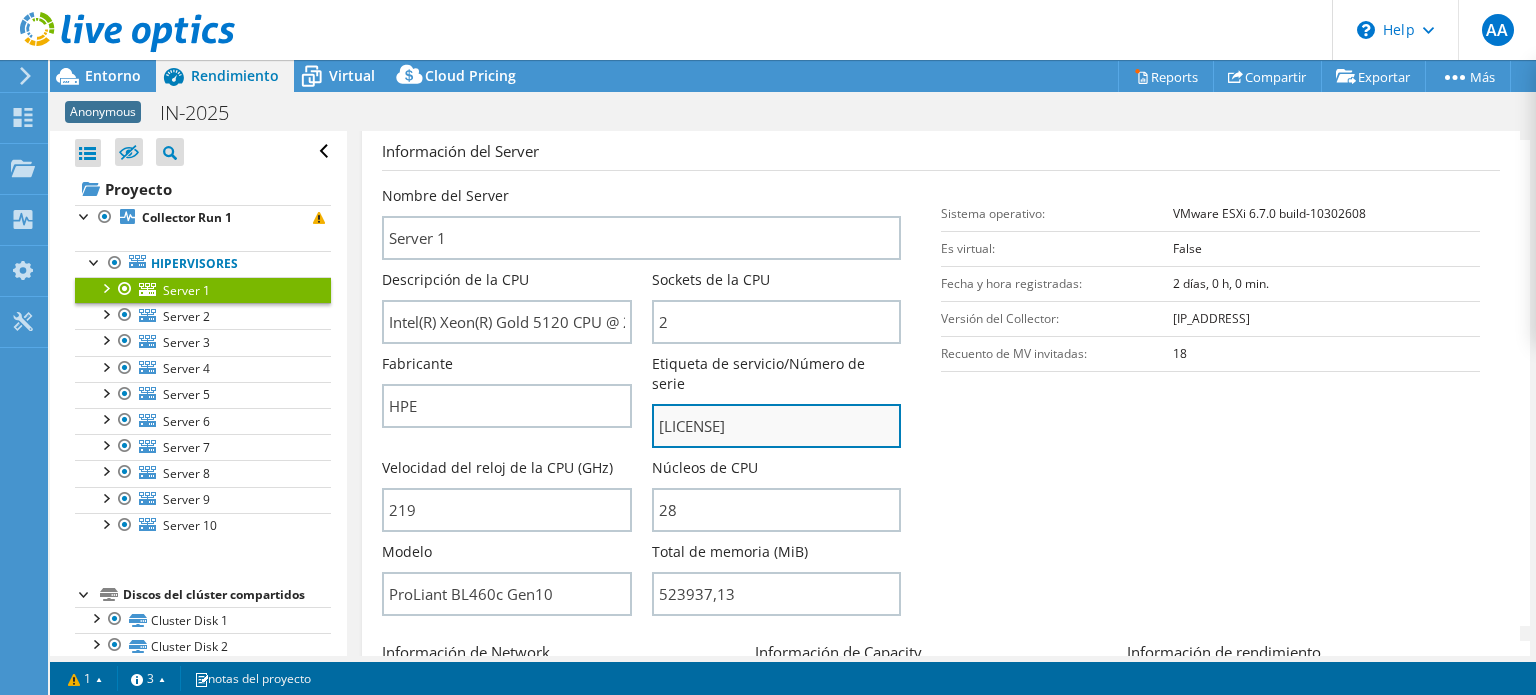type on "52393713" 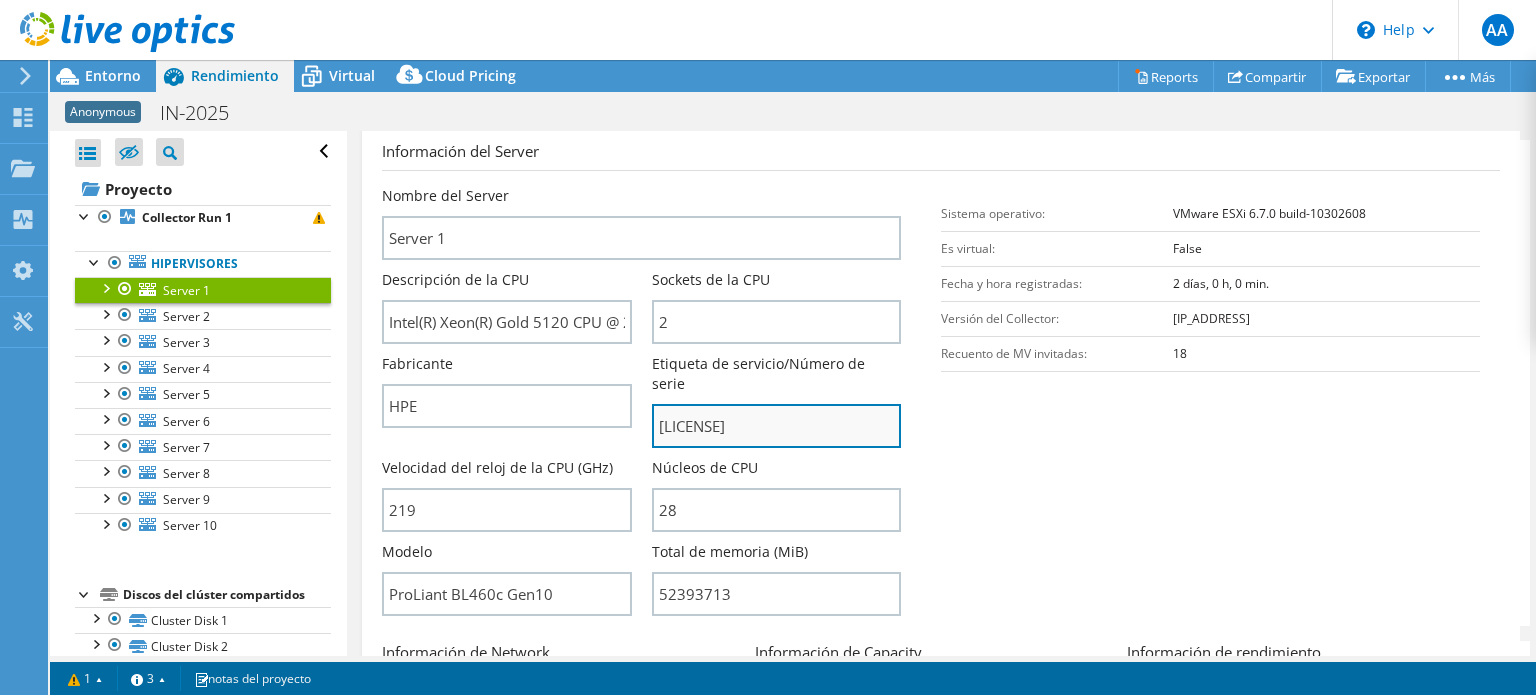 click on "[LICENSE]" at bounding box center [776, 426] 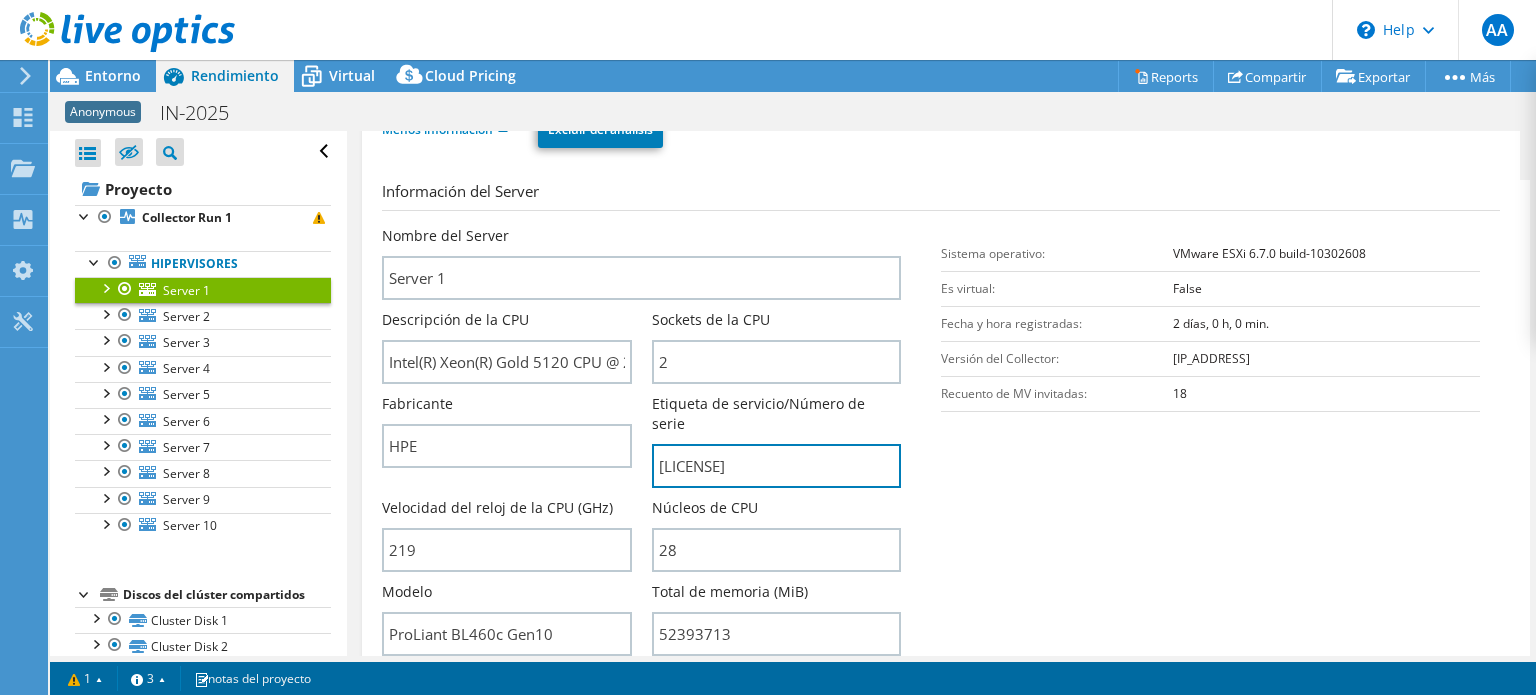 scroll, scrollTop: 240, scrollLeft: 0, axis: vertical 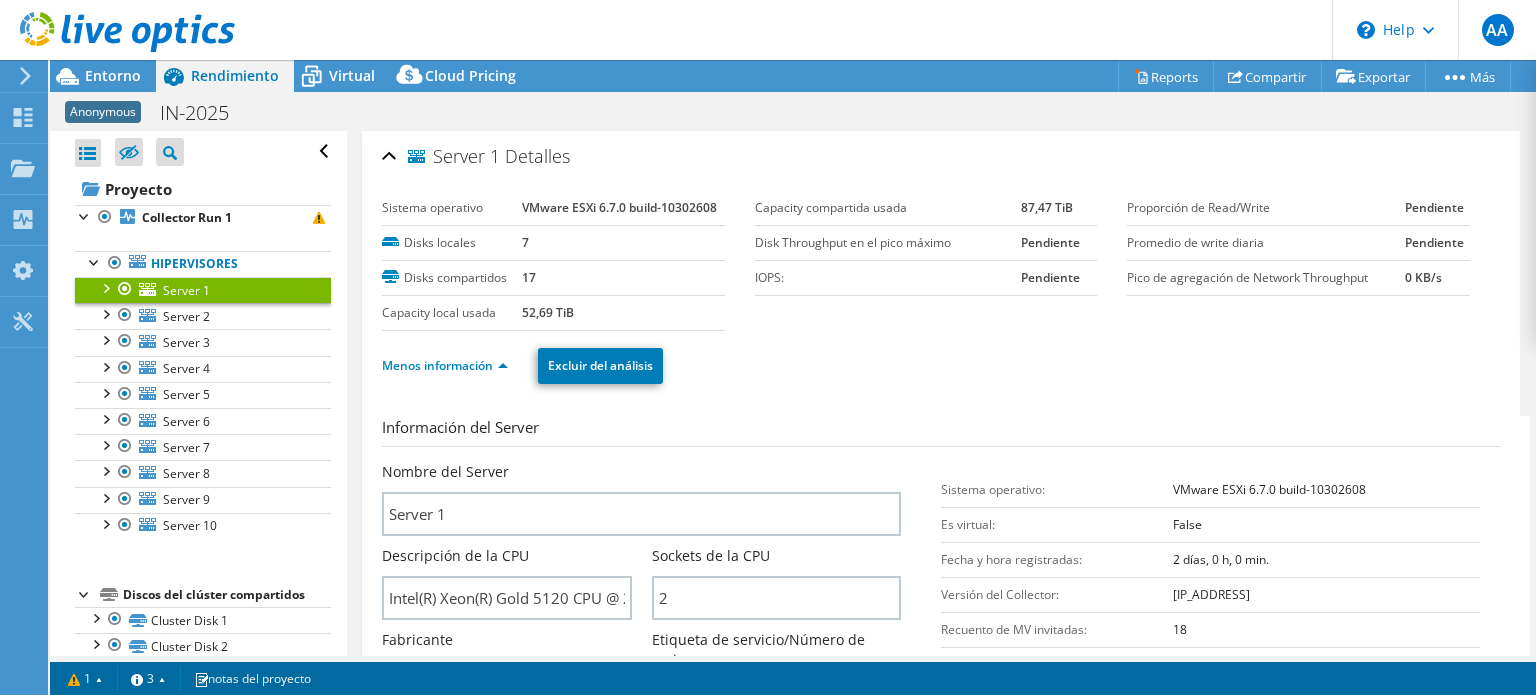 click on "52,69 TiB" at bounding box center (623, 312) 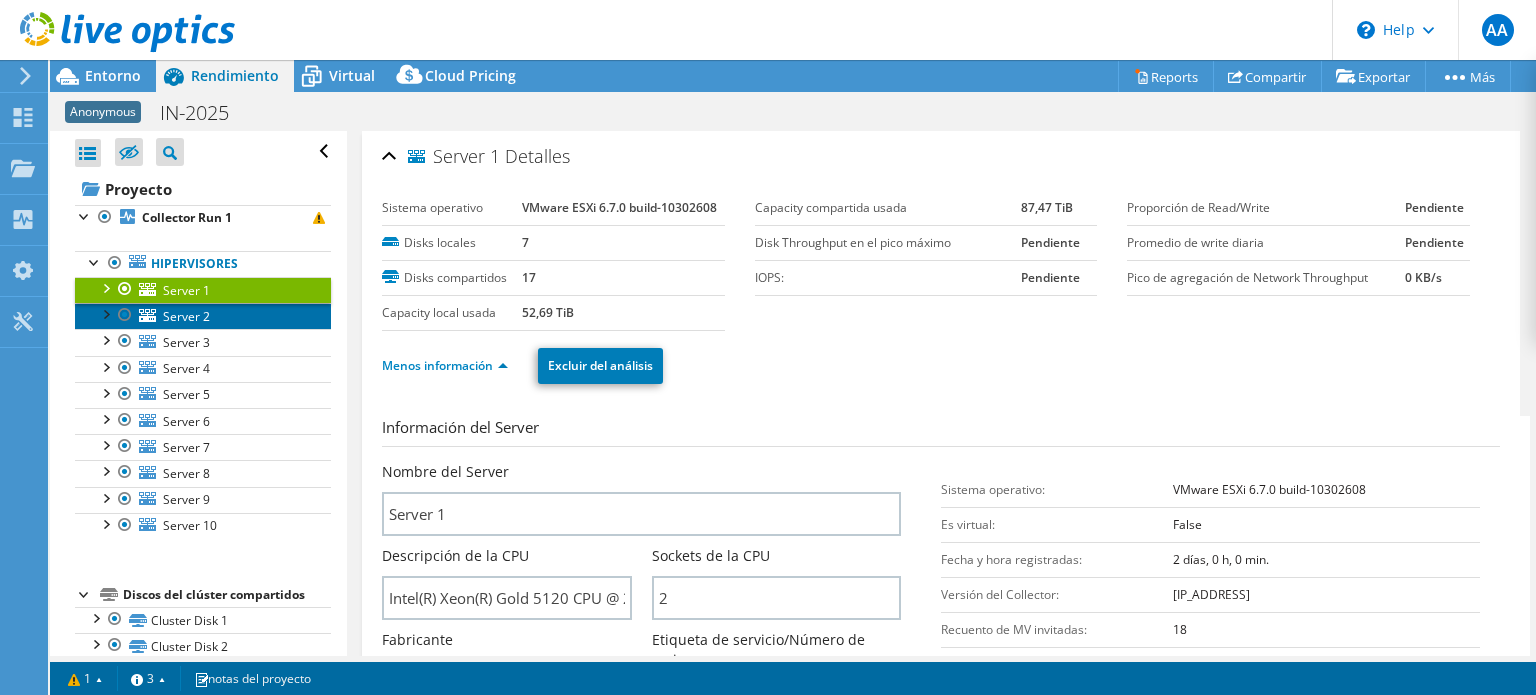 click on "Server 2" at bounding box center [186, 316] 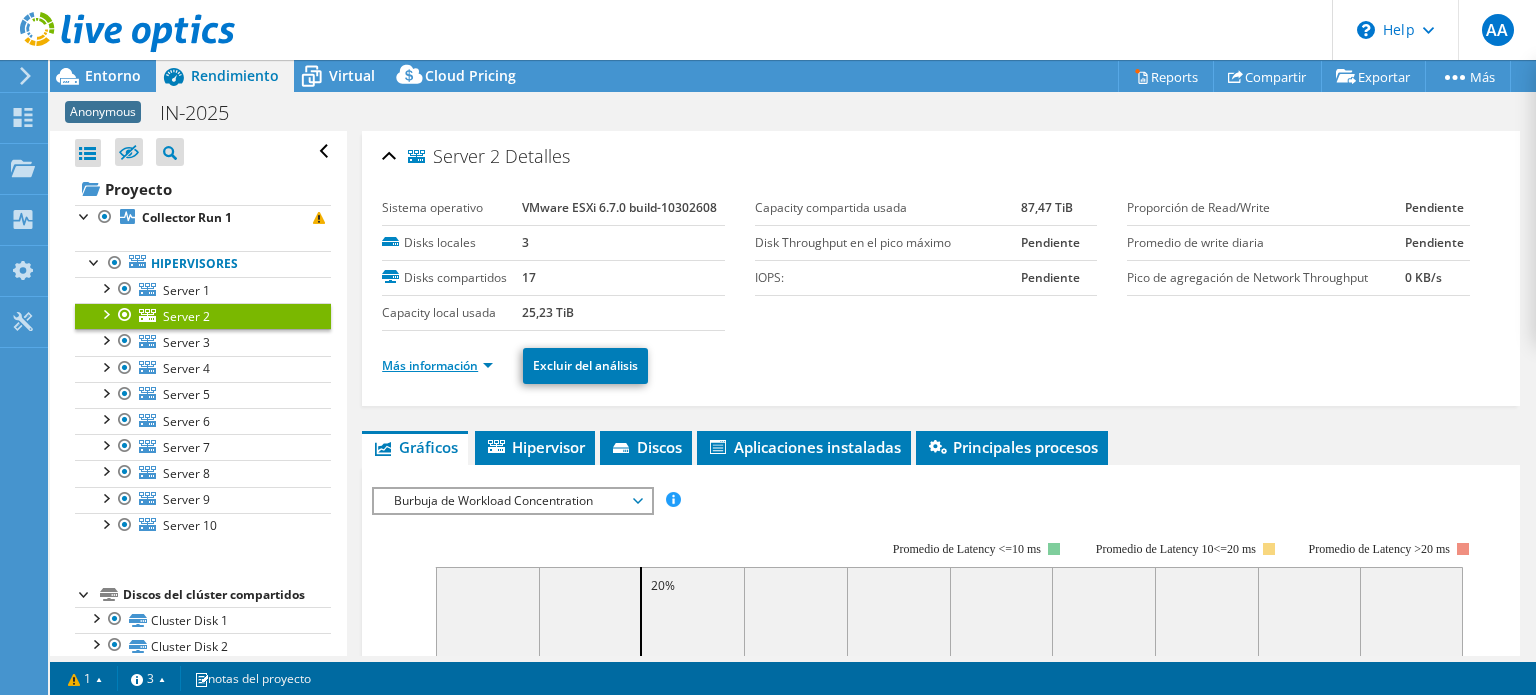 click on "Más información" at bounding box center (437, 365) 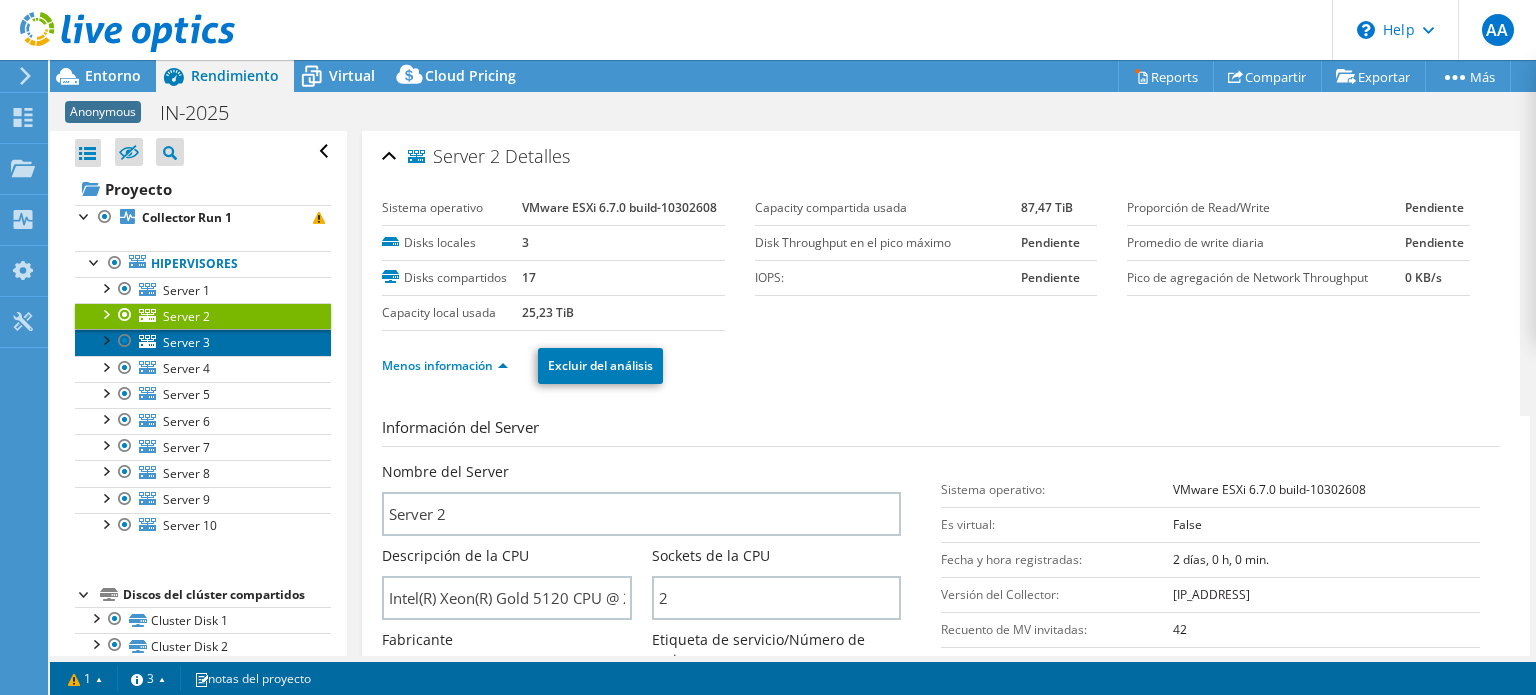 click on "Server 3" at bounding box center (186, 342) 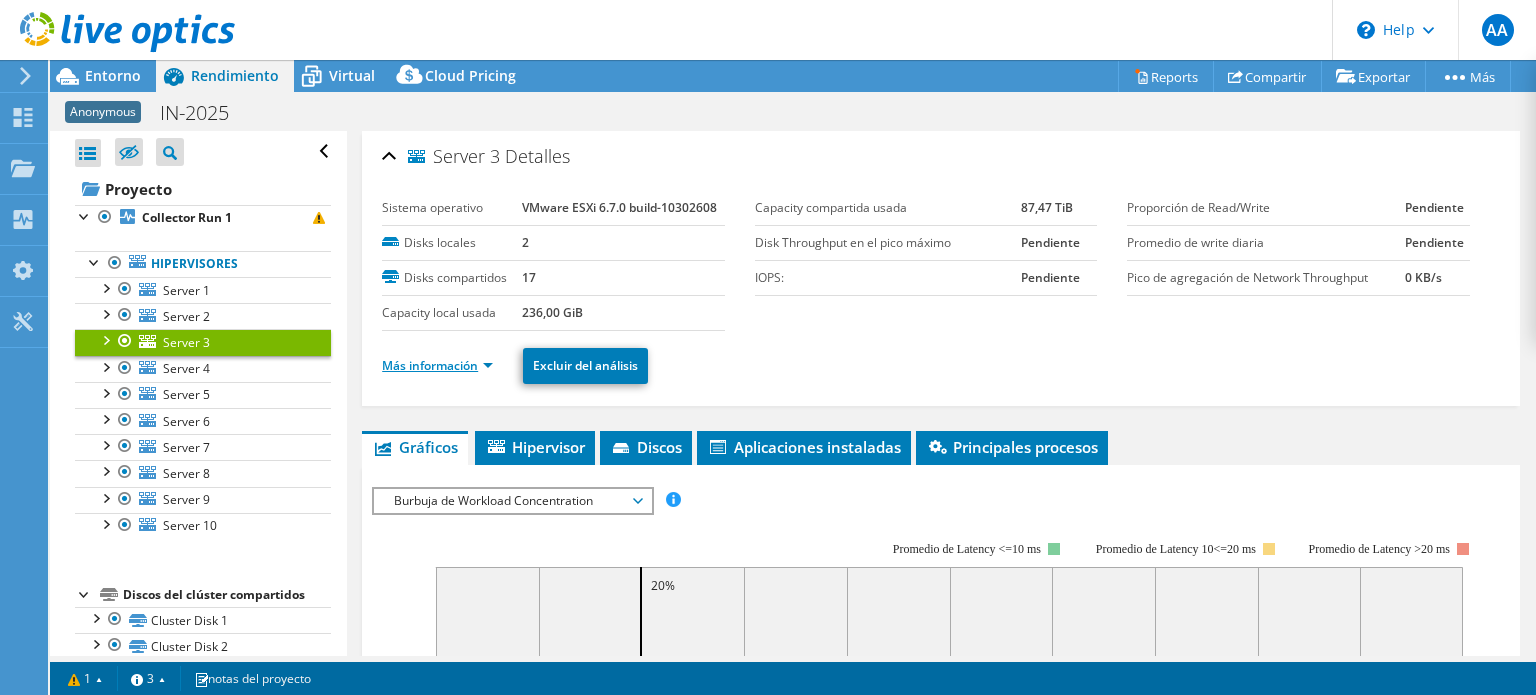 click on "Más información" at bounding box center [437, 365] 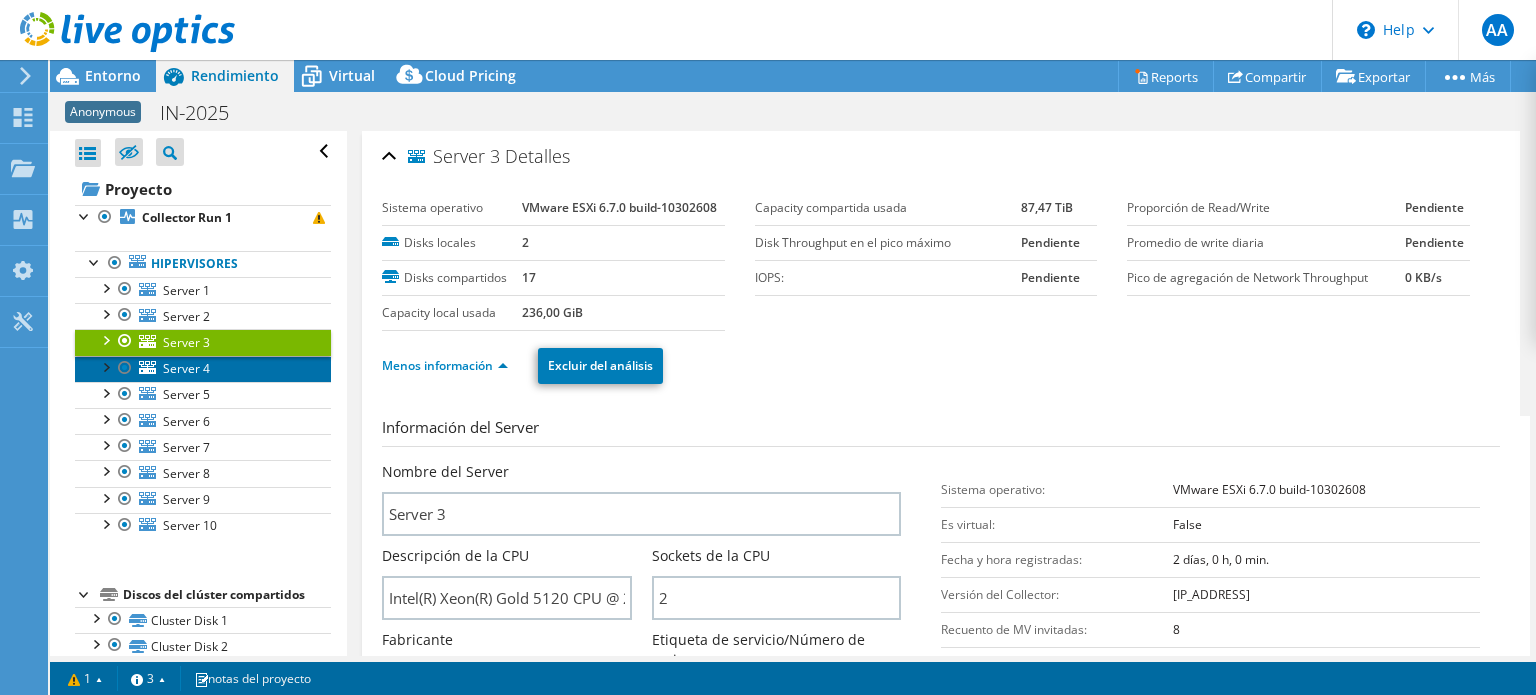 click on "Server 4" at bounding box center [186, 368] 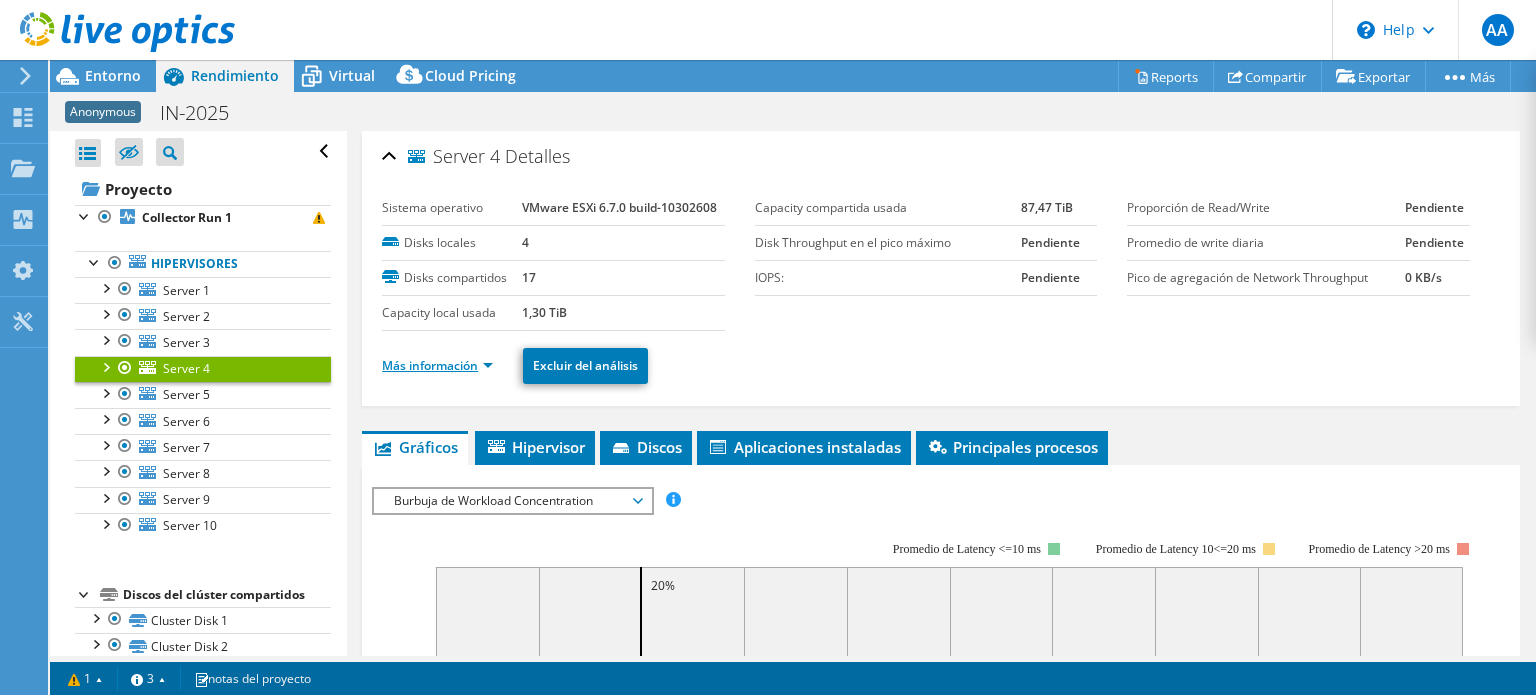 click on "Más información" at bounding box center (437, 365) 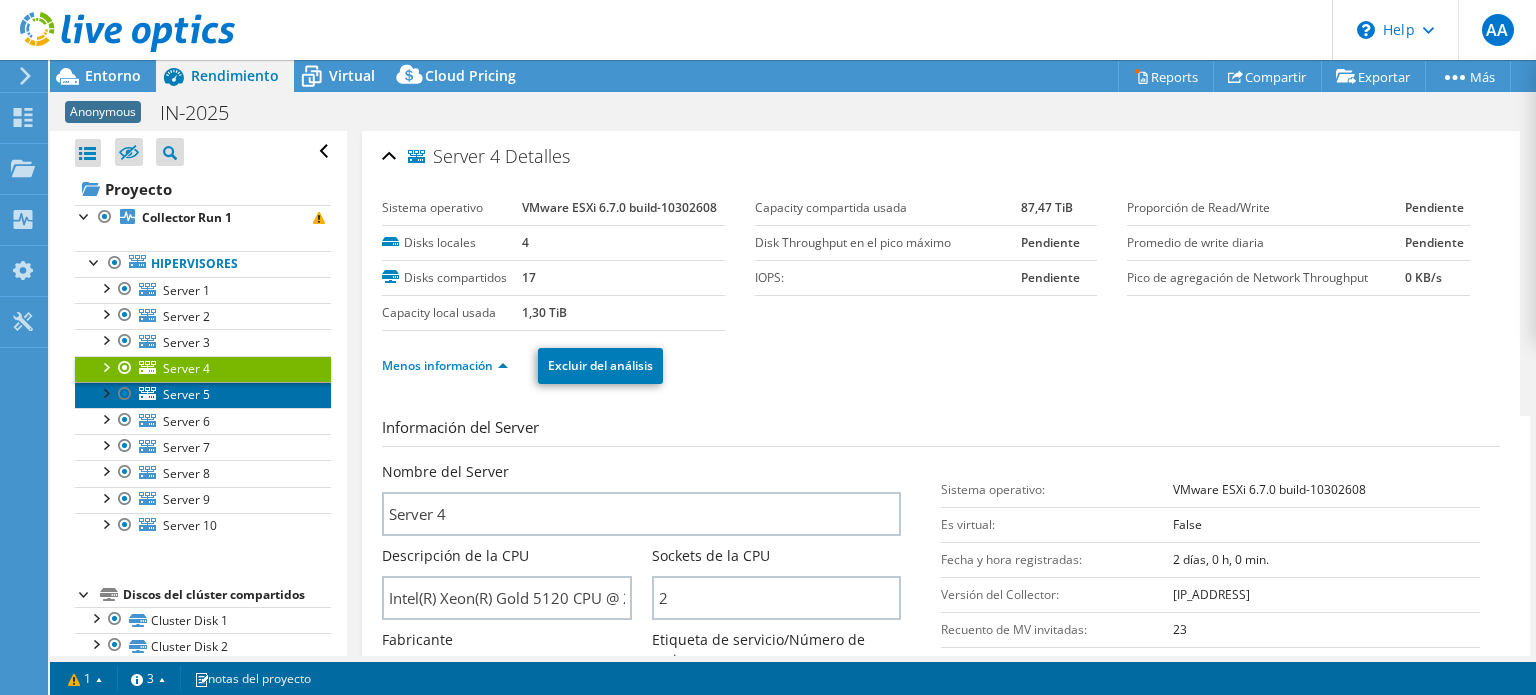 click on "Server 5" at bounding box center (186, 394) 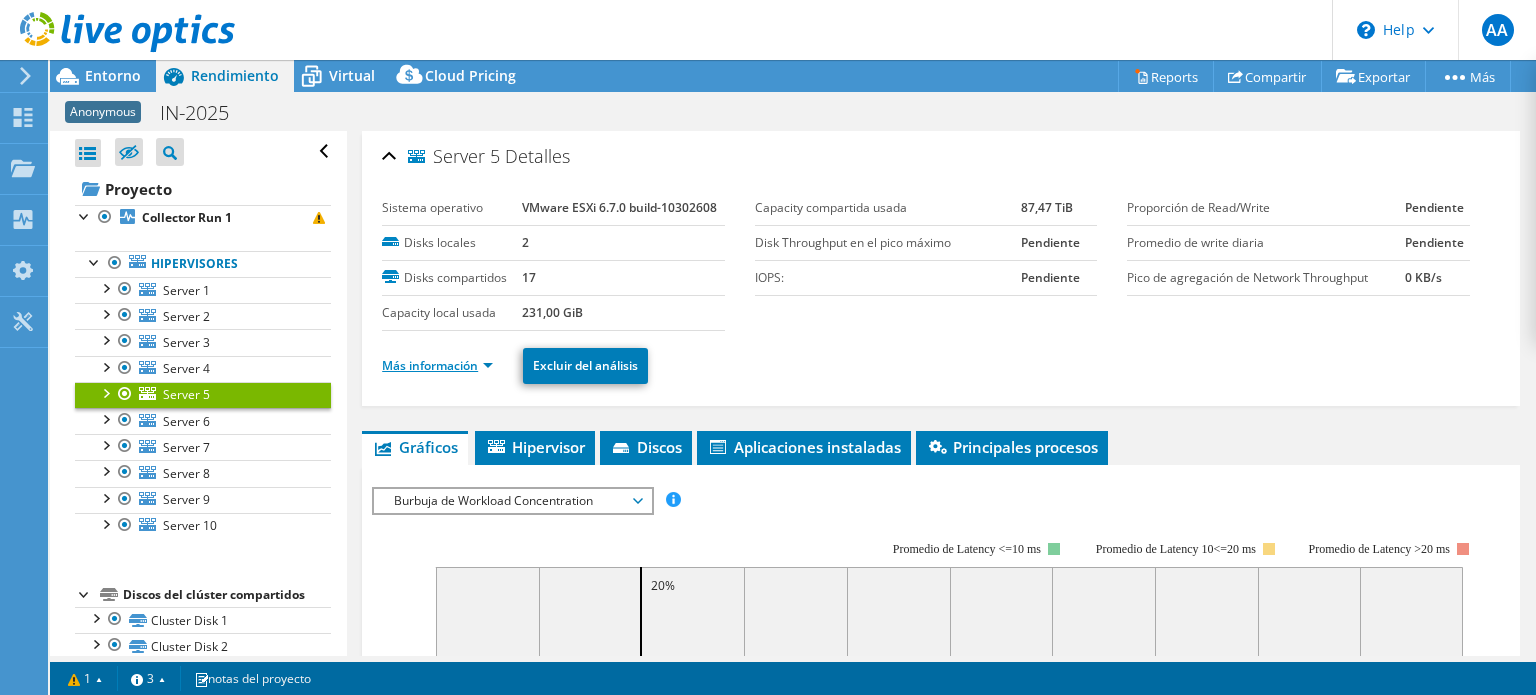 click on "Más información" at bounding box center [437, 365] 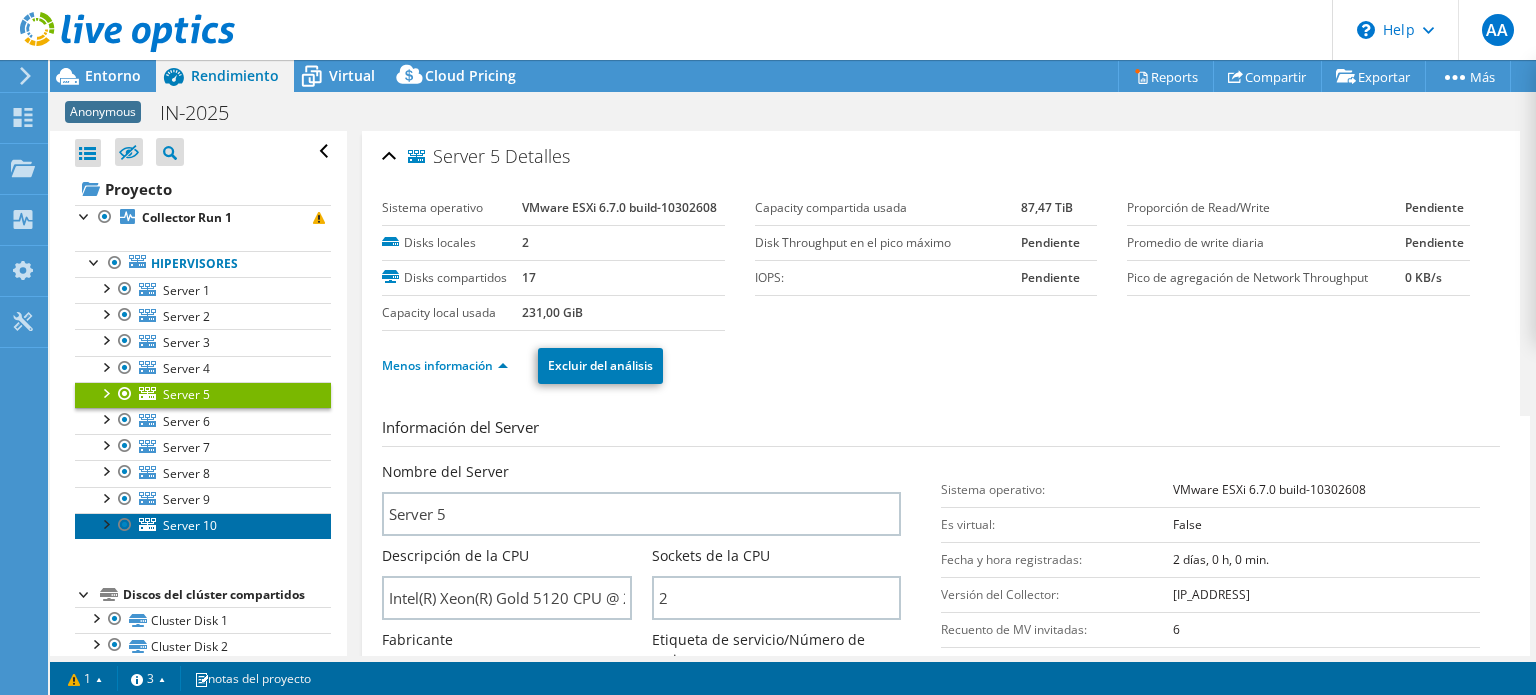 click on "Server 10" at bounding box center (190, 525) 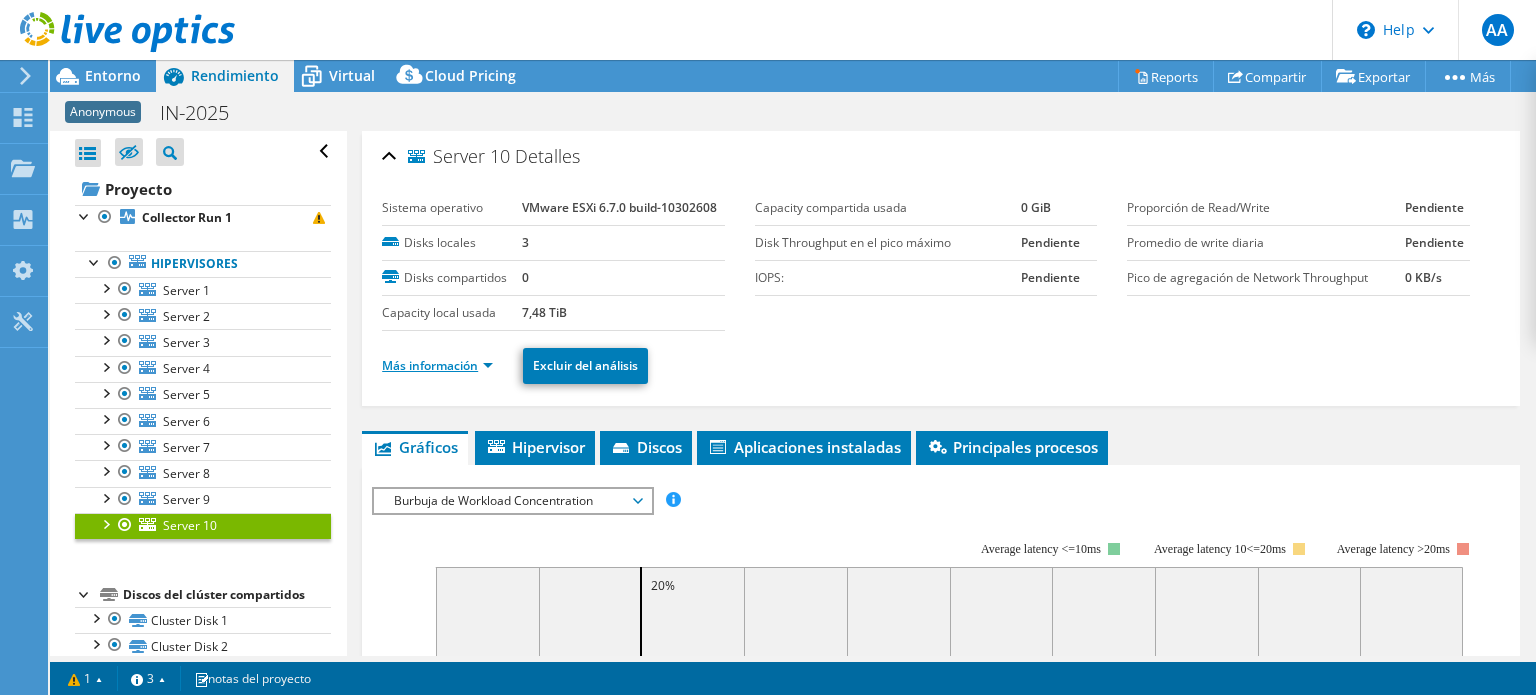 click on "Más información" at bounding box center [437, 365] 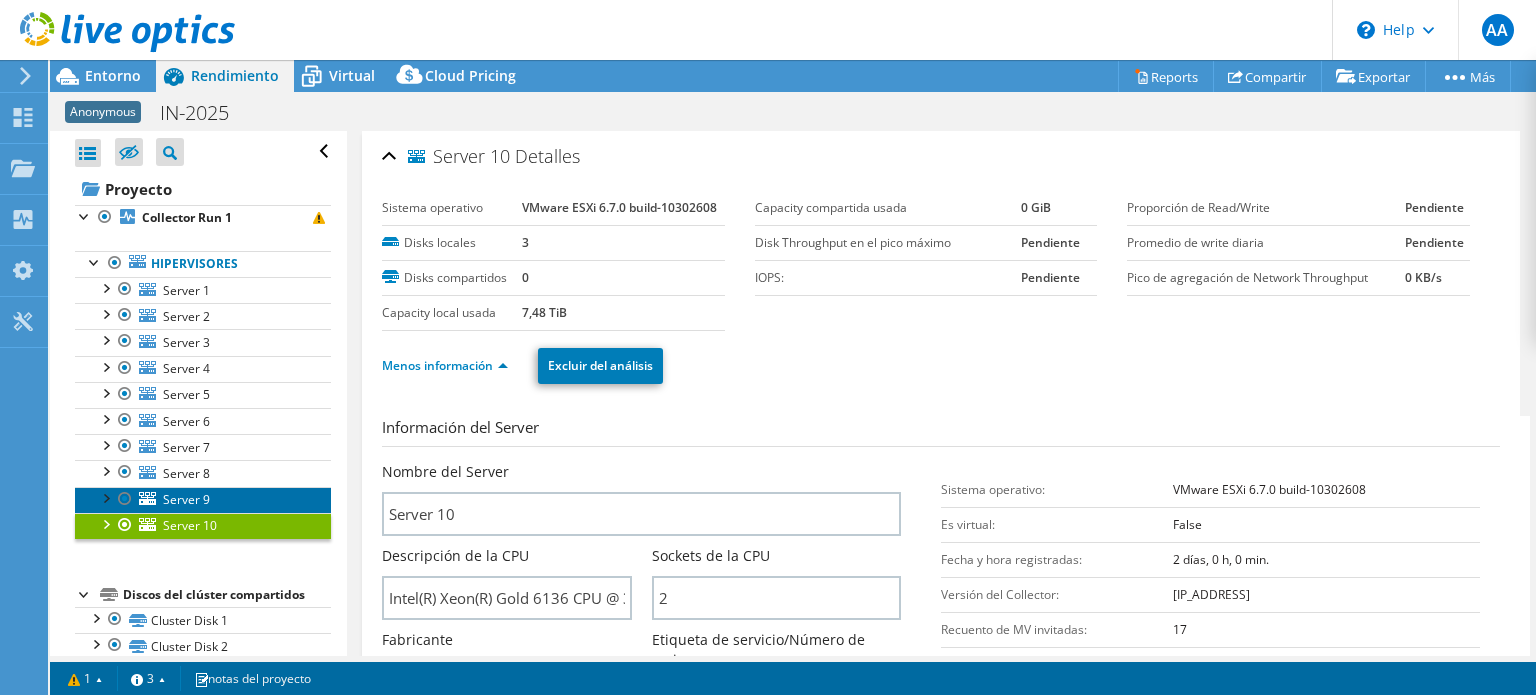 click on "Server 9" at bounding box center (186, 499) 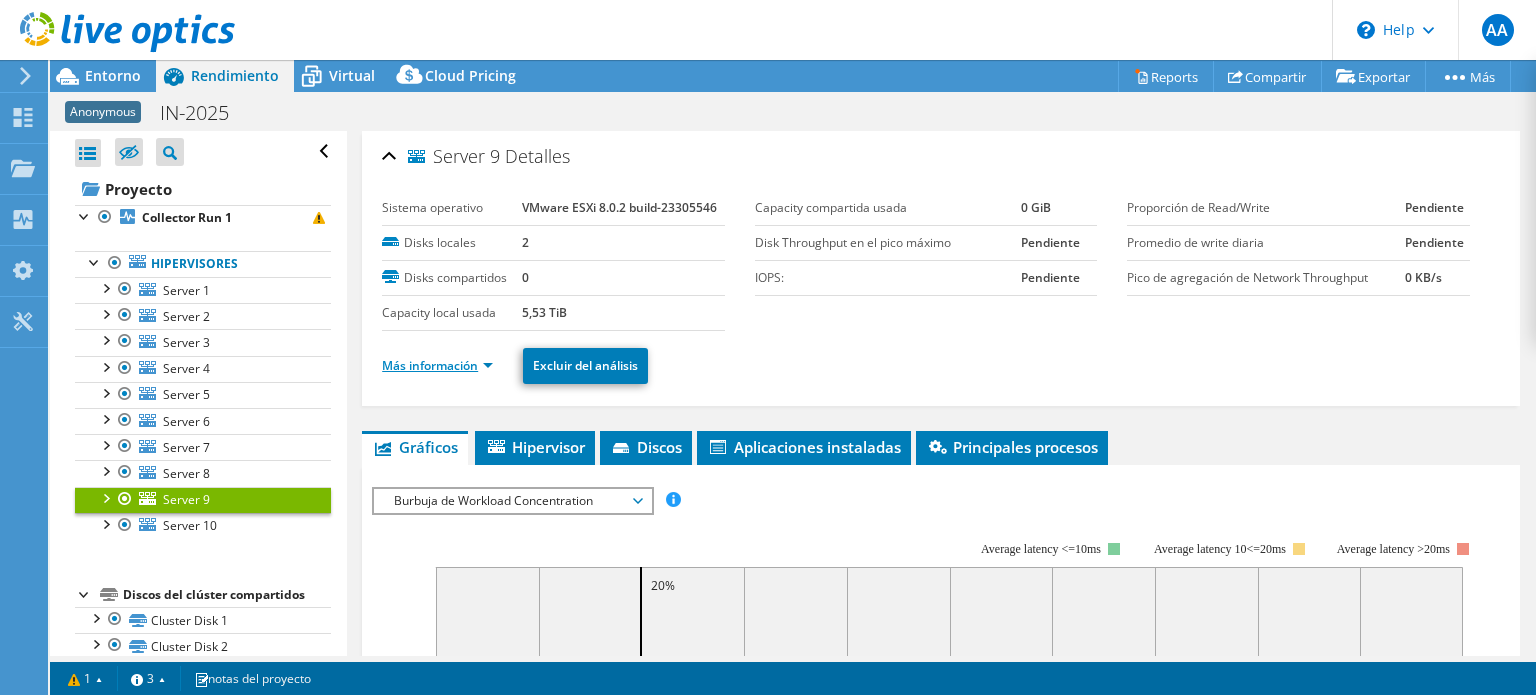 click on "Más información" at bounding box center [437, 365] 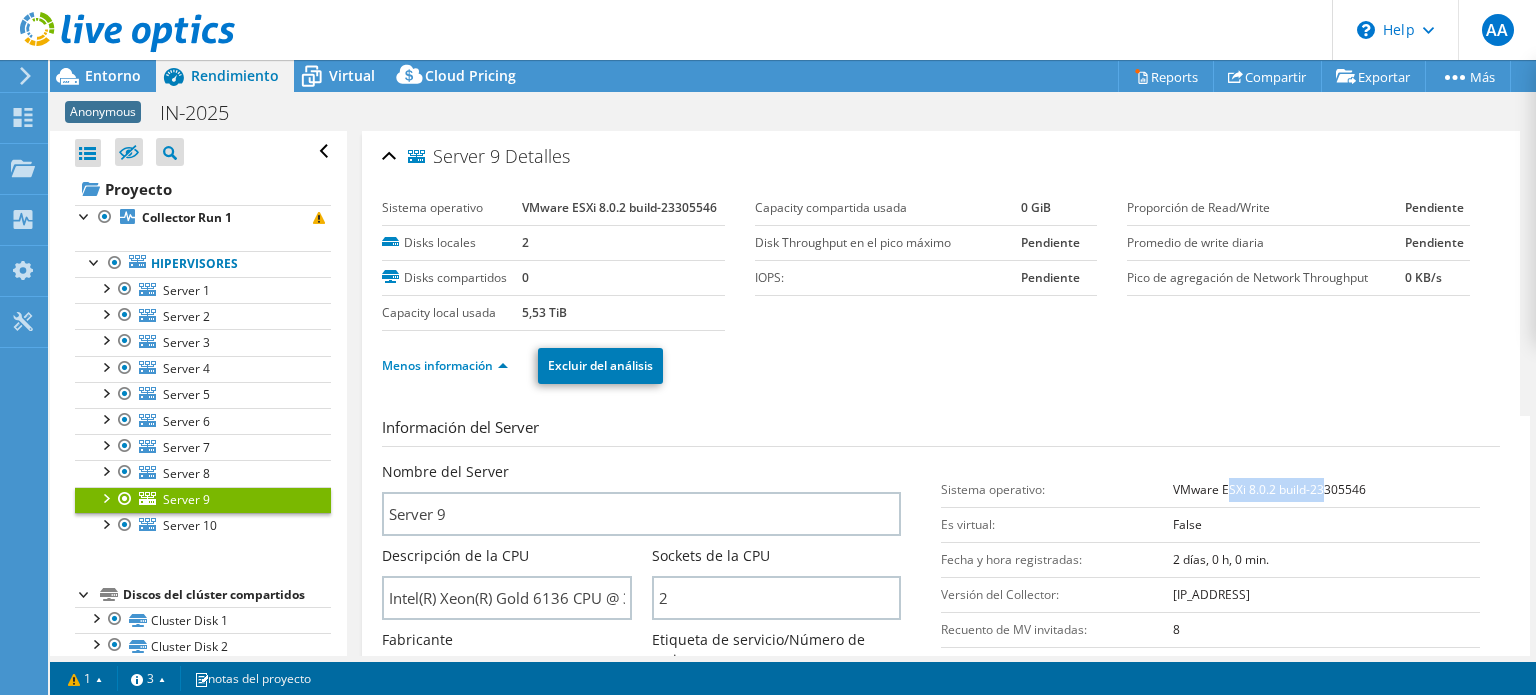 drag, startPoint x: 1220, startPoint y: 491, endPoint x: 1316, endPoint y: 493, distance: 96.02083 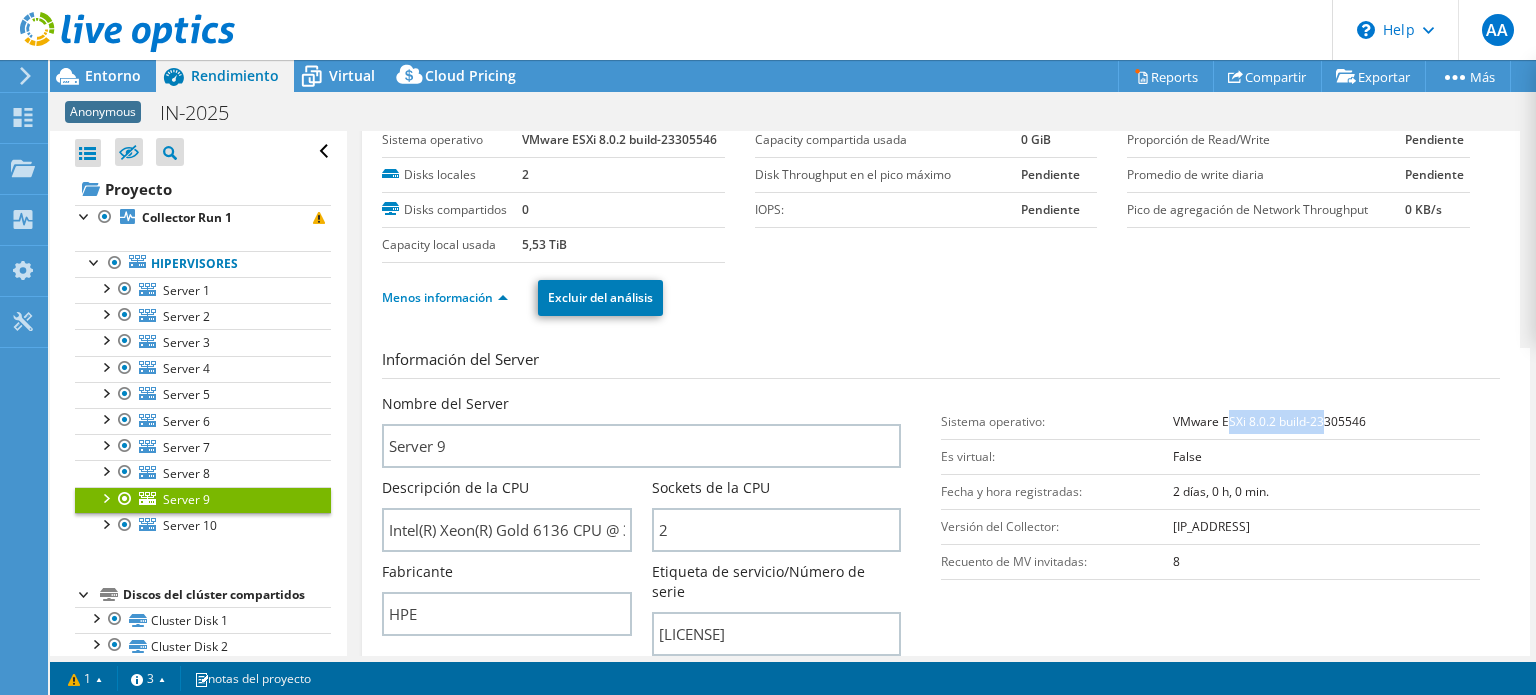 scroll, scrollTop: 67, scrollLeft: 0, axis: vertical 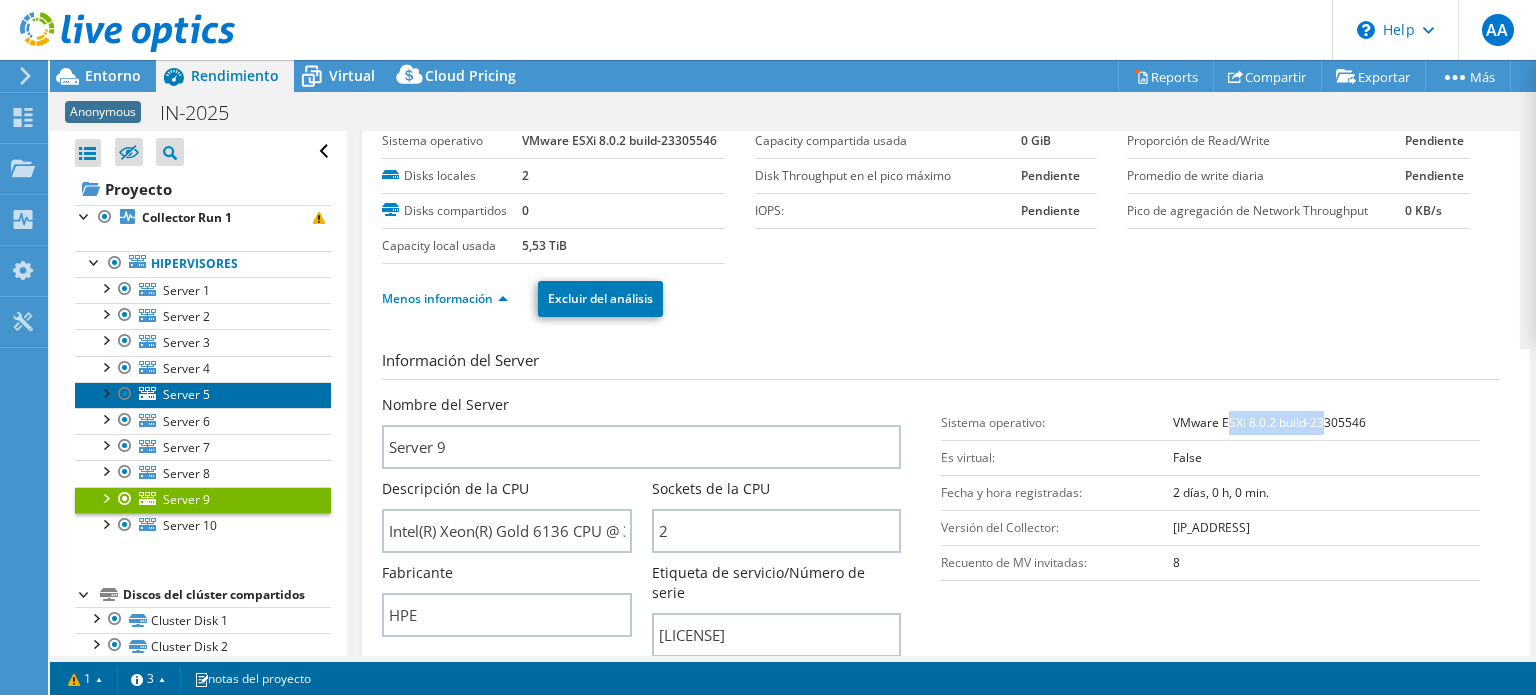 click on "Server 5" at bounding box center (186, 394) 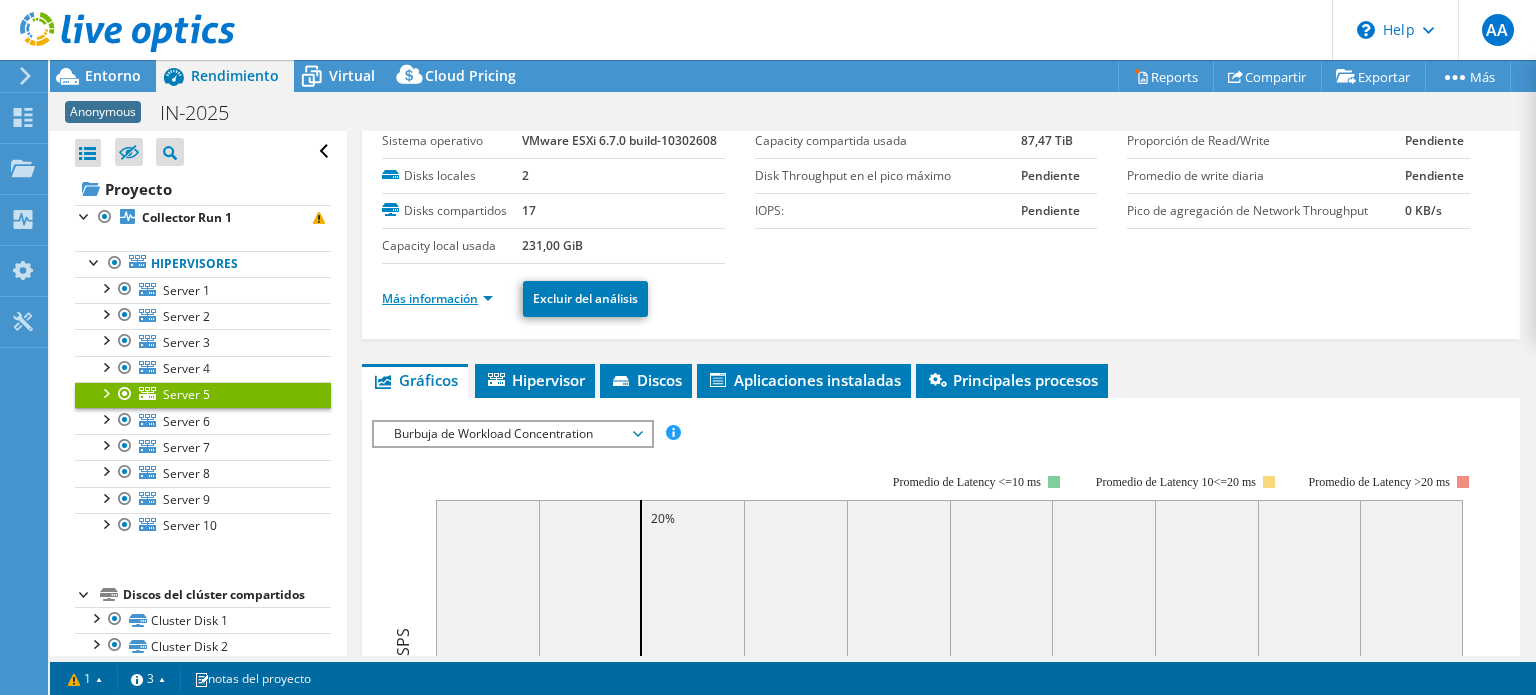 click on "Más información" at bounding box center [437, 298] 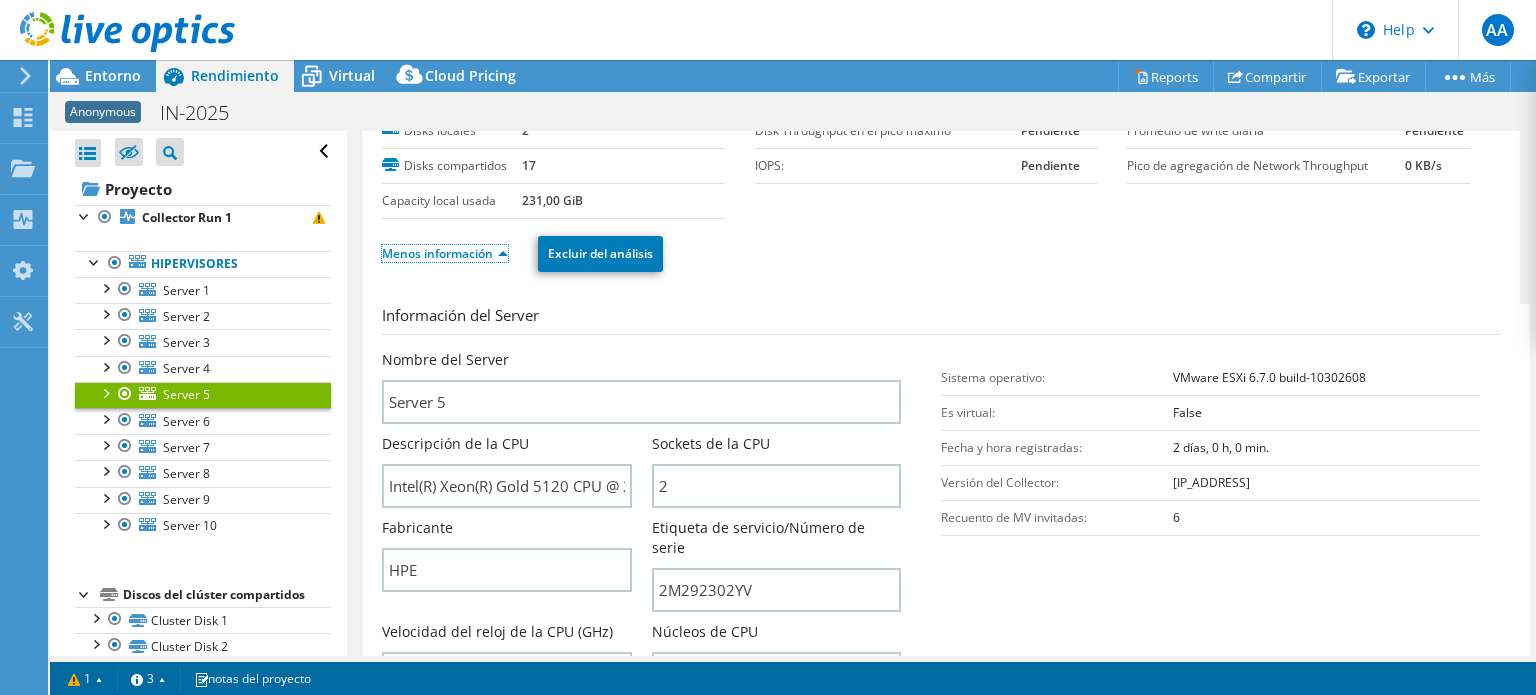 scroll, scrollTop: 131, scrollLeft: 0, axis: vertical 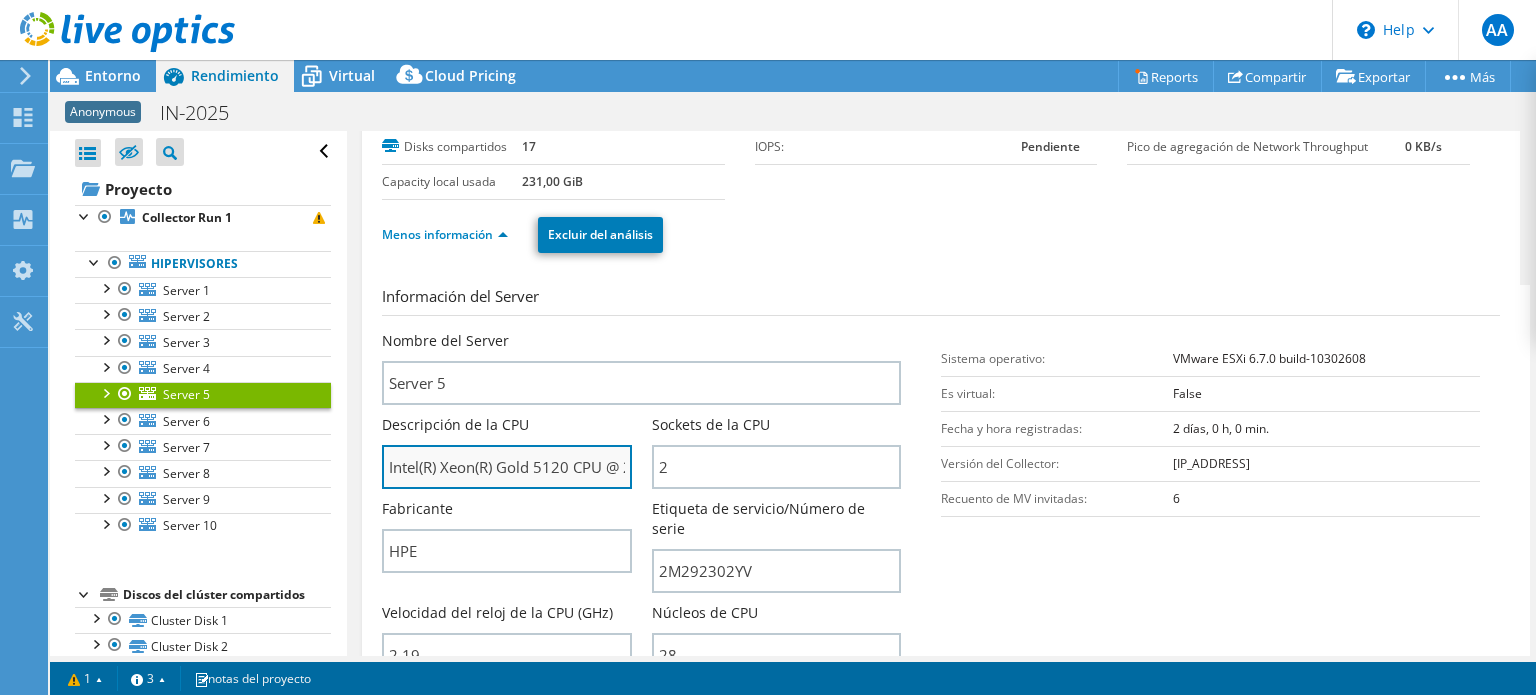 drag, startPoint x: 528, startPoint y: 459, endPoint x: 566, endPoint y: 459, distance: 38 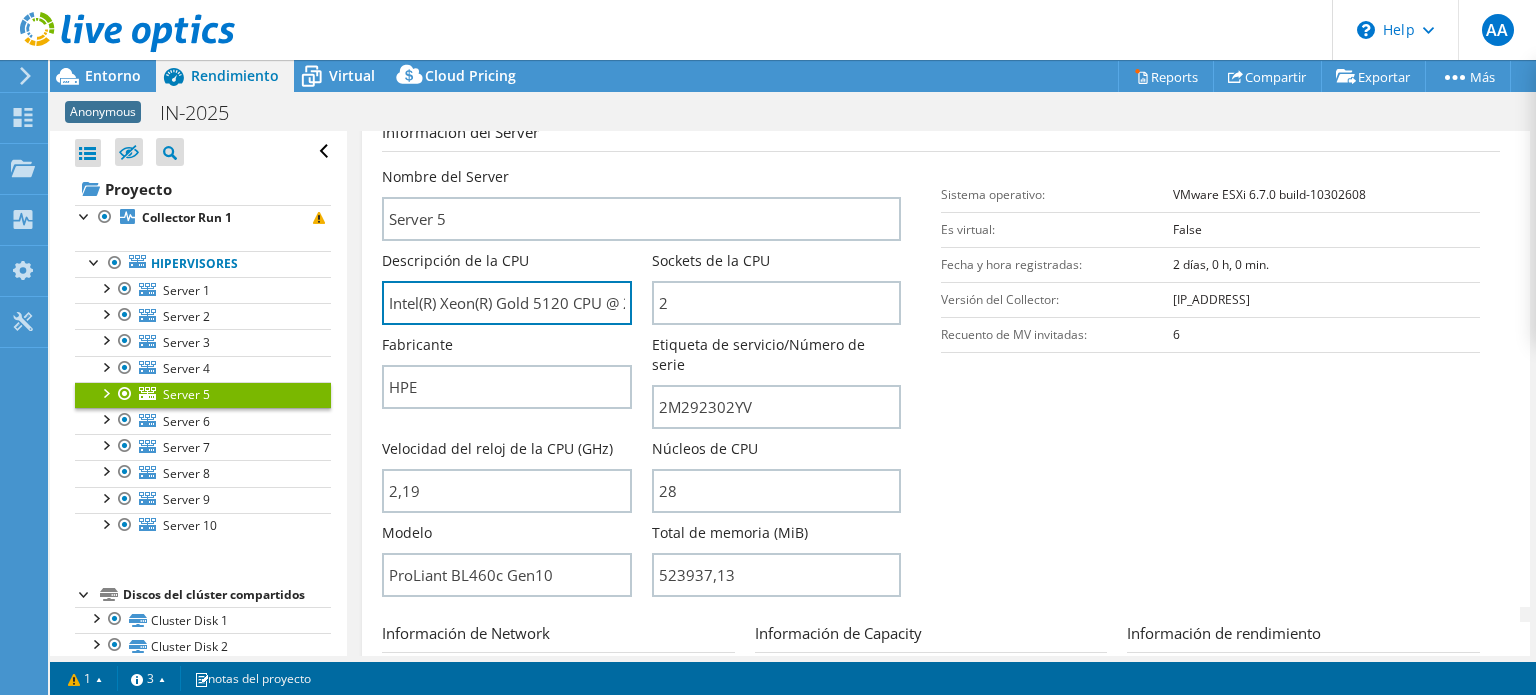 scroll, scrollTop: 267, scrollLeft: 0, axis: vertical 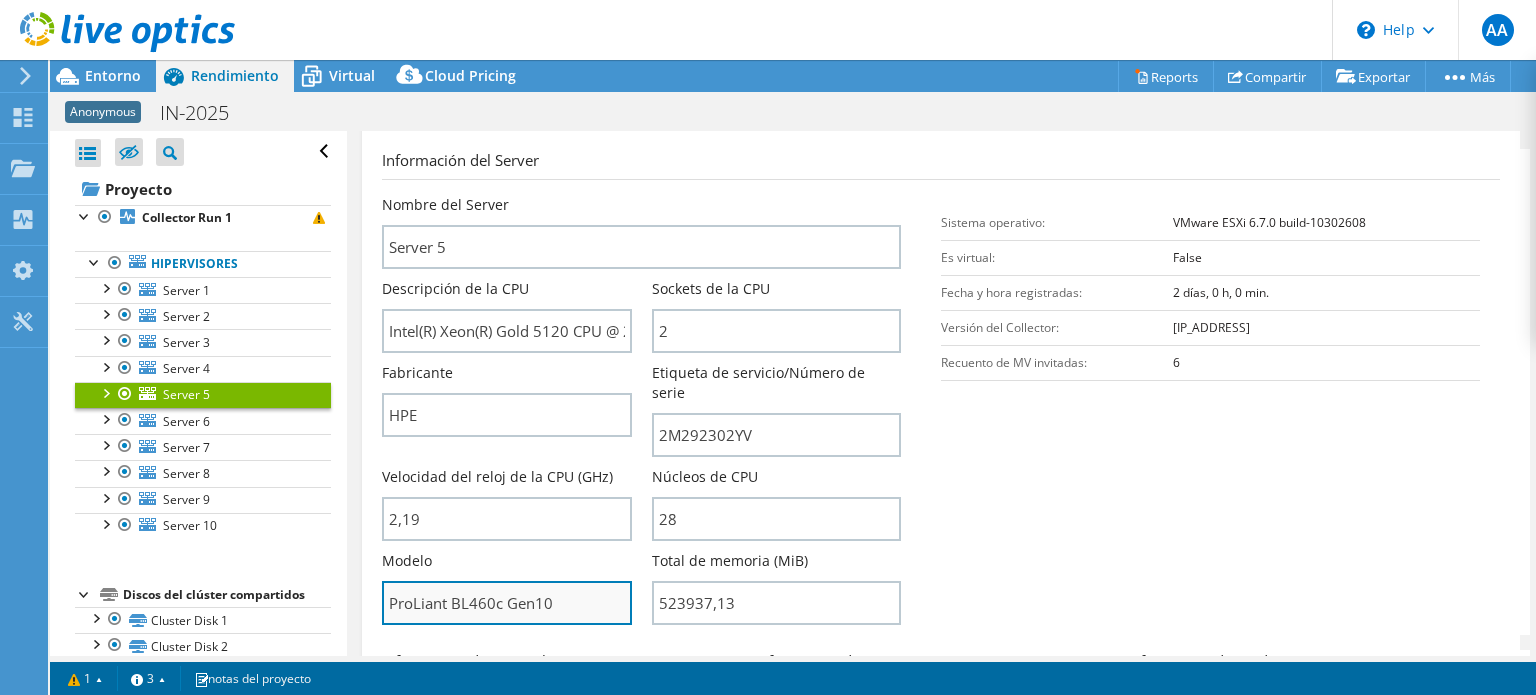 drag, startPoint x: 457, startPoint y: 584, endPoint x: 589, endPoint y: 588, distance: 132.0606 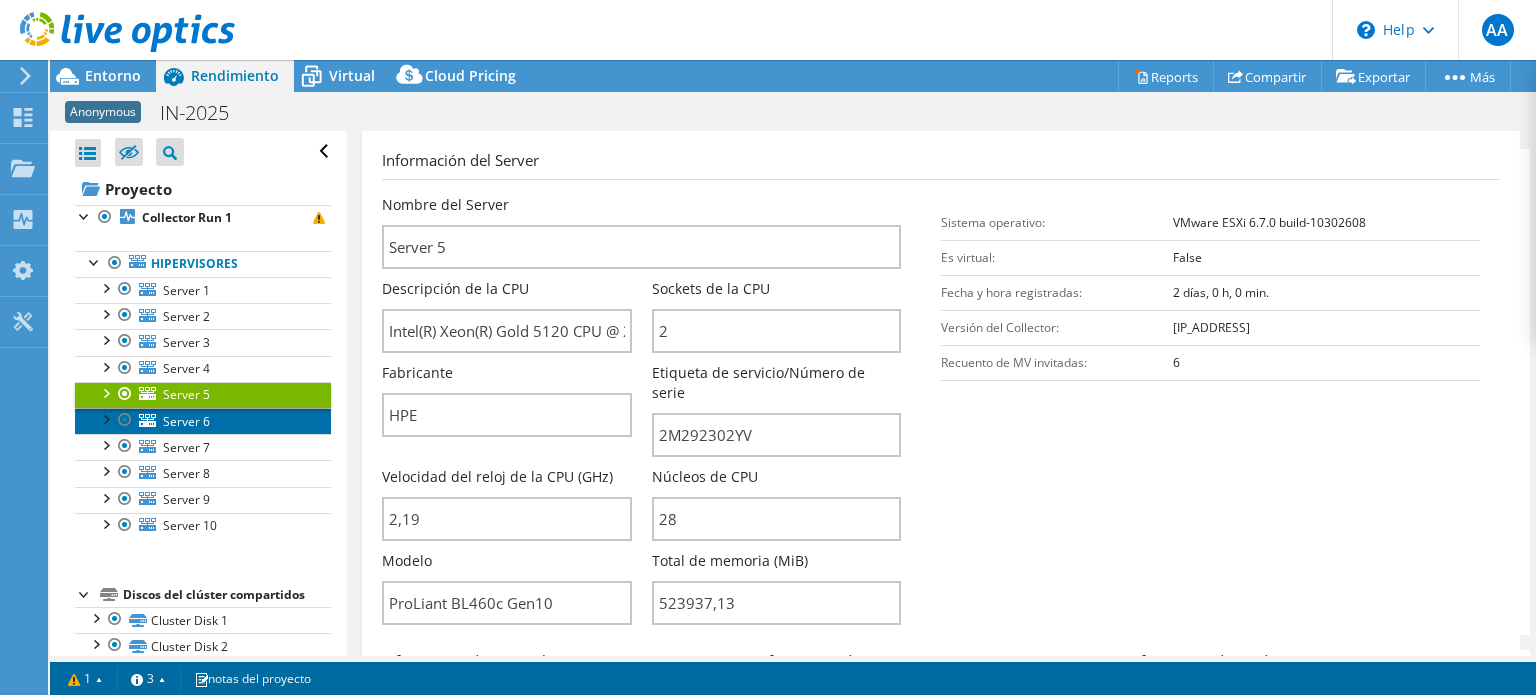 click on "Server 6" at bounding box center (186, 421) 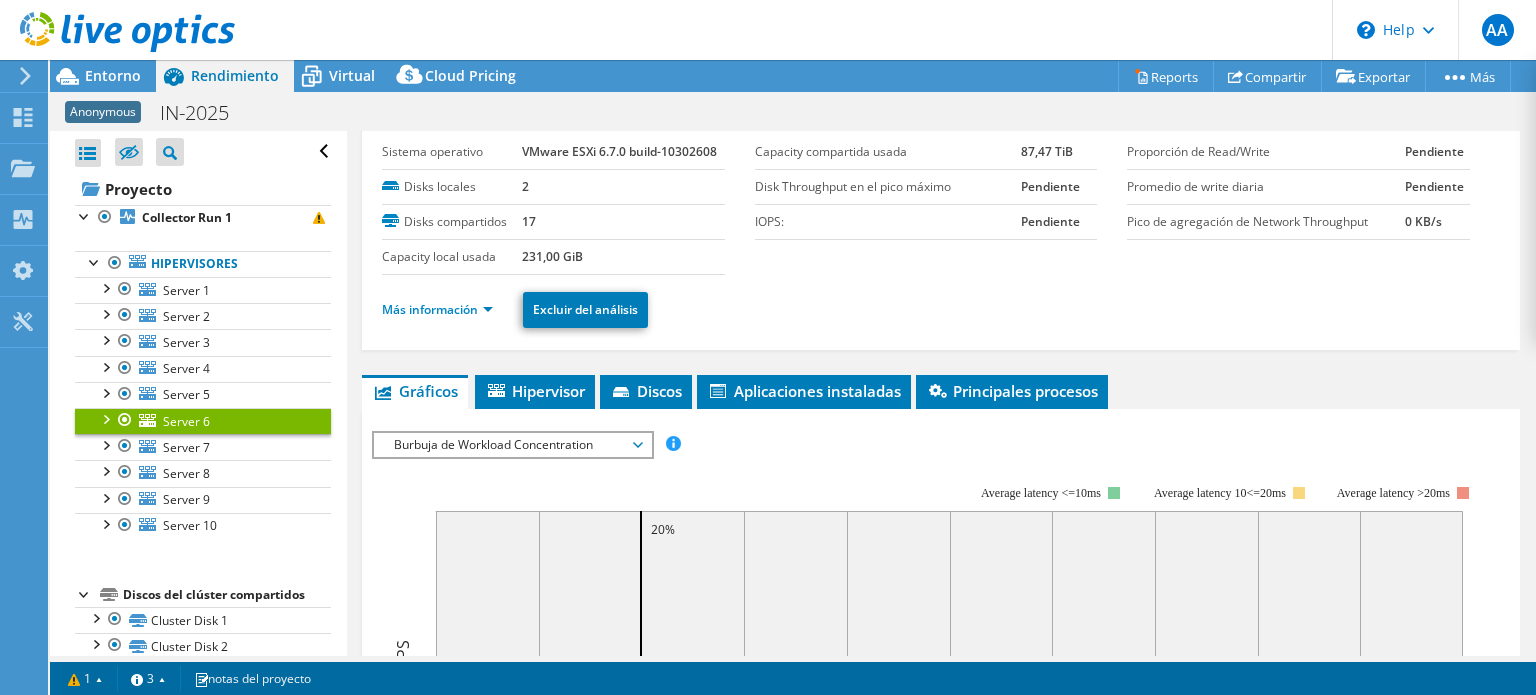scroll, scrollTop: 19, scrollLeft: 0, axis: vertical 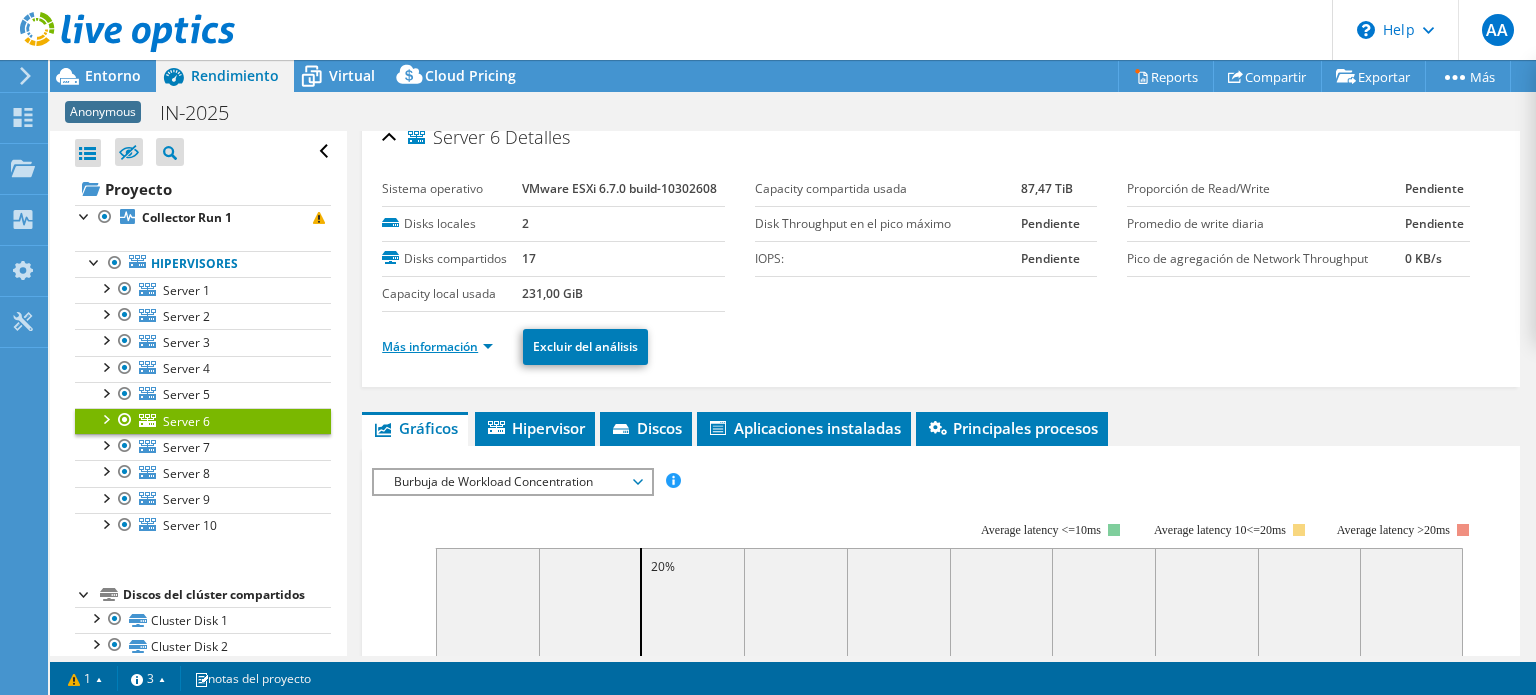 click on "Más información" at bounding box center (437, 346) 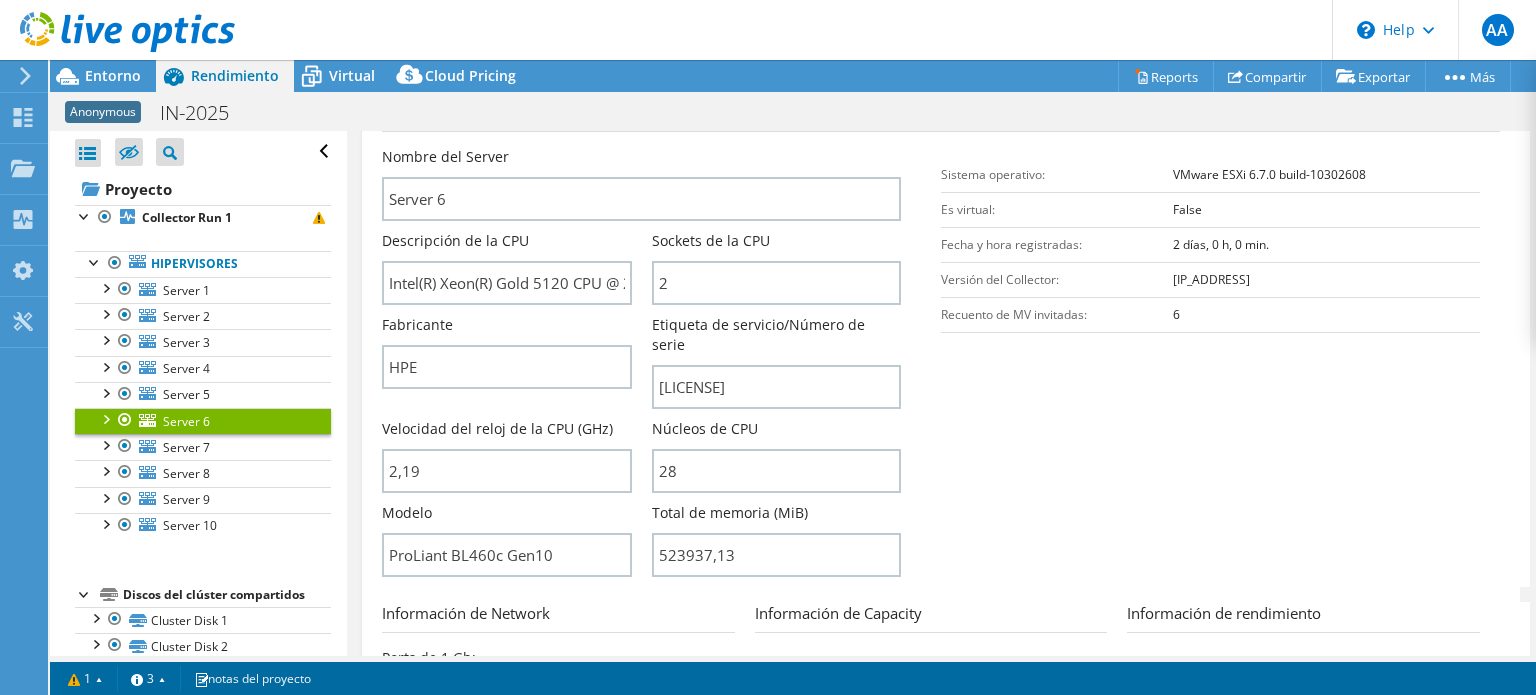 scroll, scrollTop: 314, scrollLeft: 0, axis: vertical 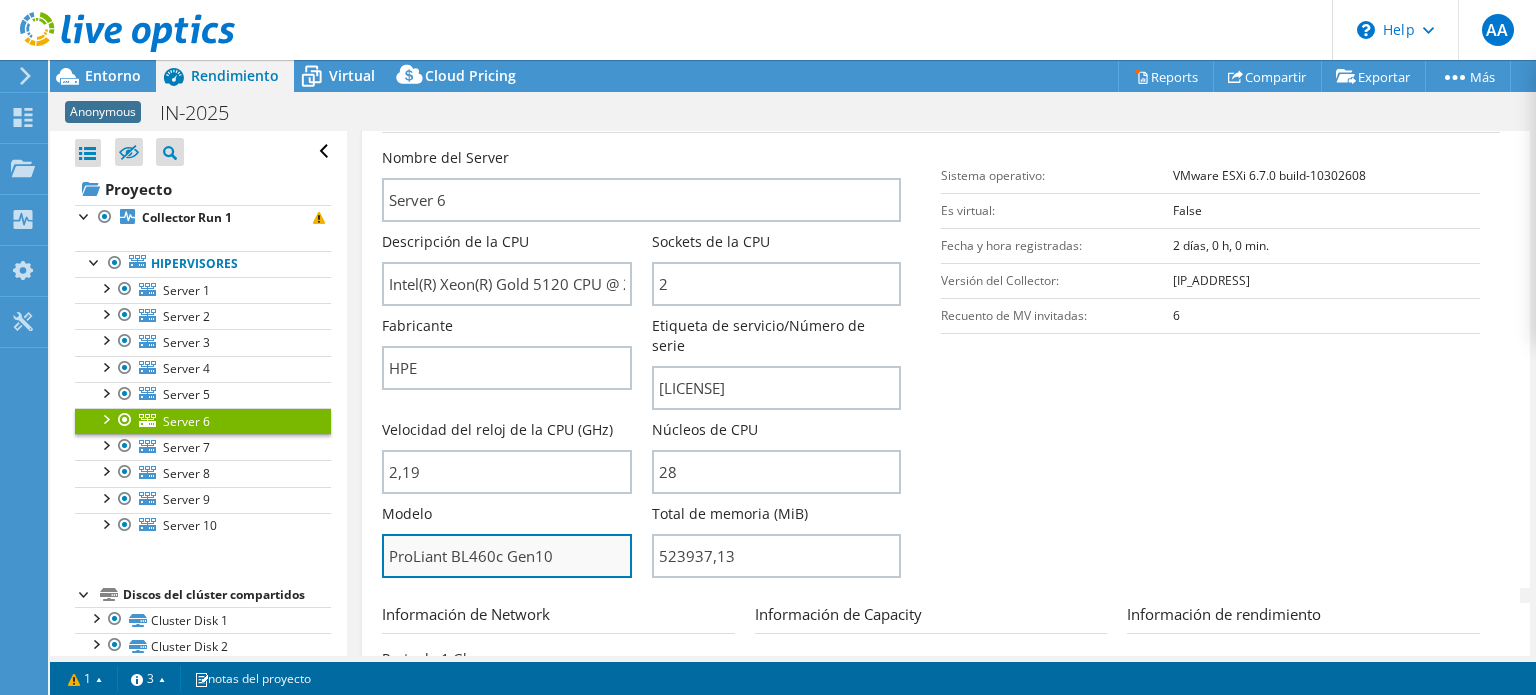 drag, startPoint x: 537, startPoint y: 544, endPoint x: 392, endPoint y: 535, distance: 145.27904 